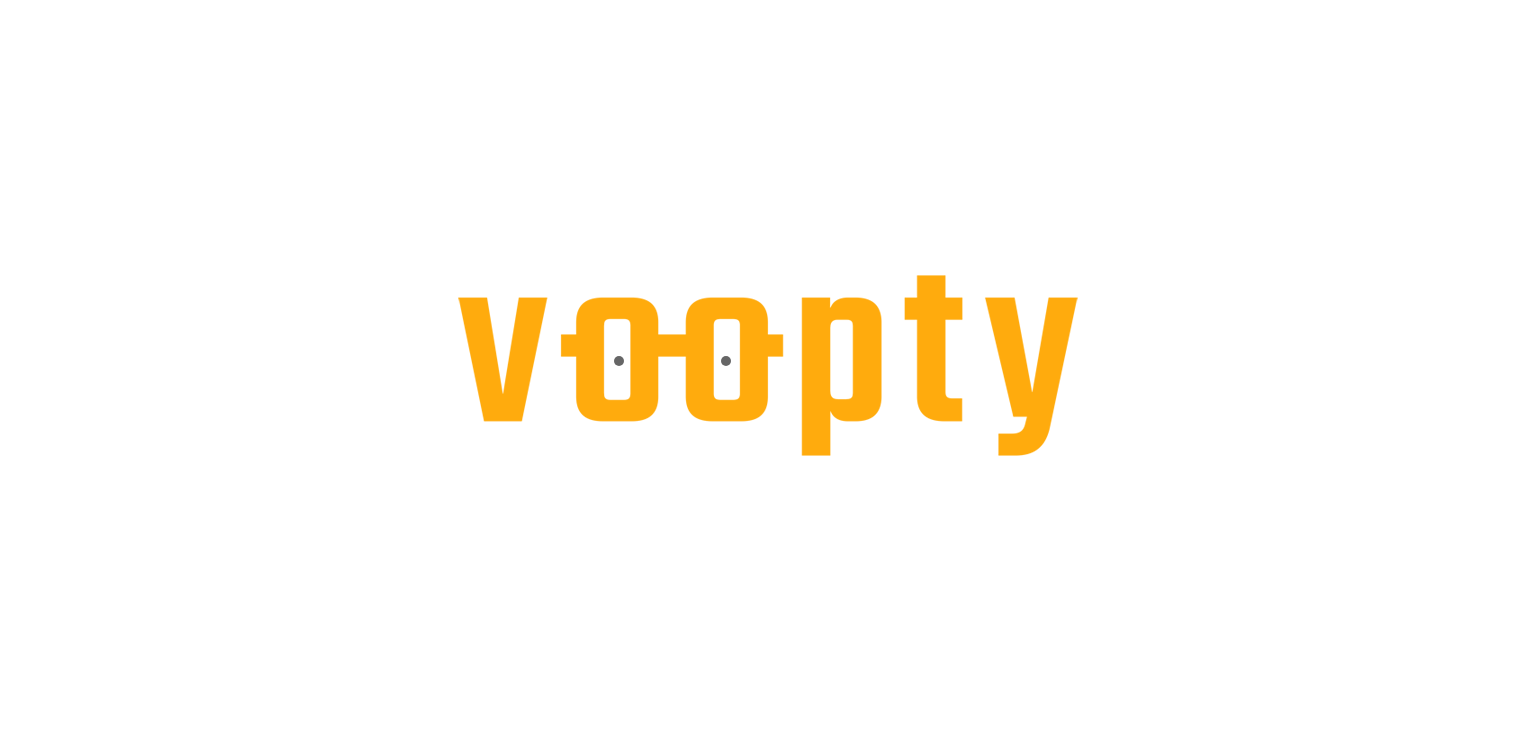 scroll, scrollTop: 0, scrollLeft: 0, axis: both 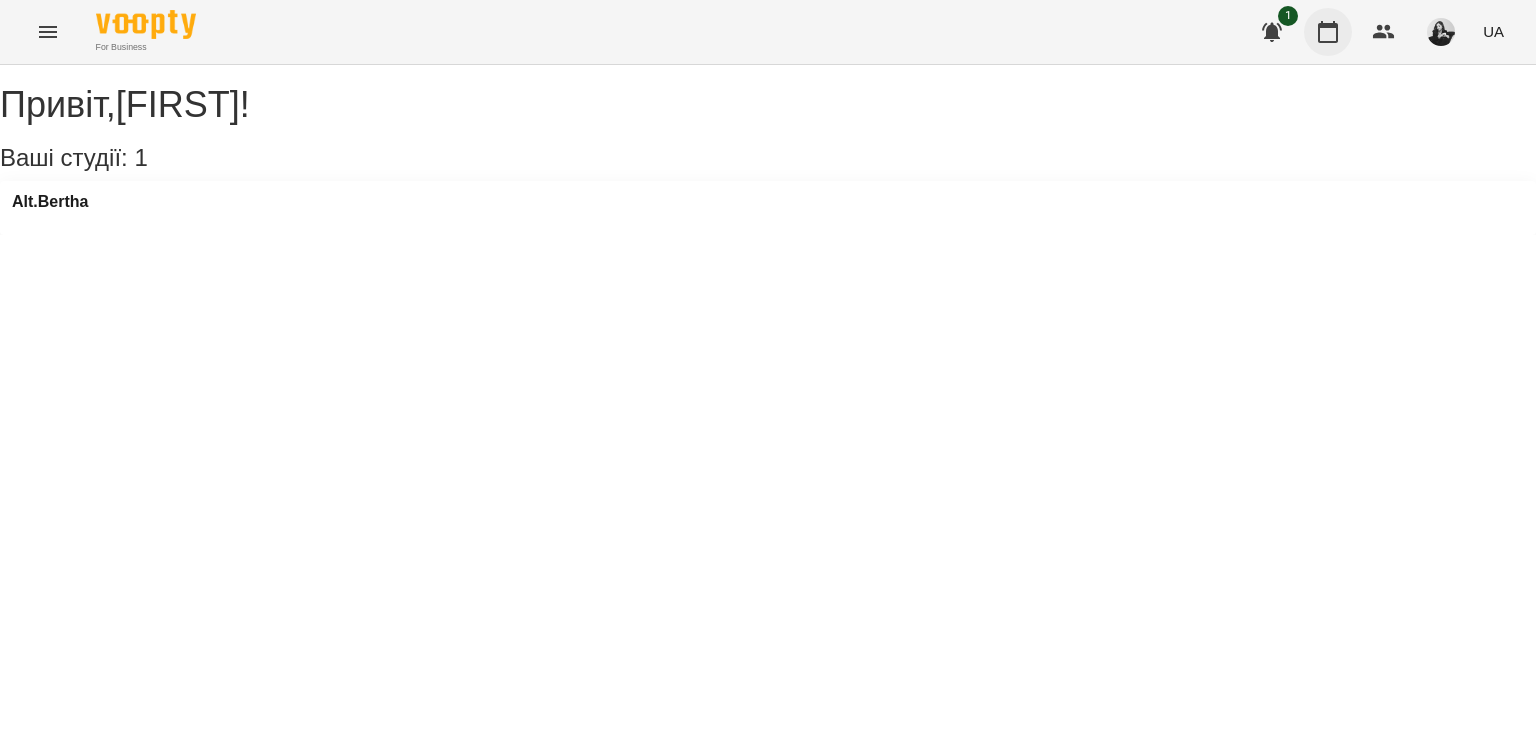 click 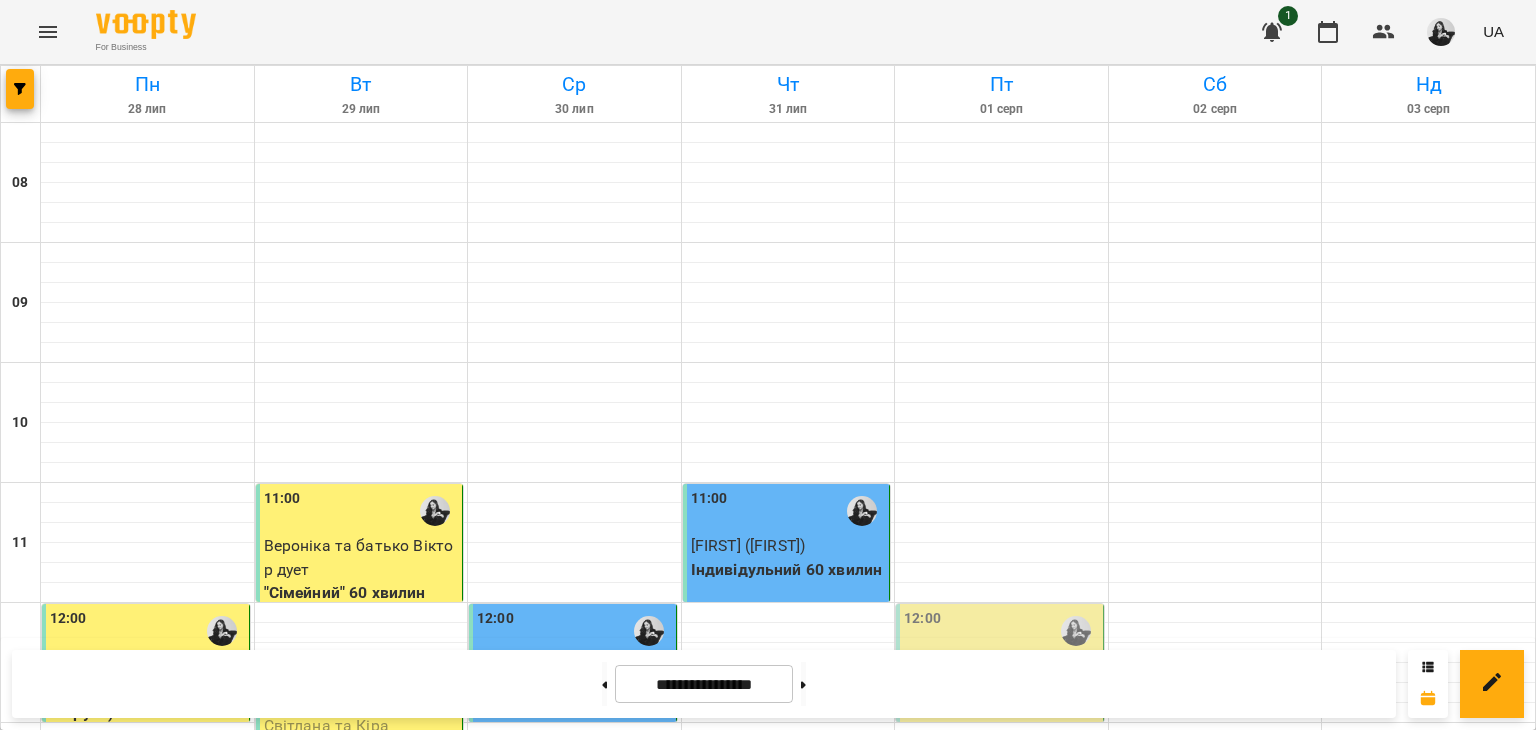 scroll, scrollTop: 800, scrollLeft: 0, axis: vertical 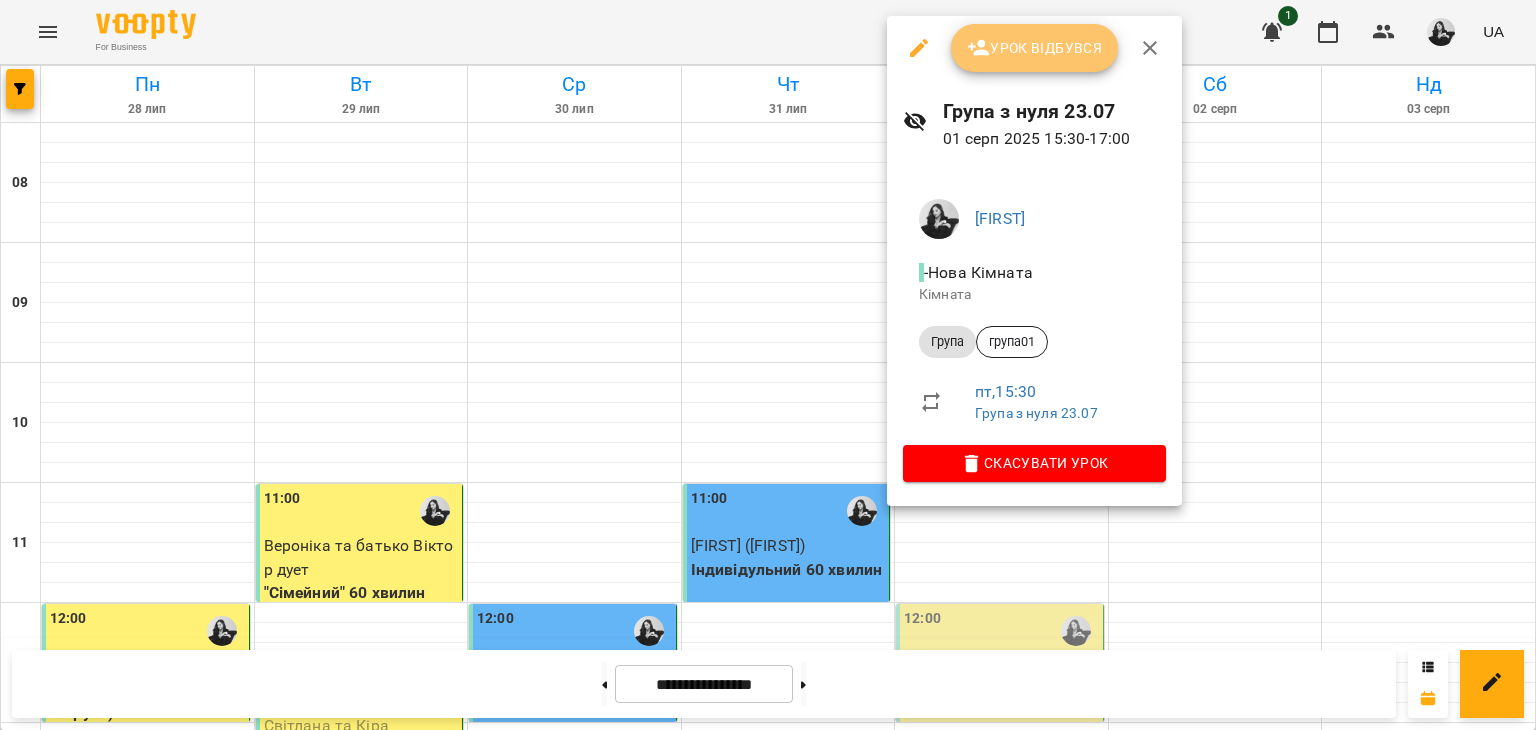 click on "Урок відбувся" at bounding box center [1035, 48] 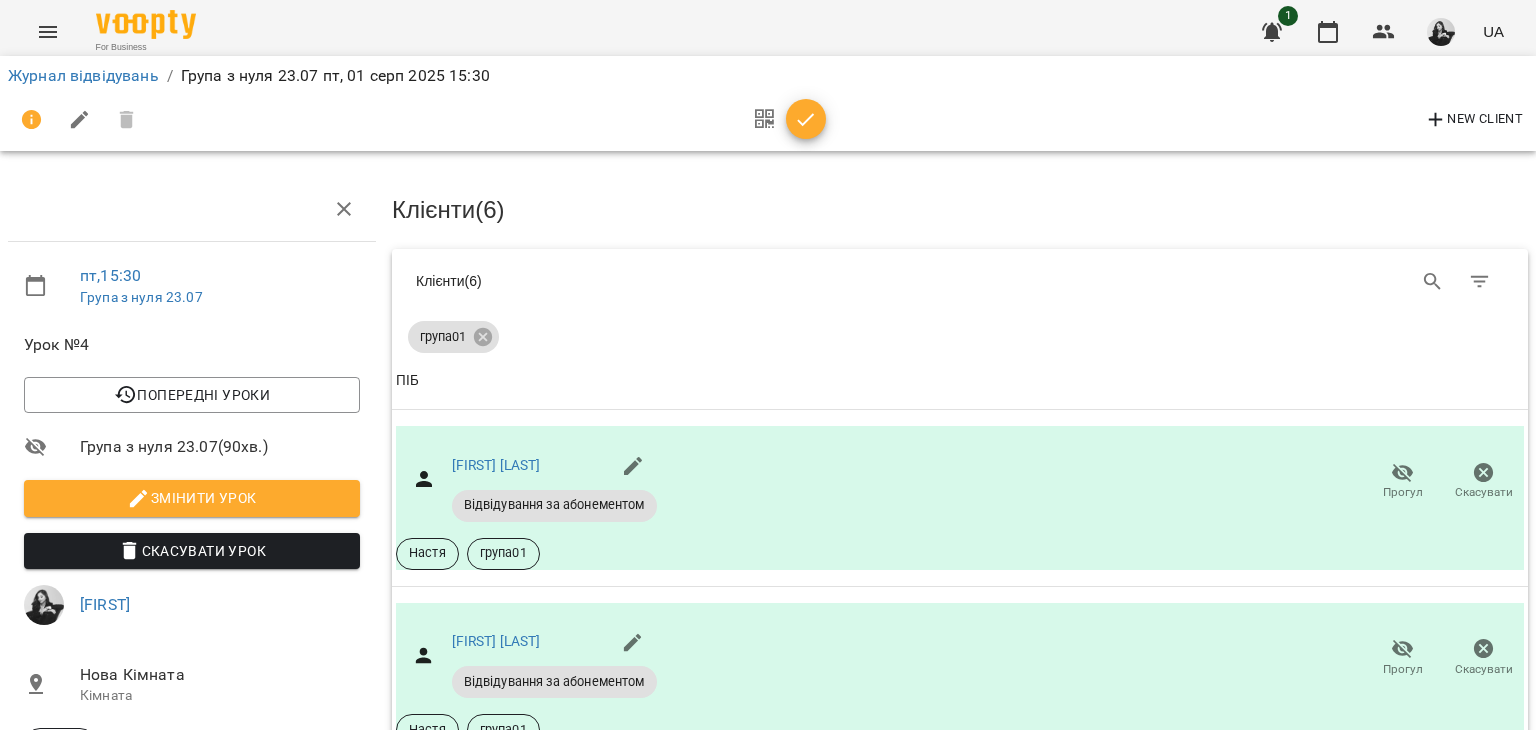 click 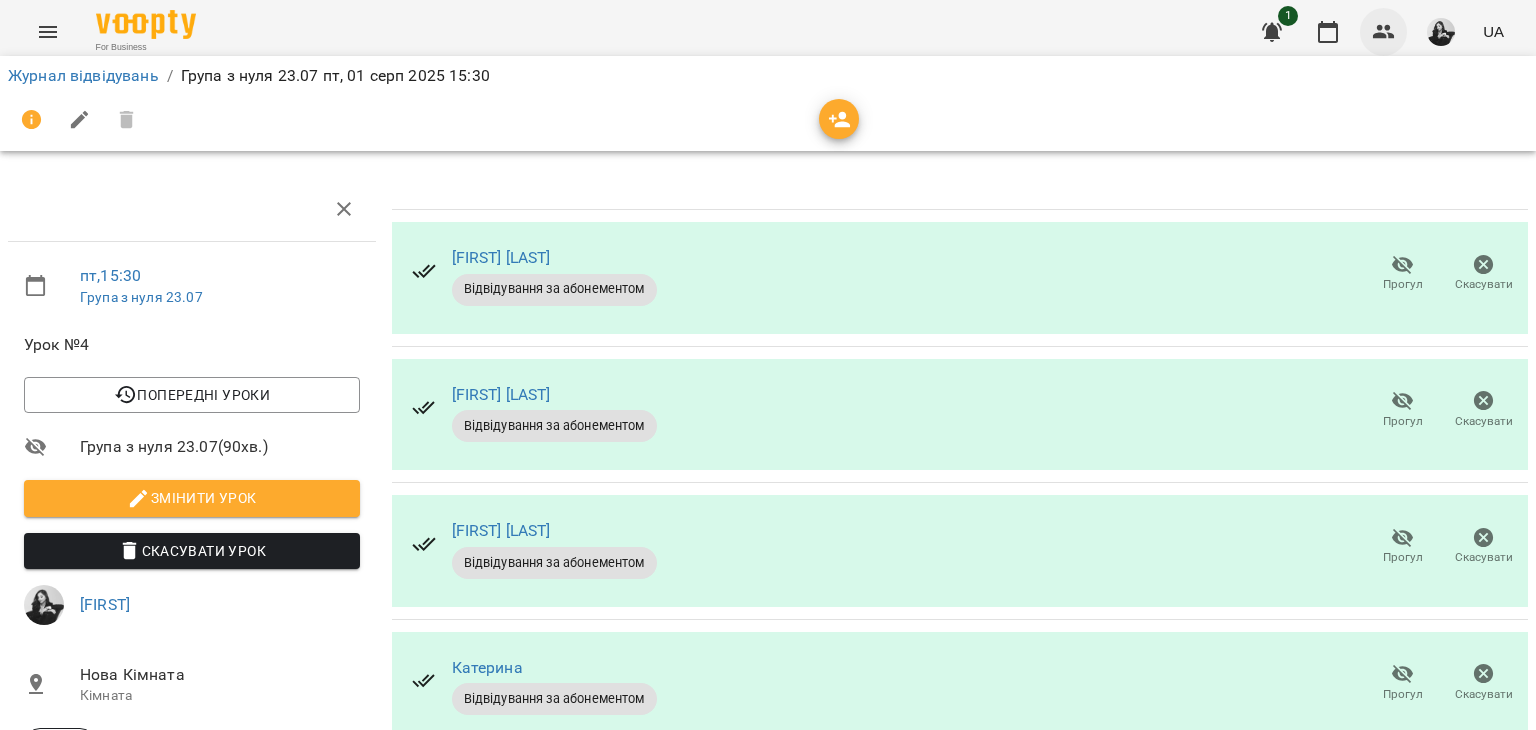 click 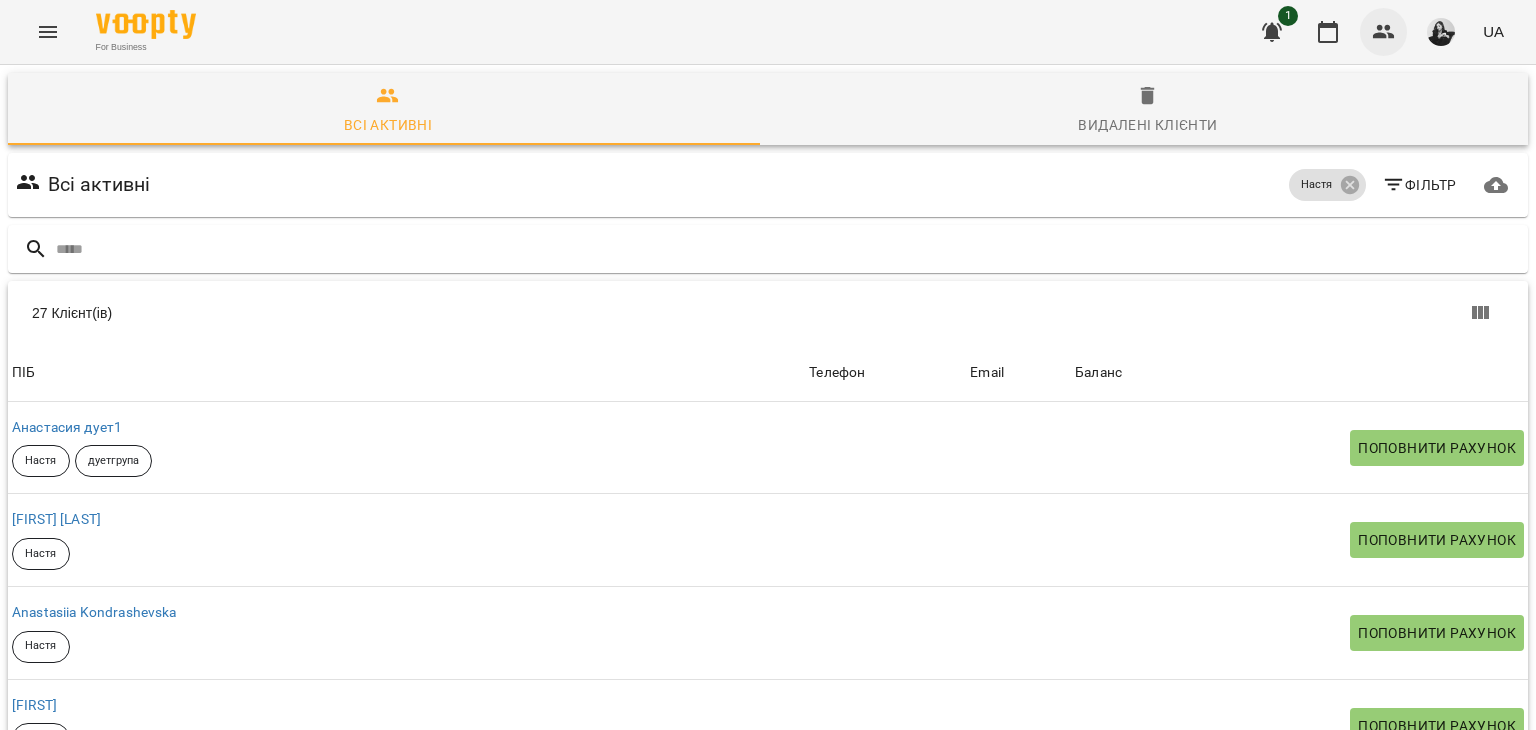 scroll, scrollTop: 88, scrollLeft: 0, axis: vertical 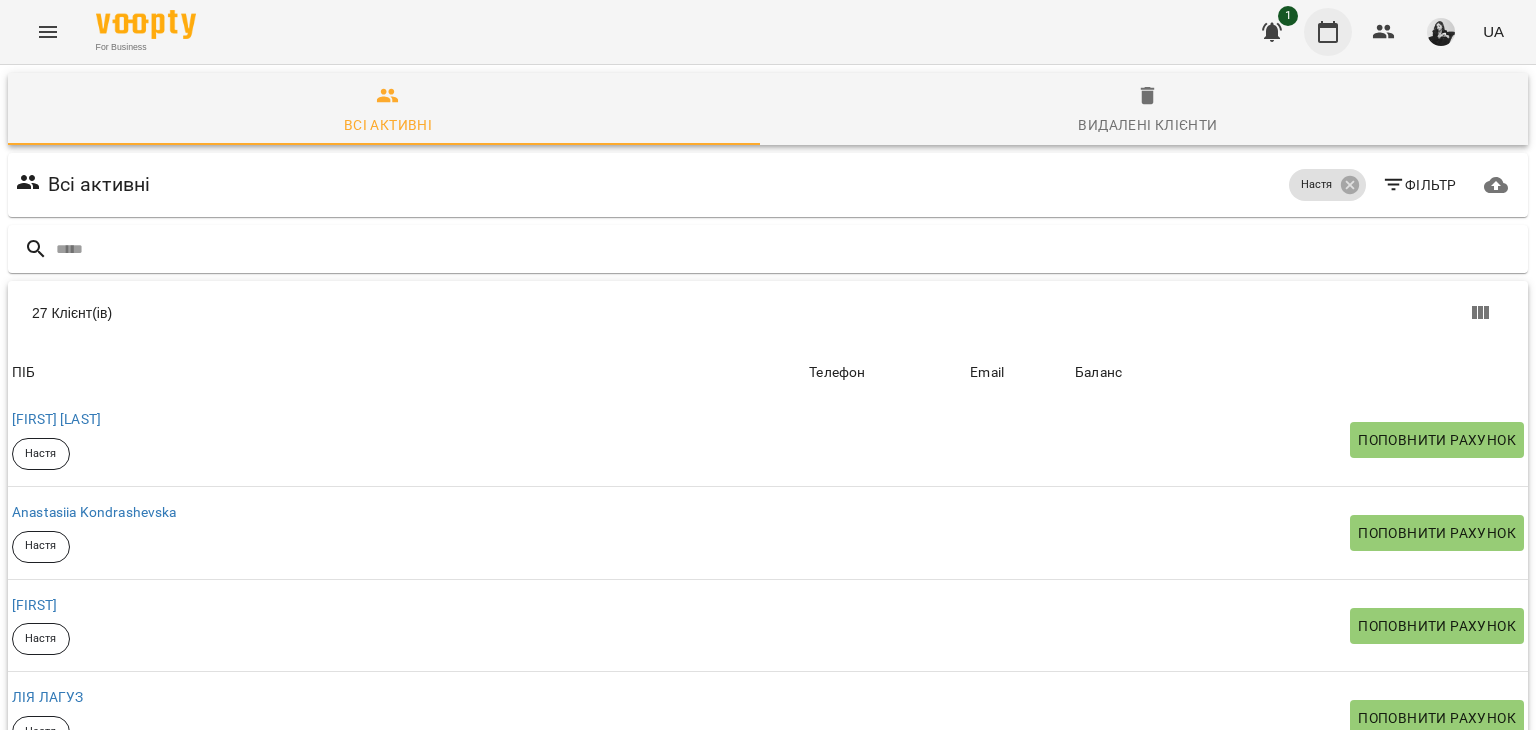 click 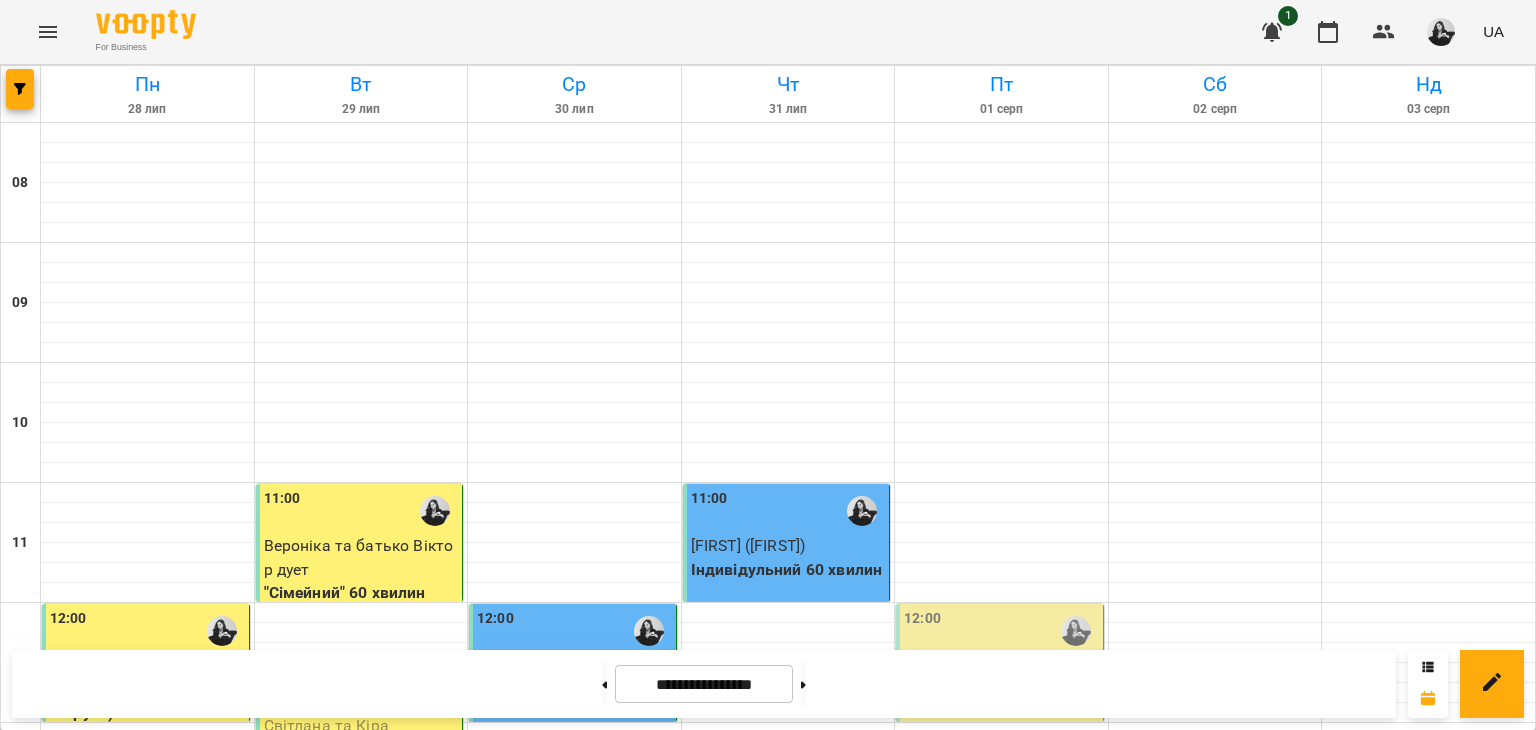 scroll, scrollTop: 1000, scrollLeft: 0, axis: vertical 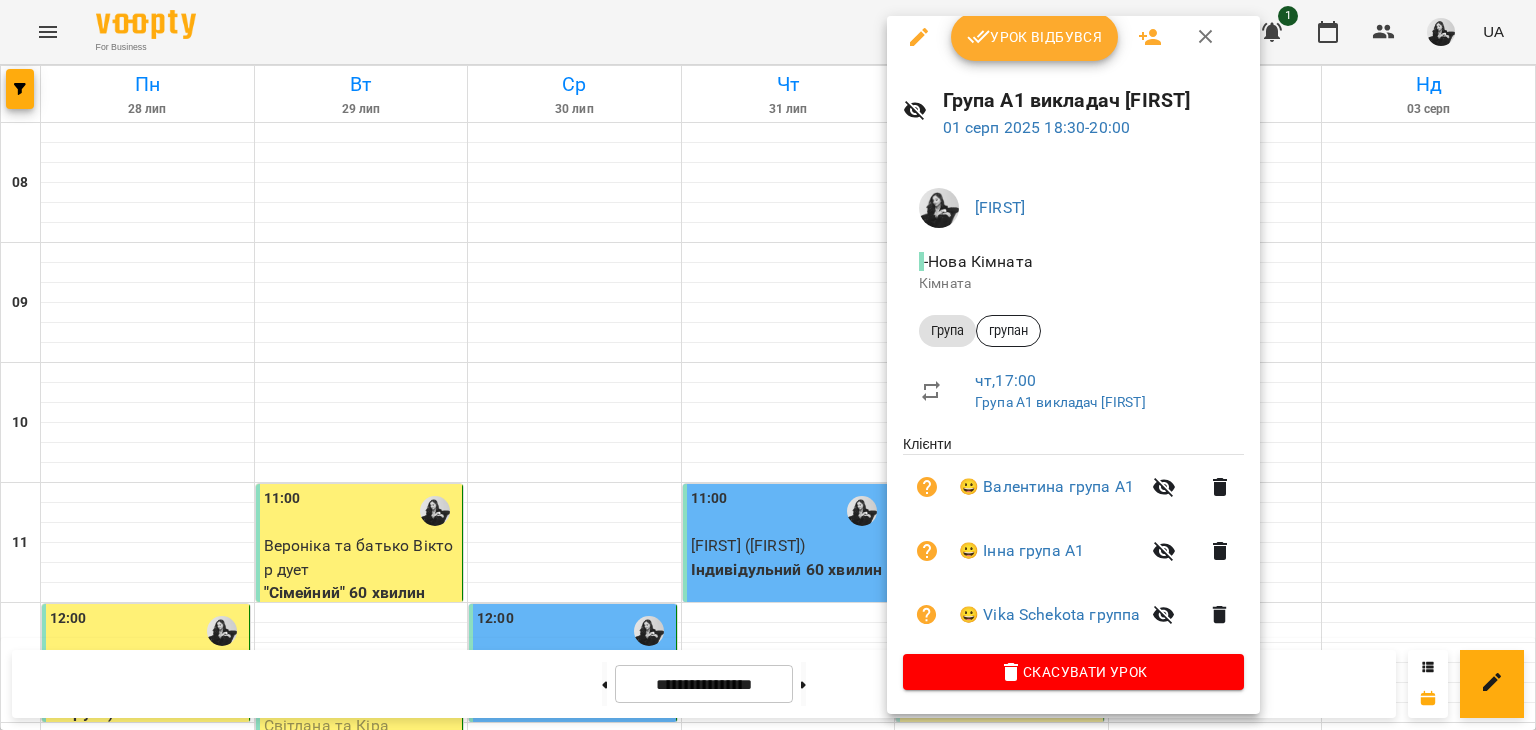 click at bounding box center (768, 365) 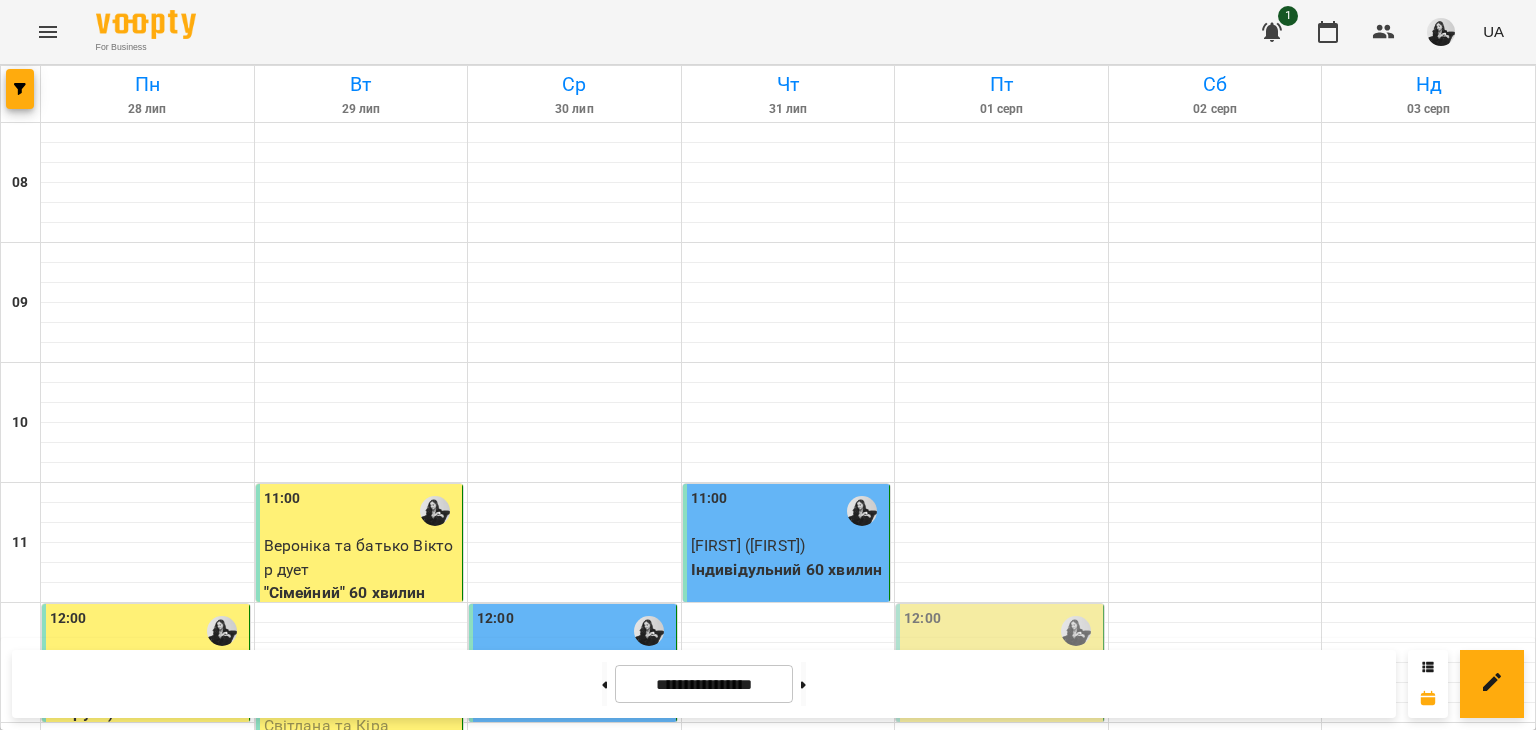 click on "Група (групан)" at bounding box center [1001, 1470] 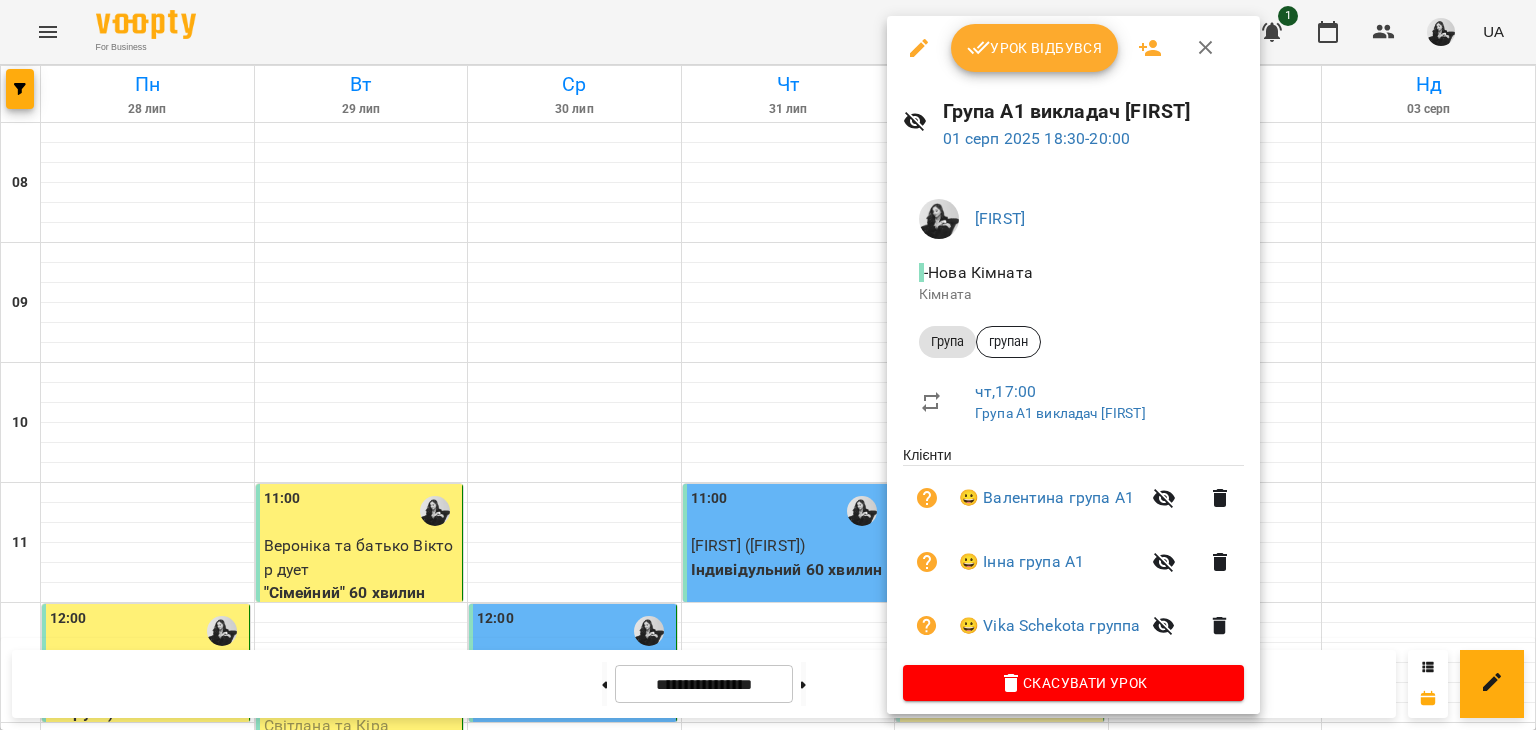 click 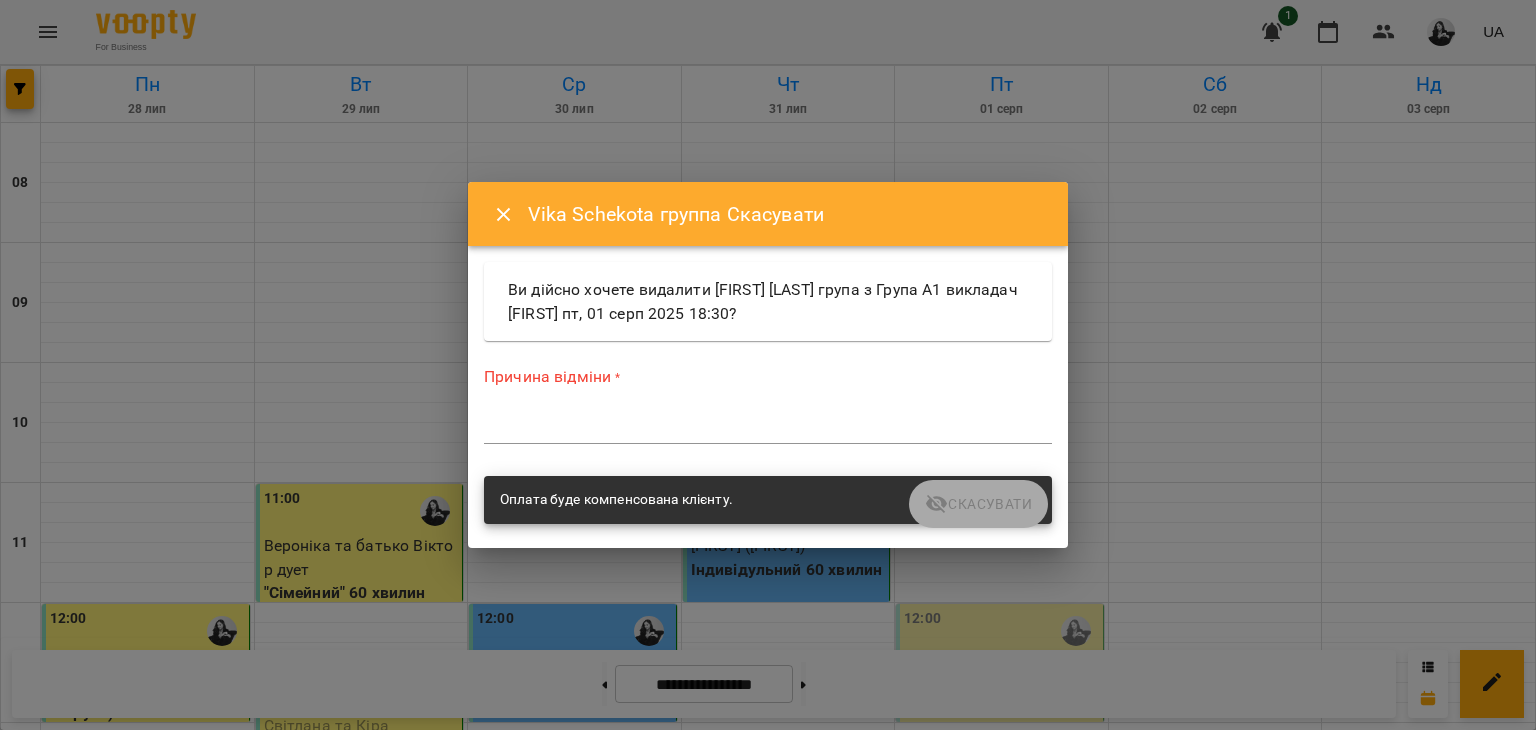 click on "Оплата буде компенсована клієнту." at bounding box center (768, 500) 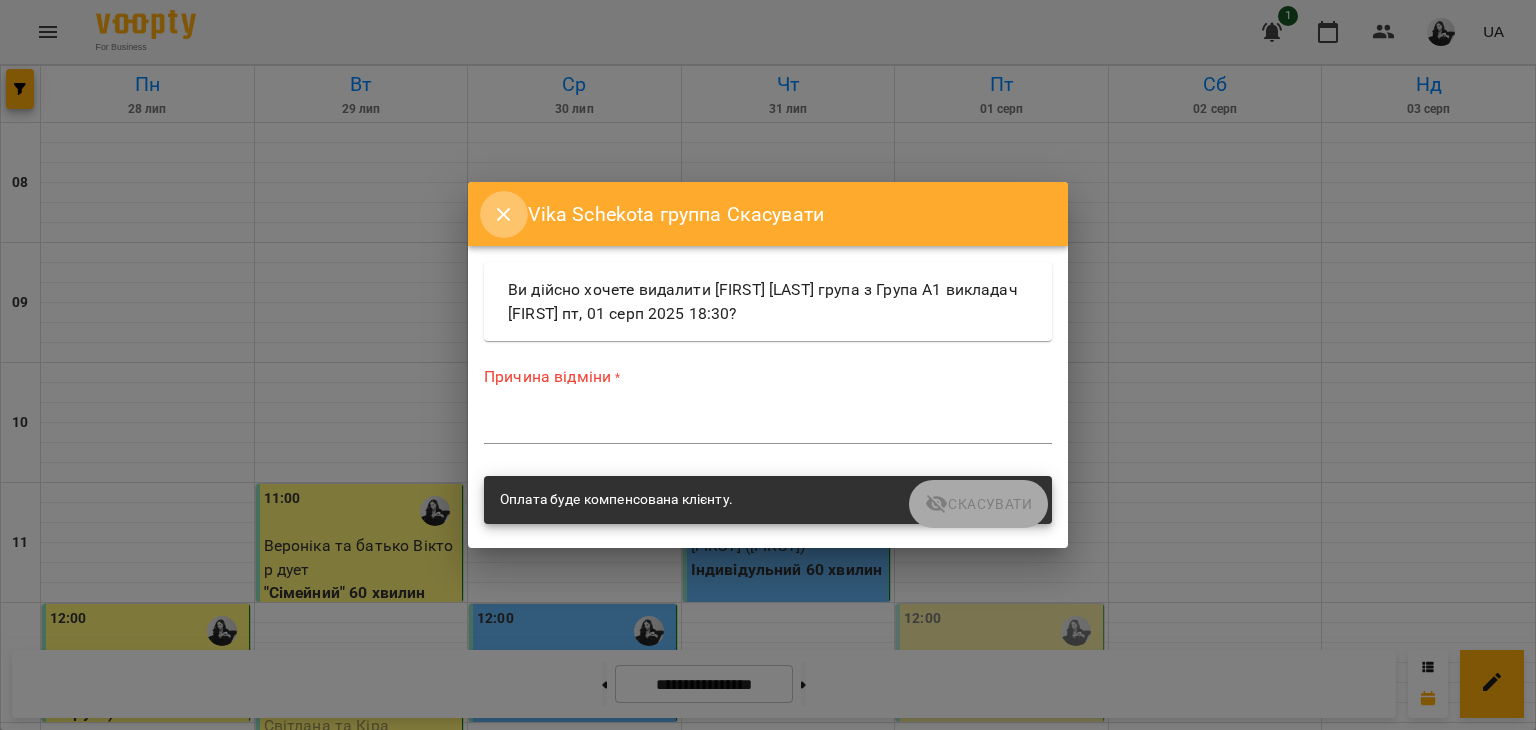click 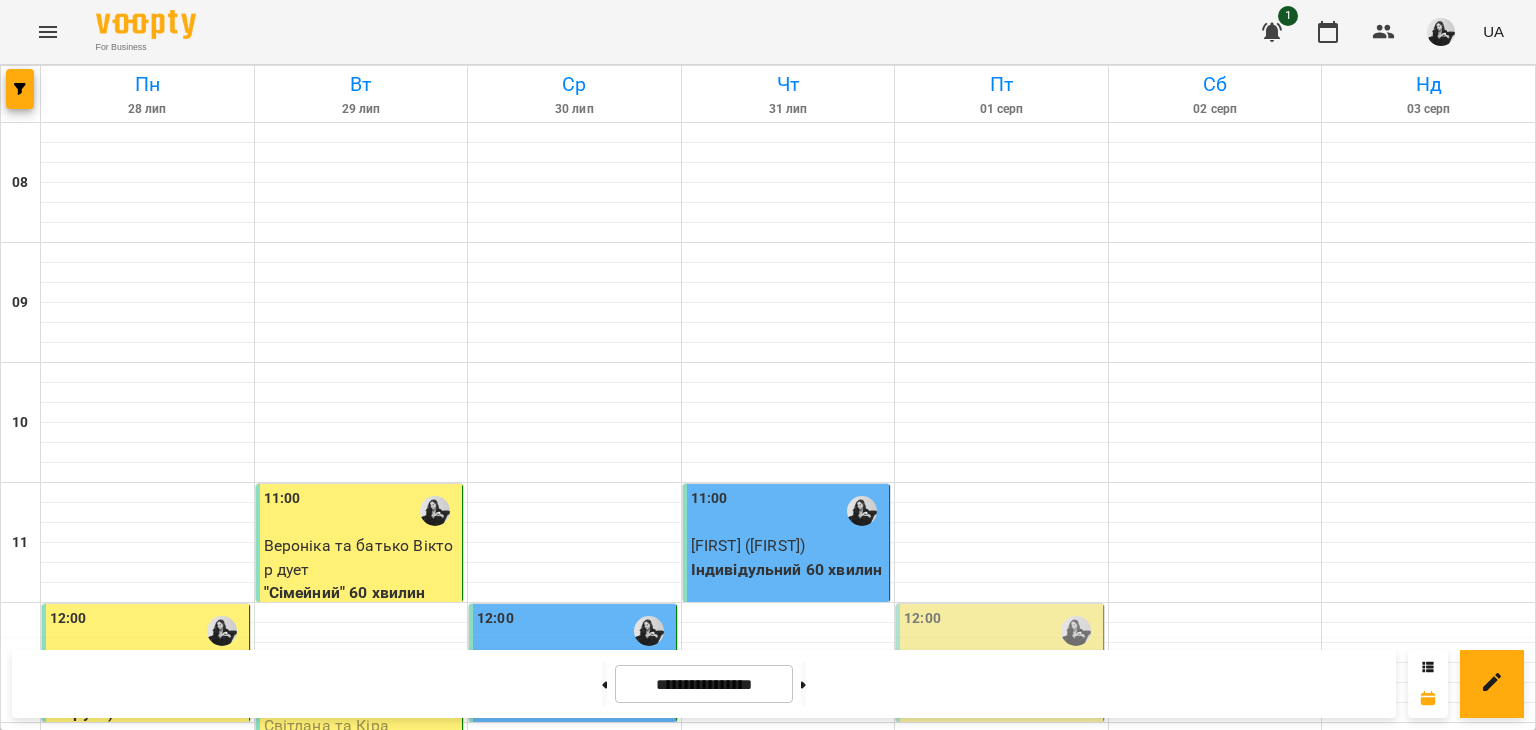 click on "3" at bounding box center [1001, 1446] 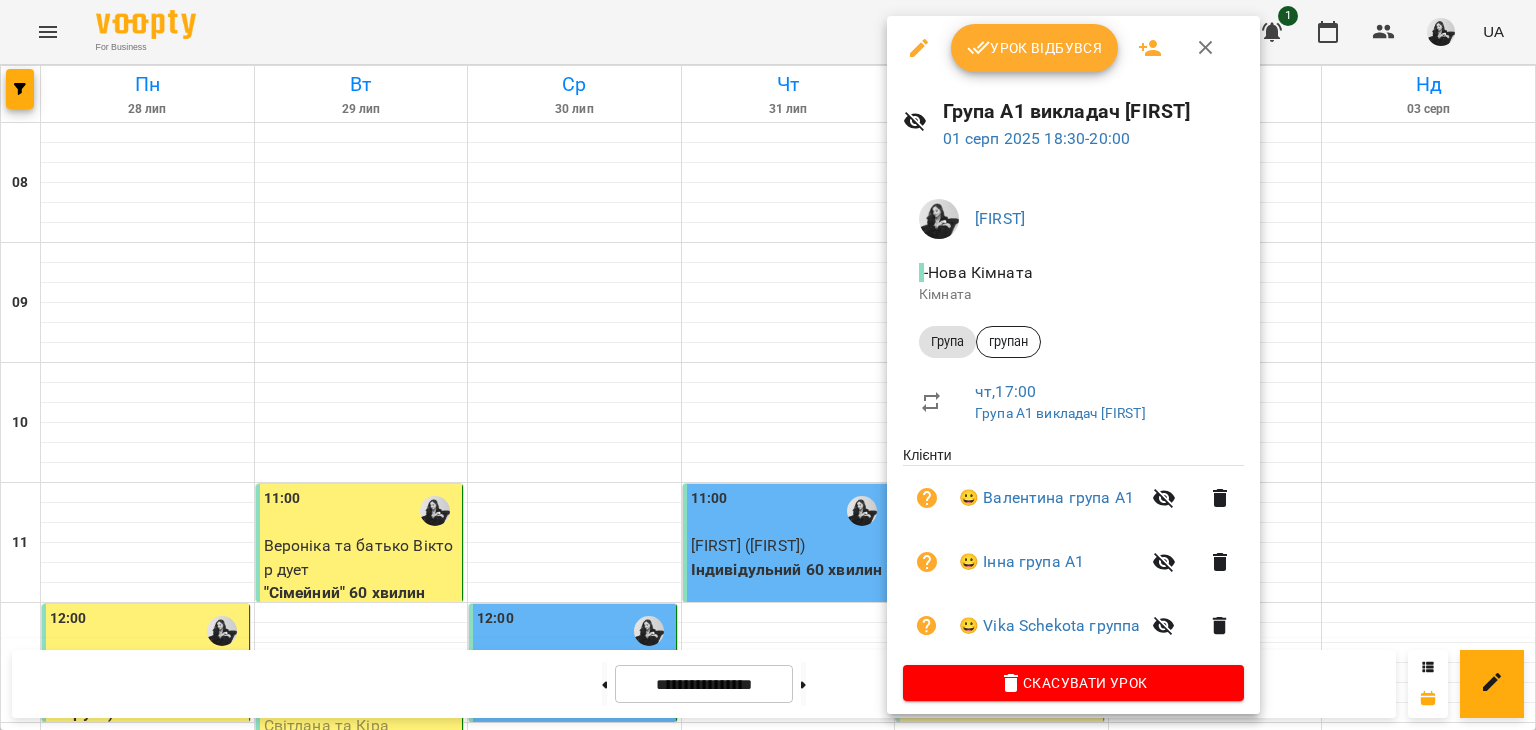 click 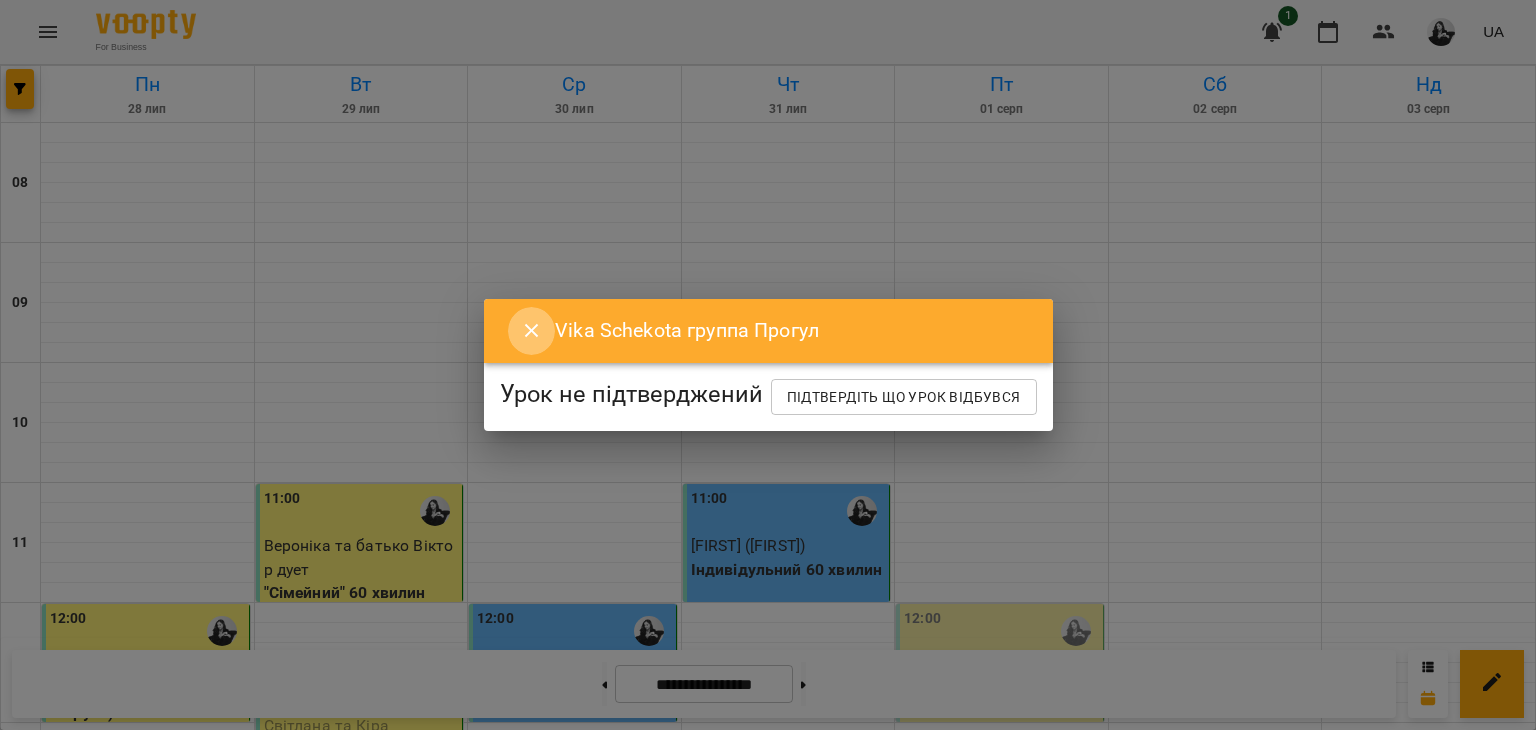 click at bounding box center [532, 331] 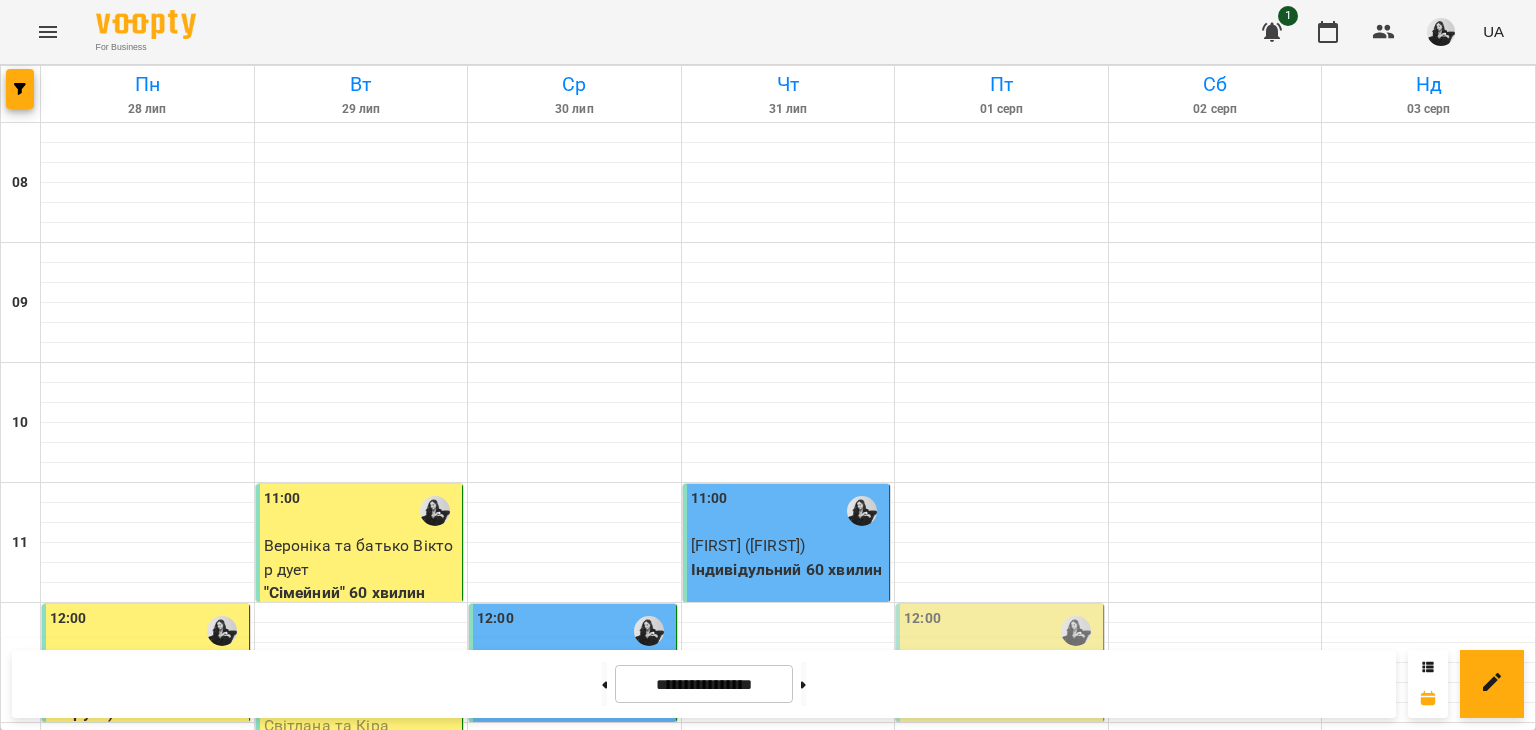 click on "3" at bounding box center (1001, 1446) 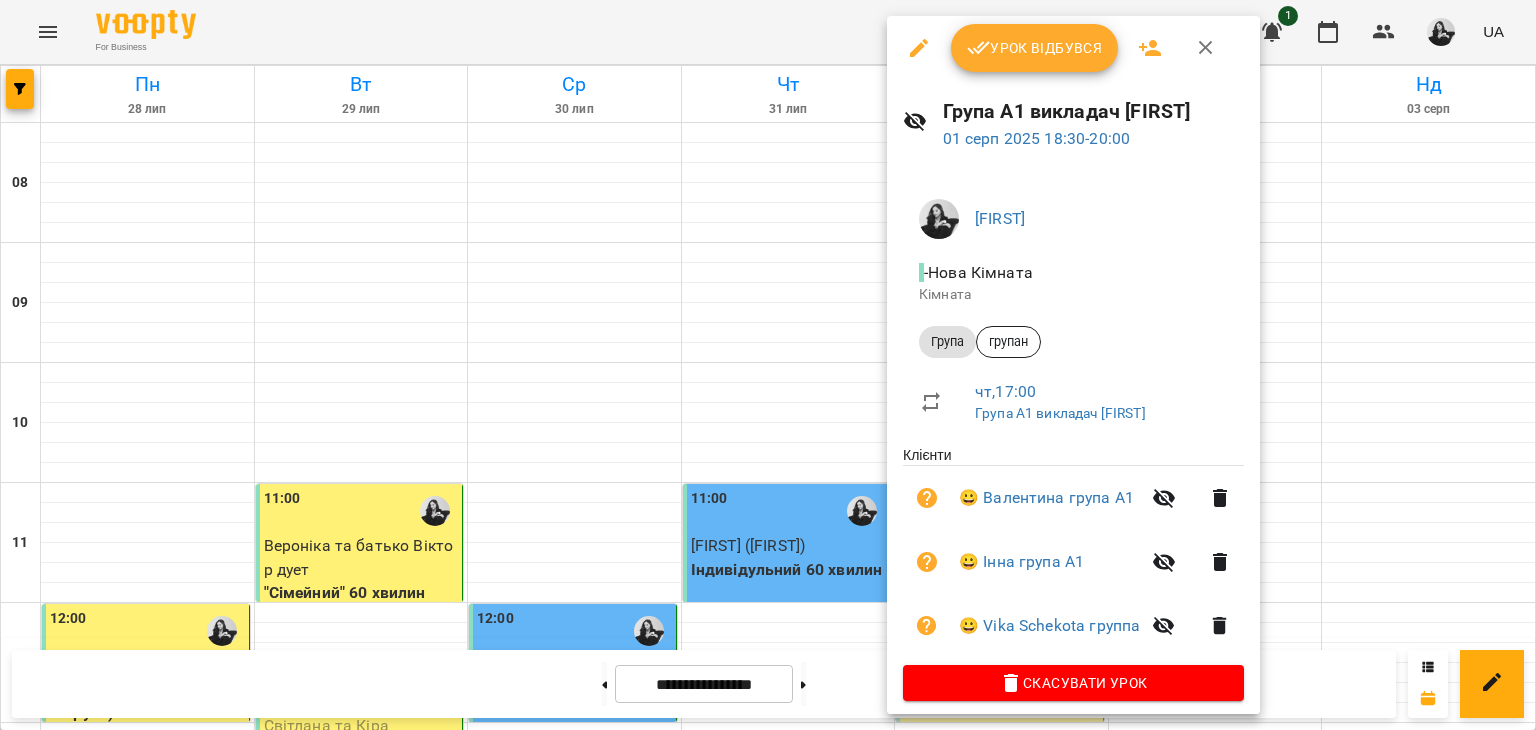click on "Урок відбувся" at bounding box center (1035, 48) 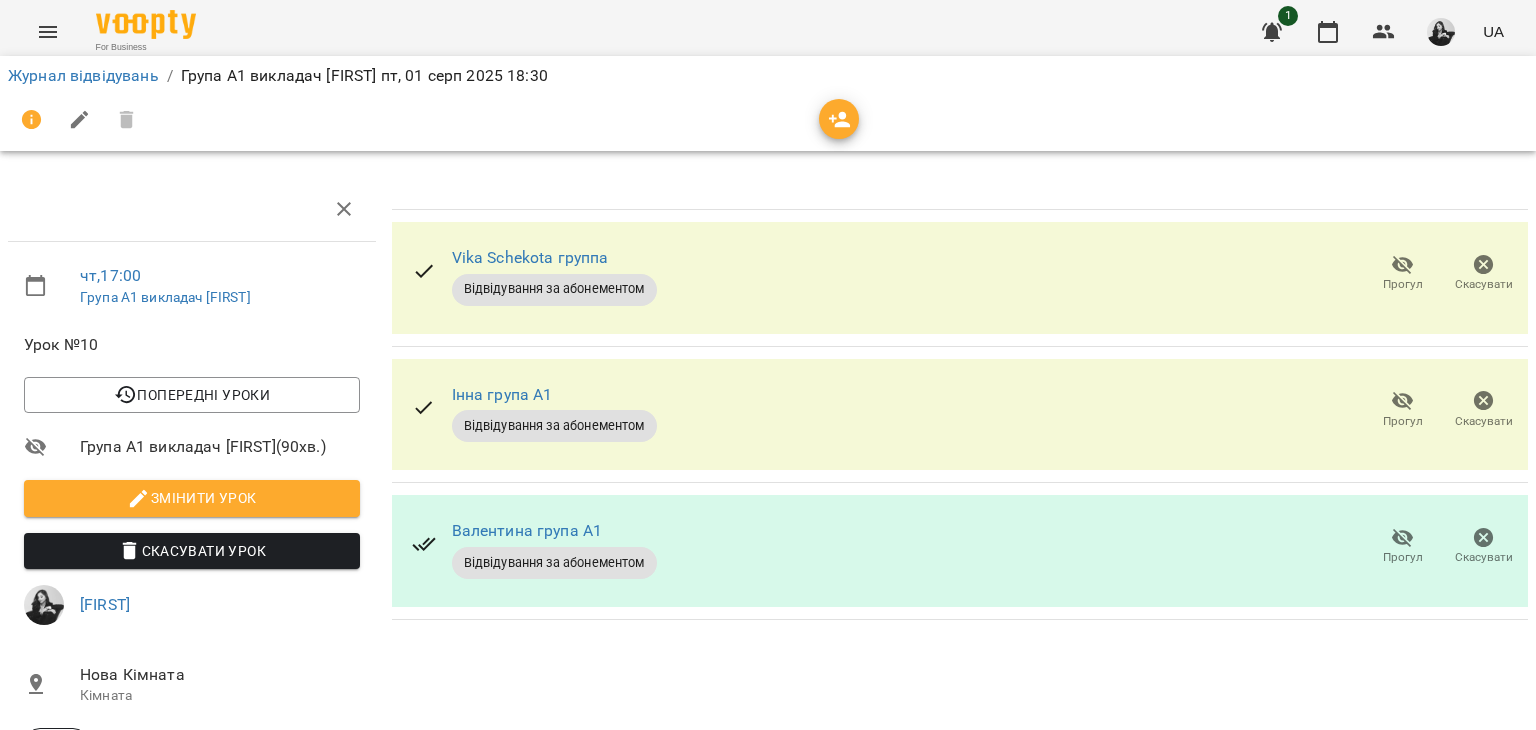 click 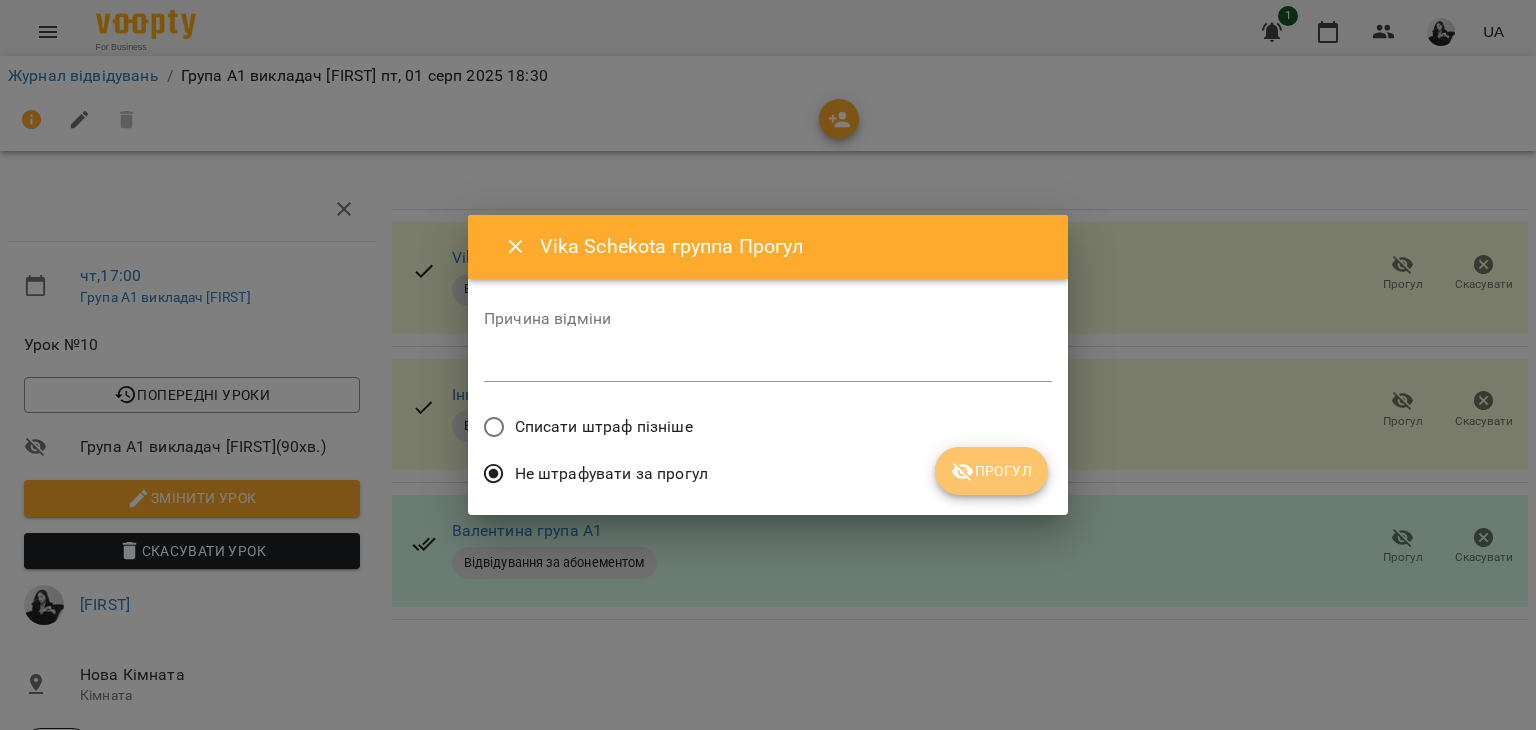 click on "Прогул" at bounding box center [991, 471] 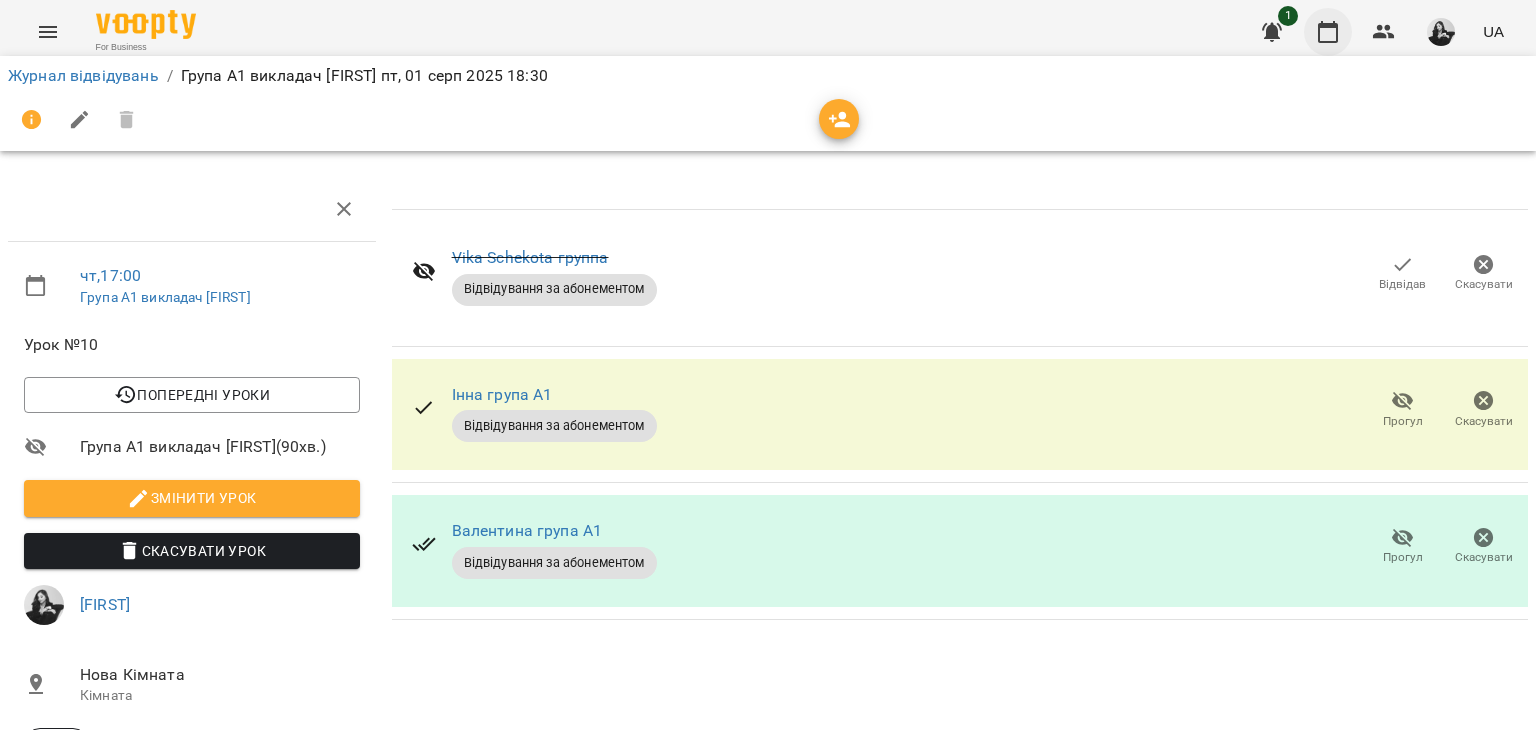 click 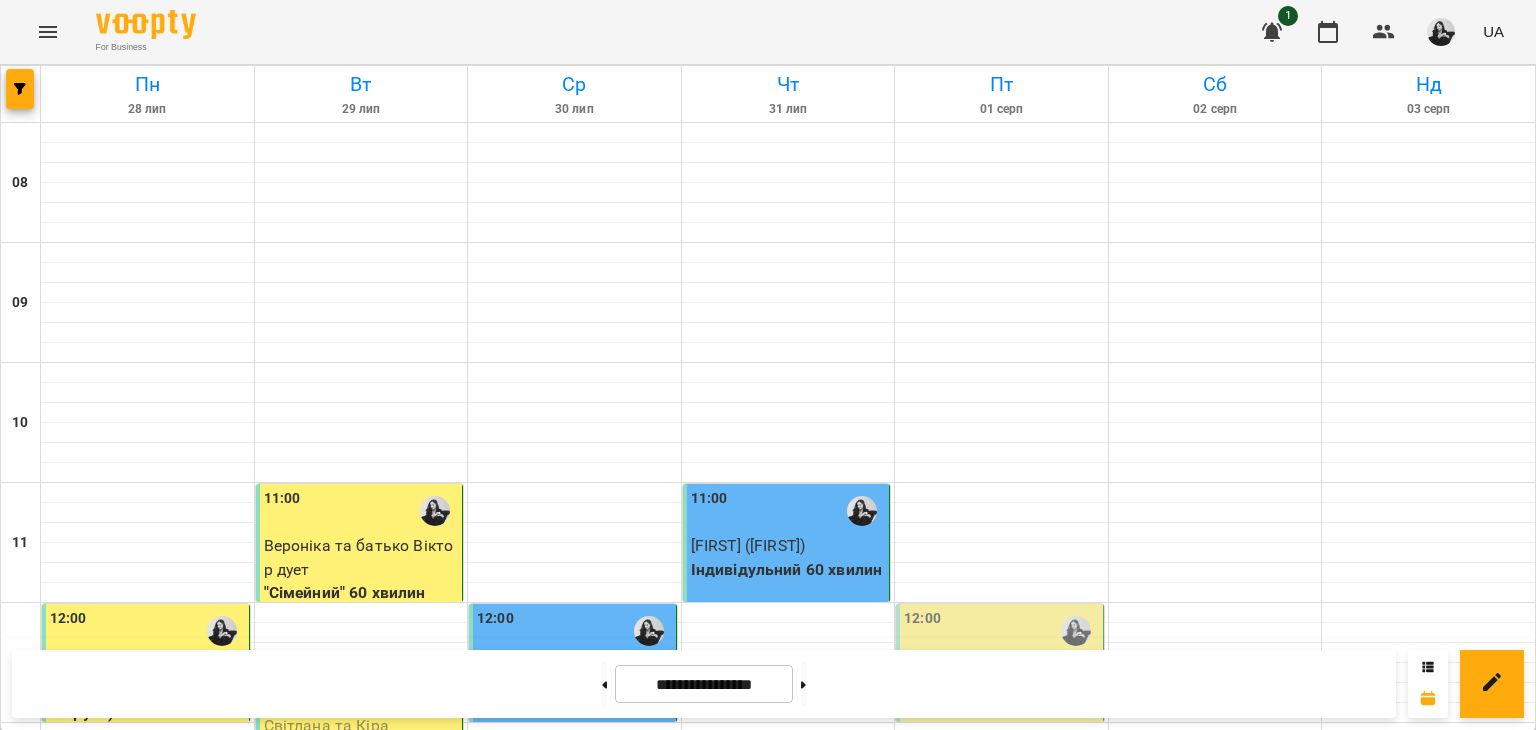 scroll, scrollTop: 900, scrollLeft: 0, axis: vertical 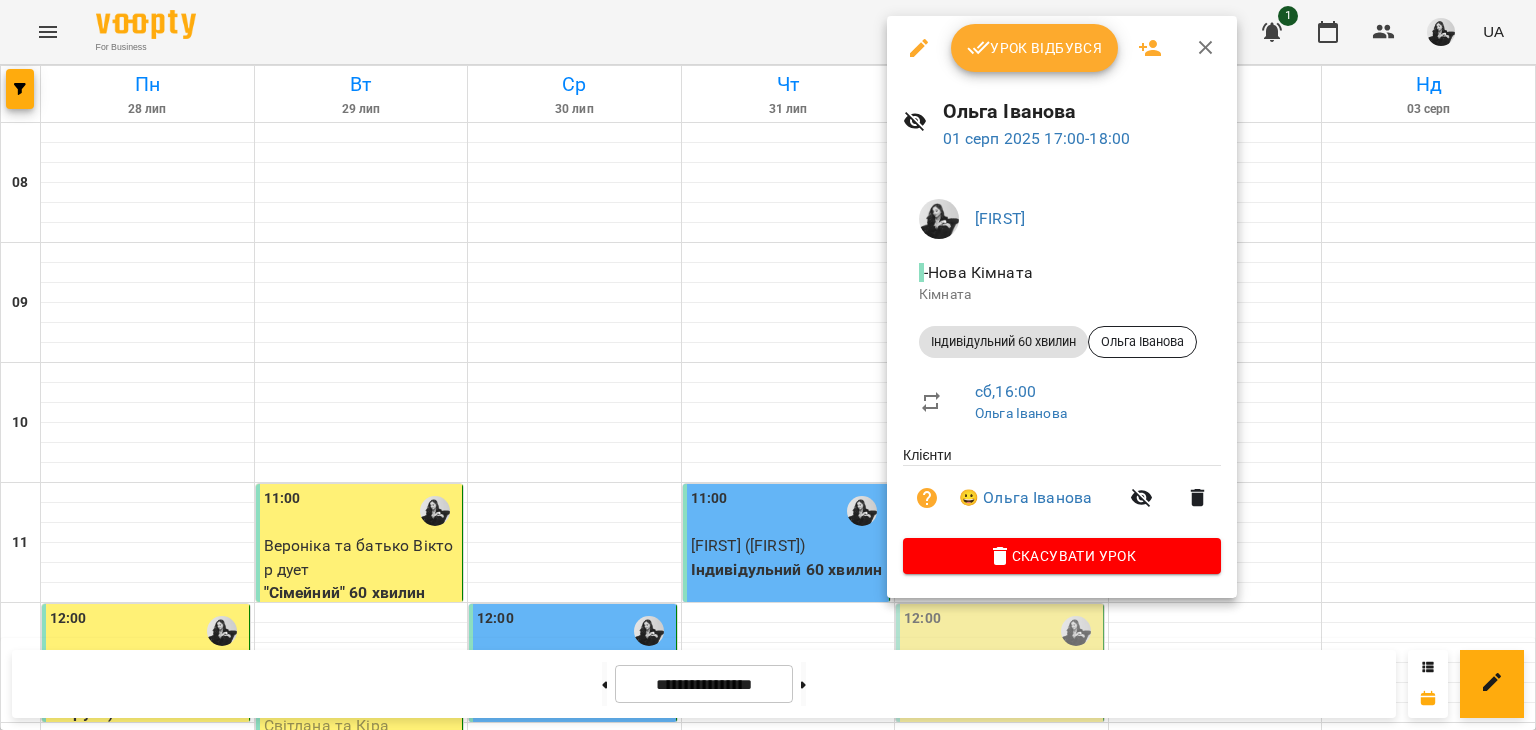 click on "Урок відбувся" at bounding box center [1035, 48] 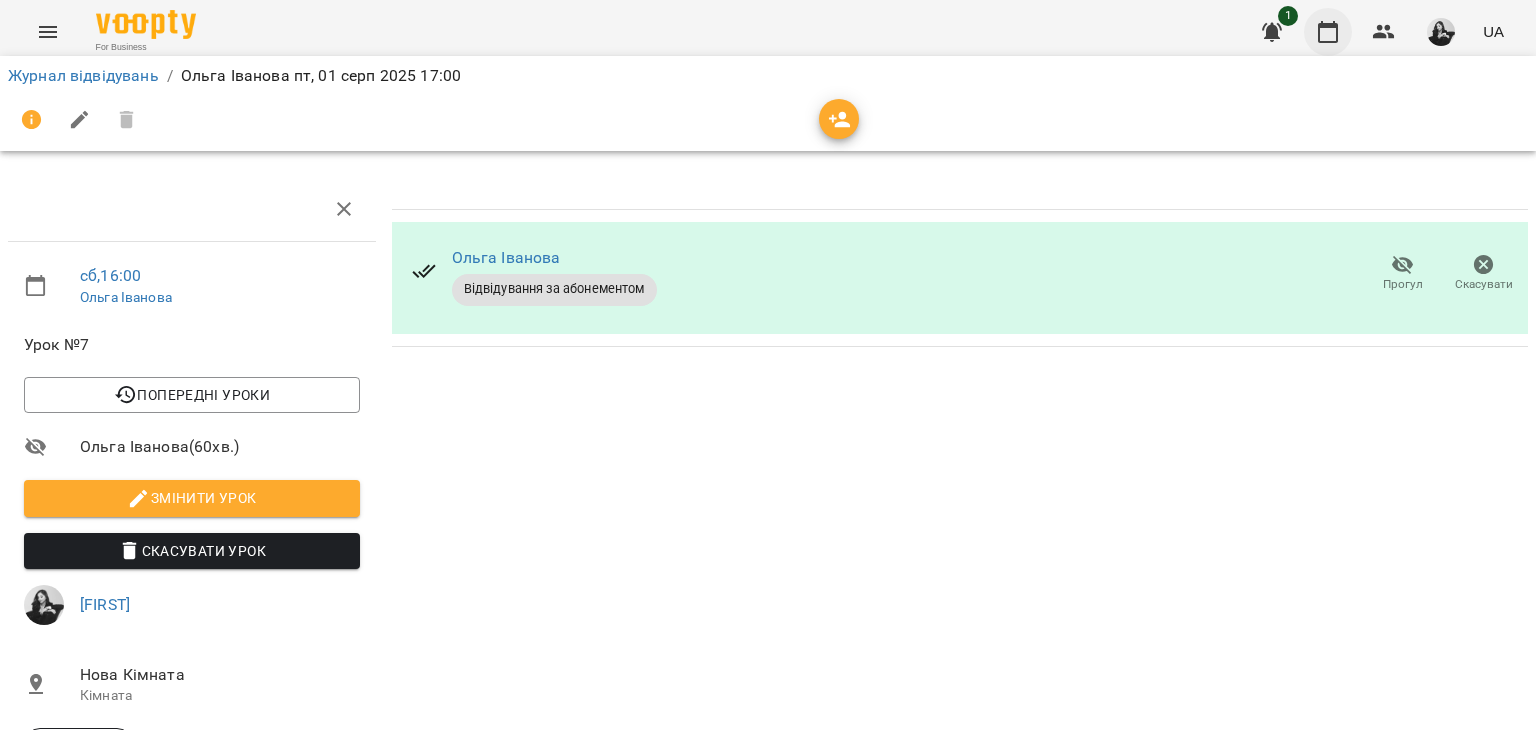 click at bounding box center [1328, 32] 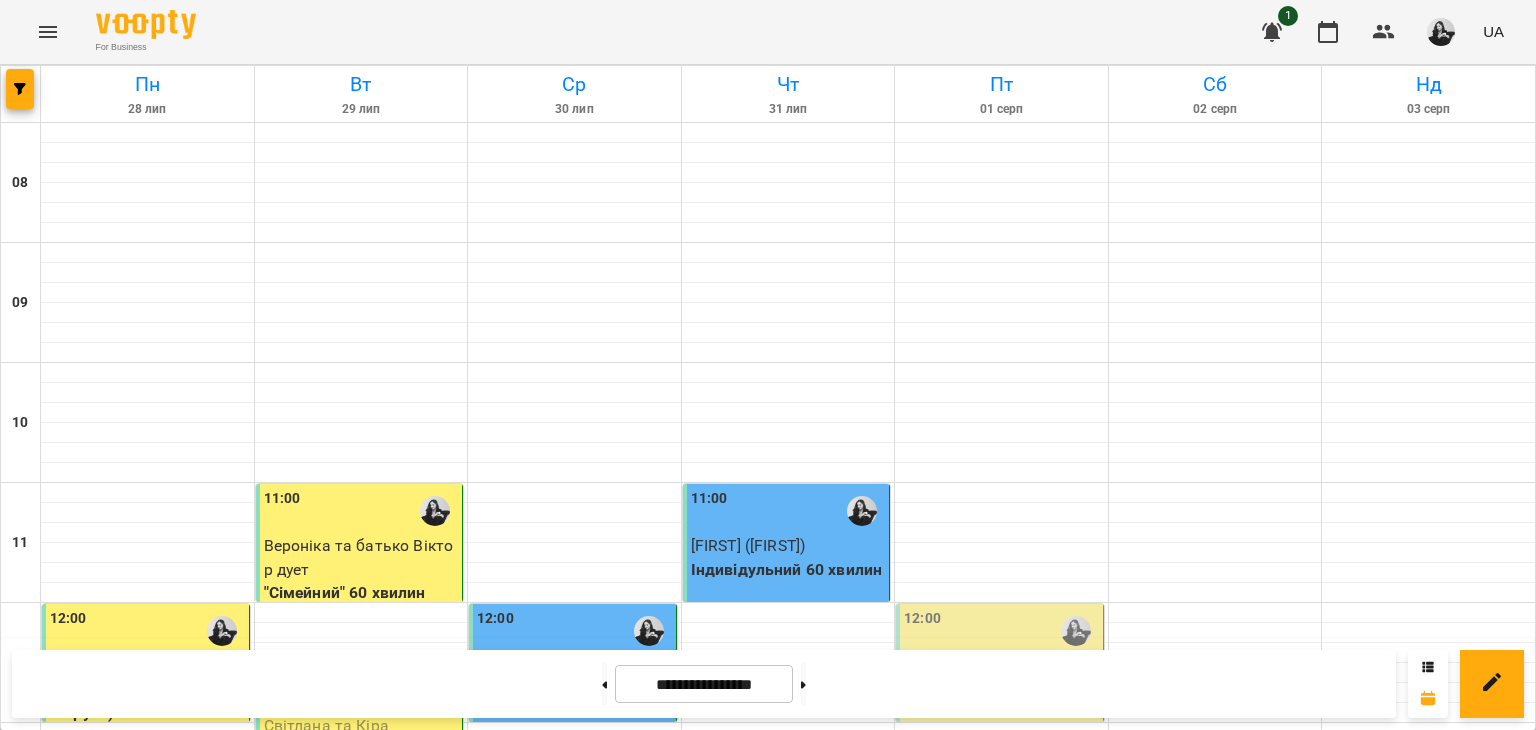 scroll, scrollTop: 500, scrollLeft: 0, axis: vertical 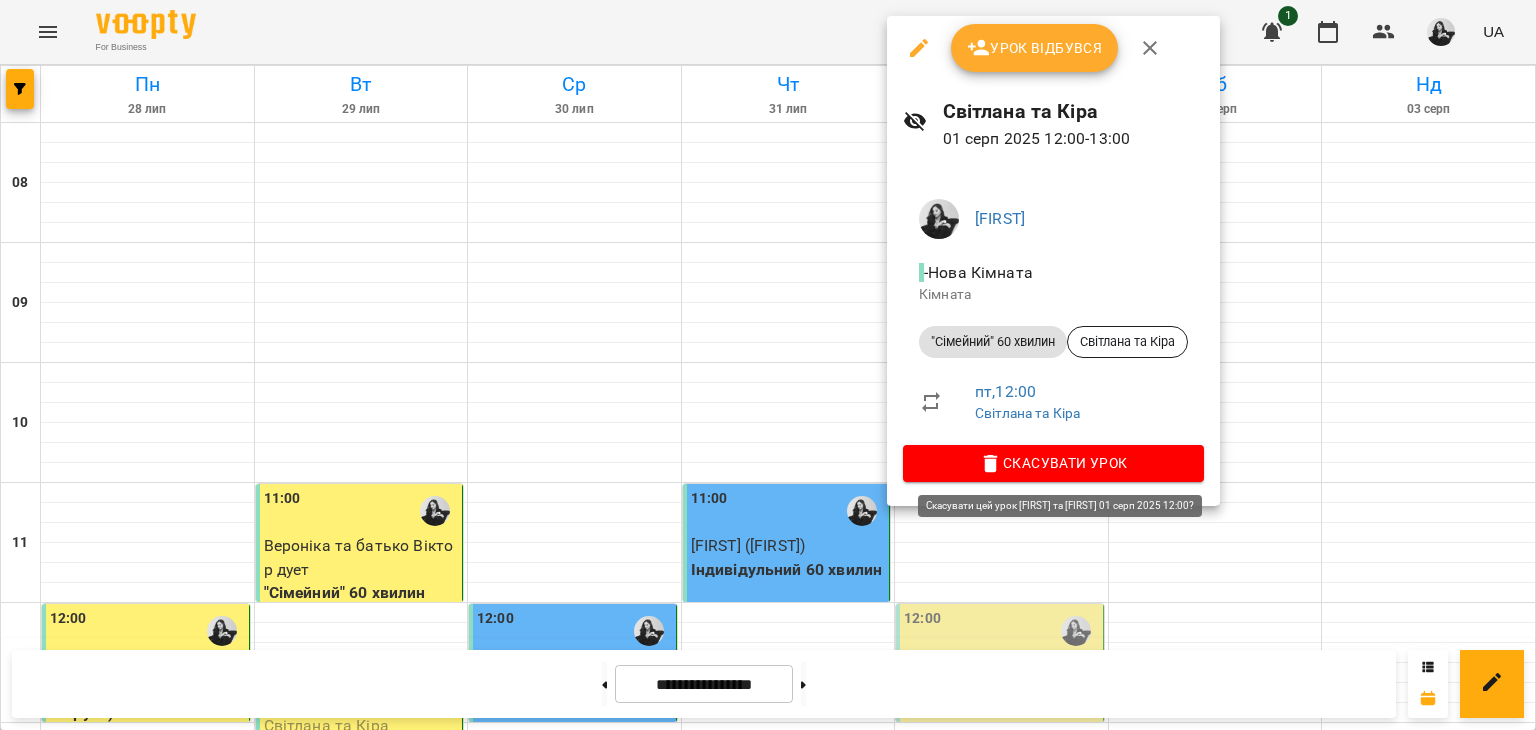 click on "Скасувати Урок" at bounding box center [1053, 463] 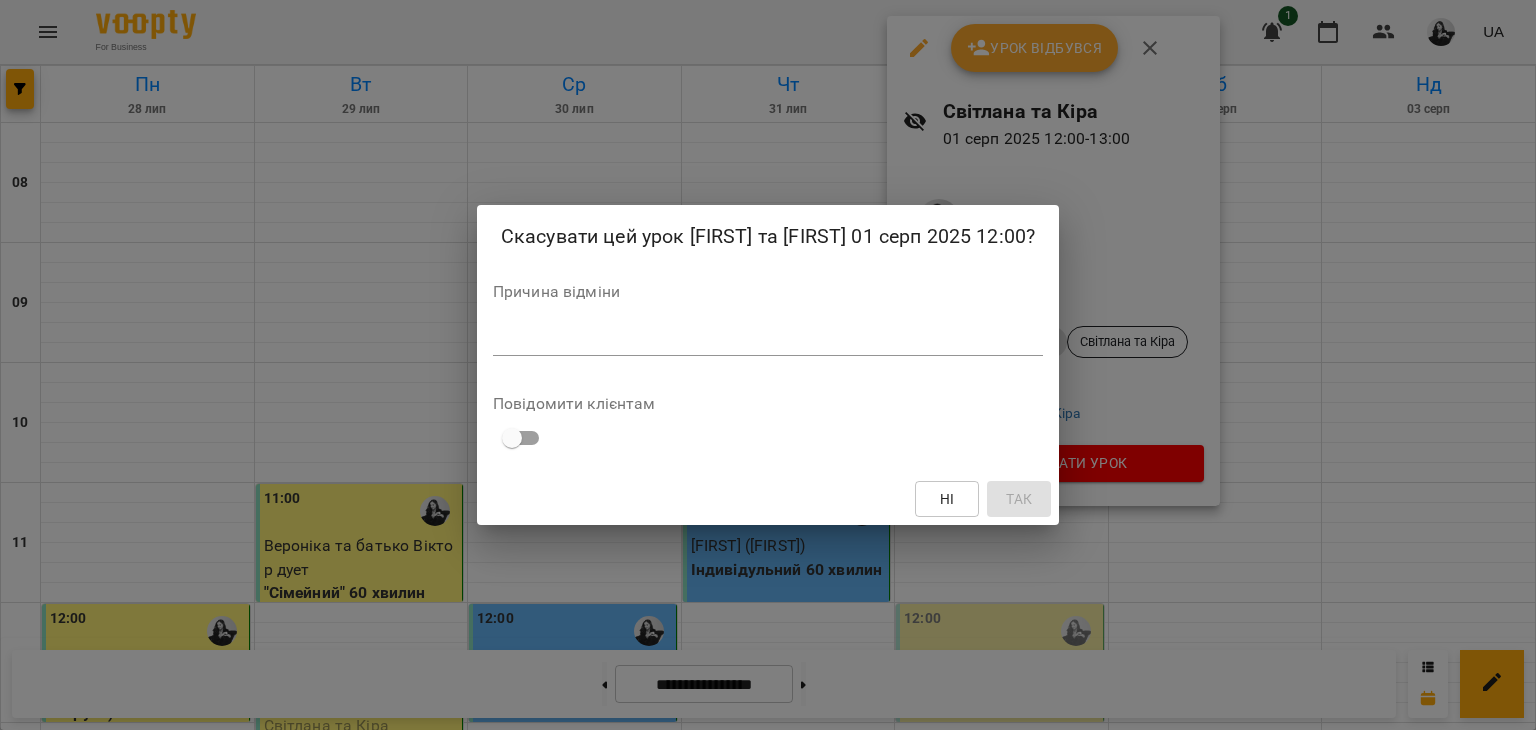 click on "Причина відміни *" at bounding box center [768, 324] 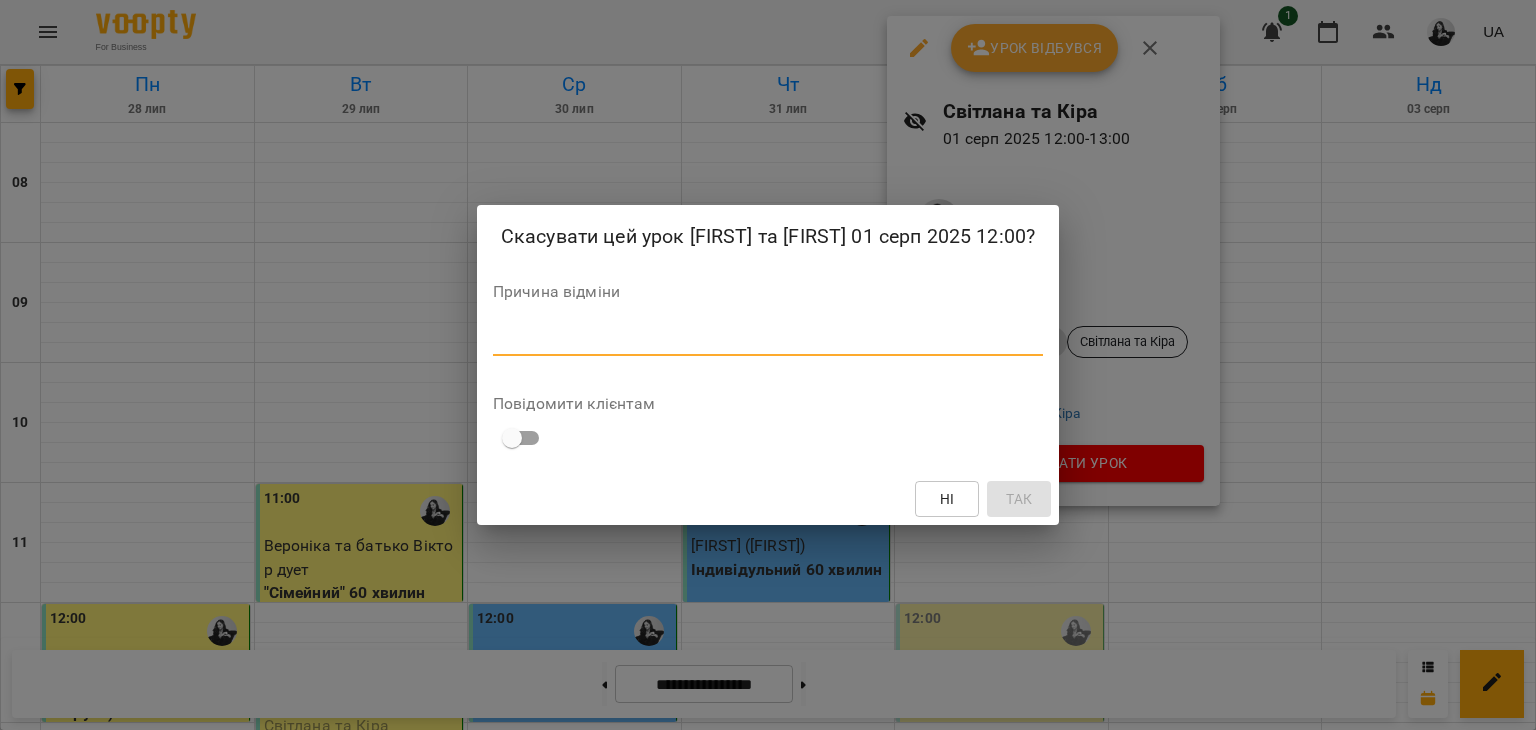 type on "*" 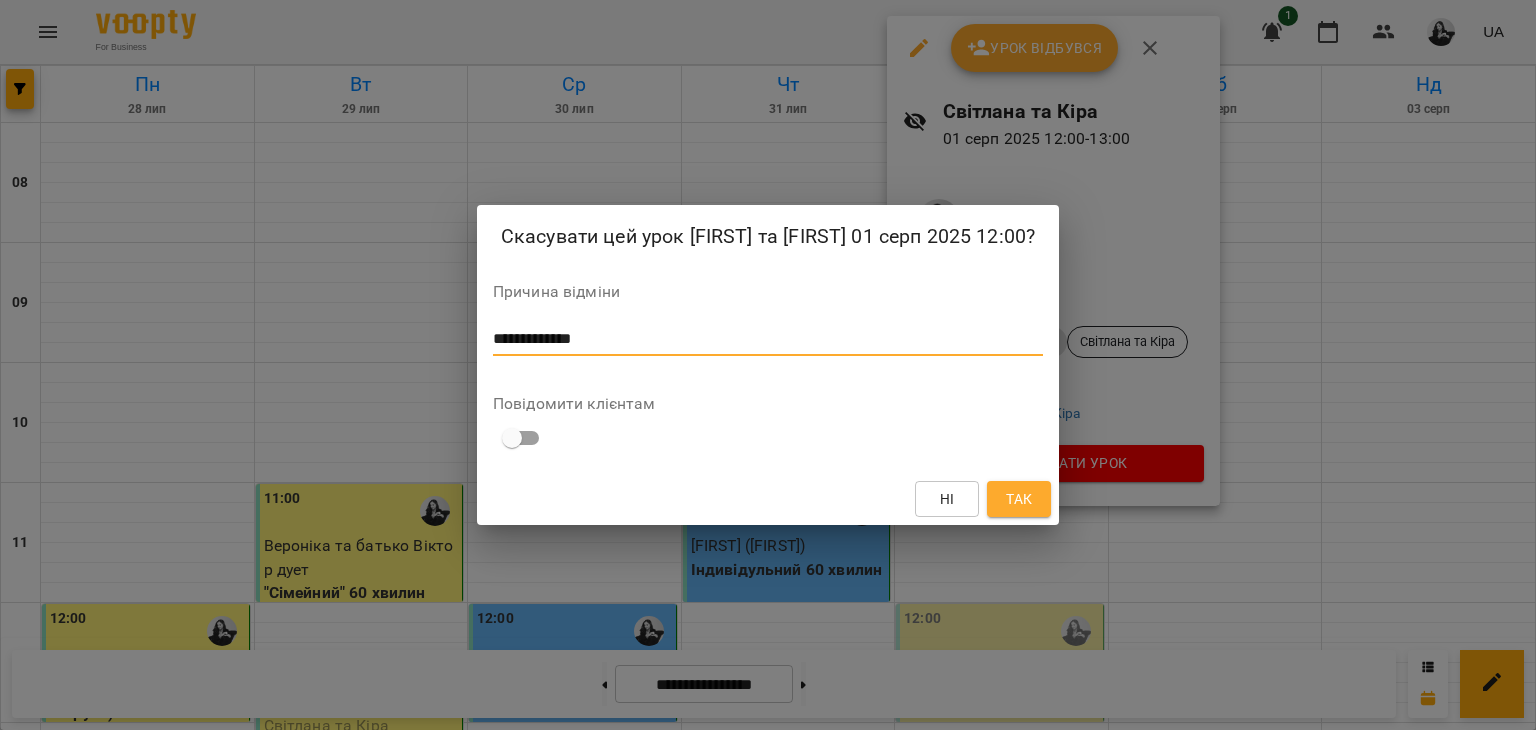type on "**********" 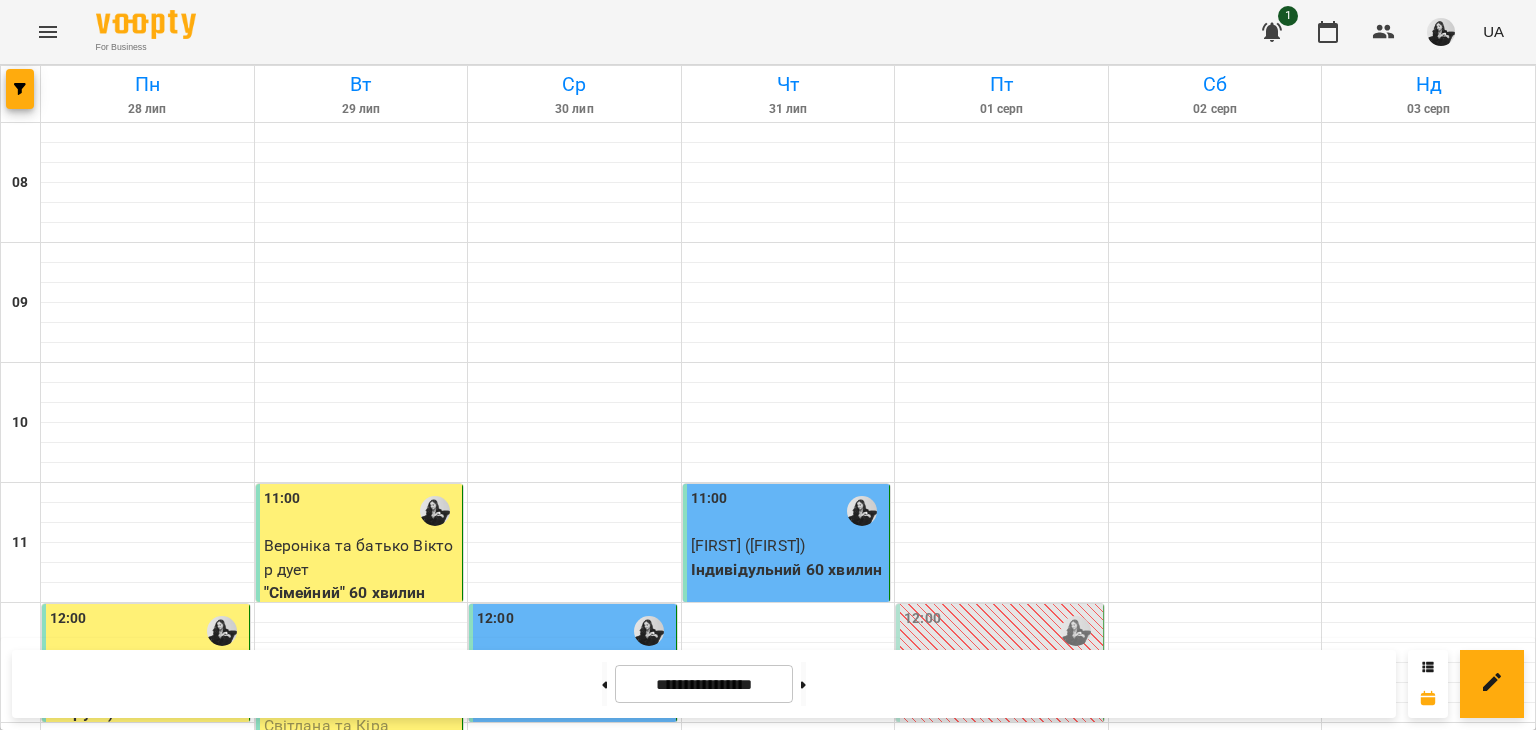 scroll, scrollTop: 700, scrollLeft: 0, axis: vertical 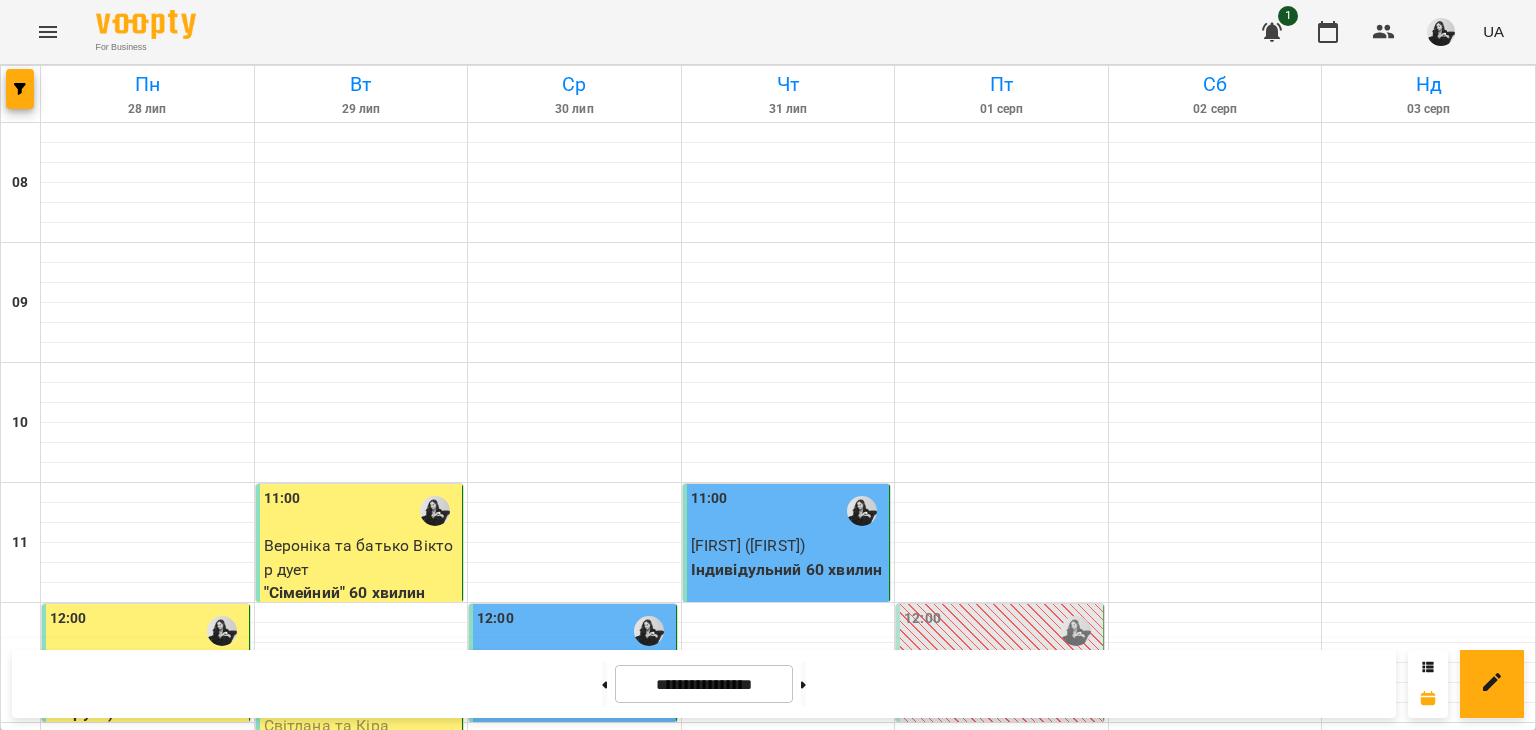 click on "Індивідульний 60 хвилин - [FIRST] [LAST]" at bounding box center [1215, 1037] 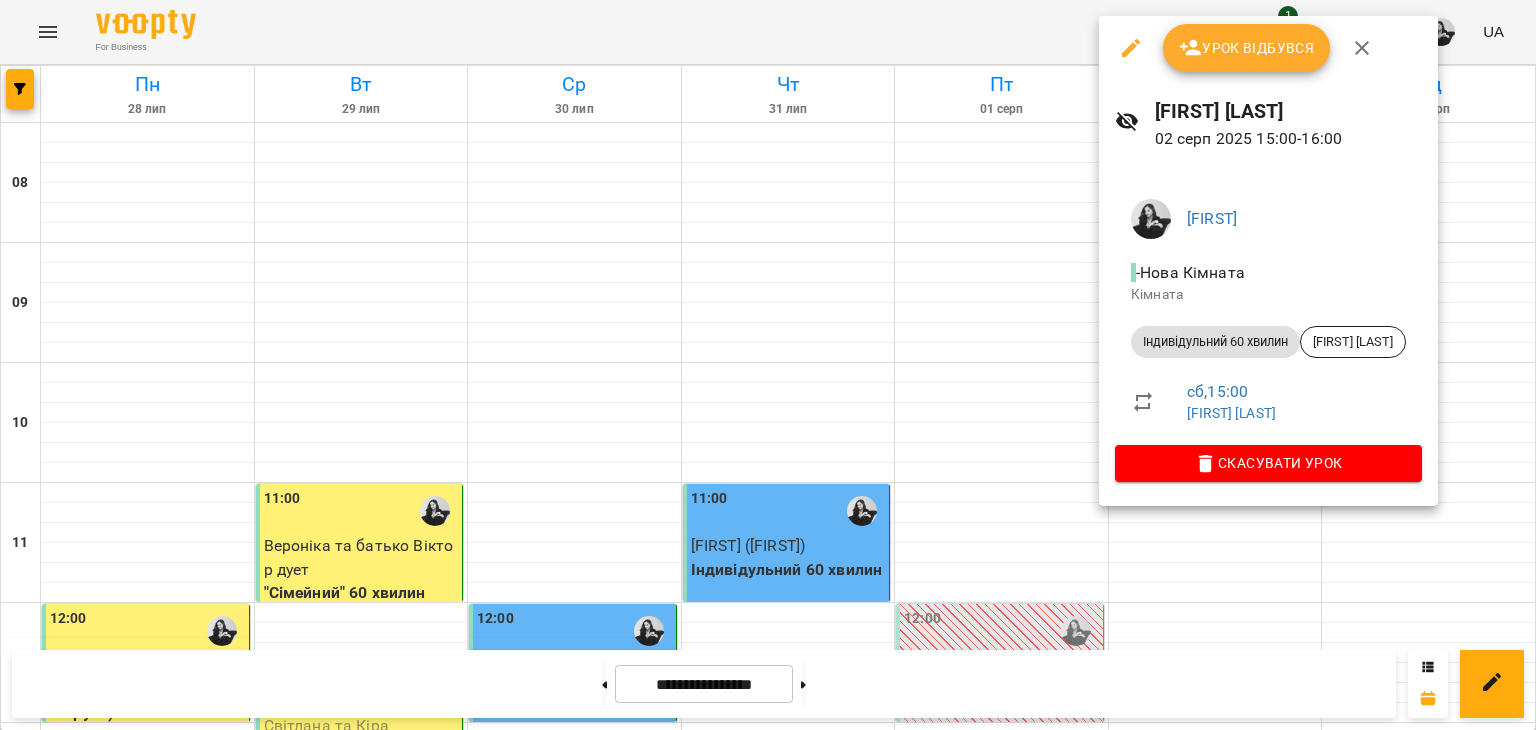 click on "Урок відбувся" at bounding box center [1247, 48] 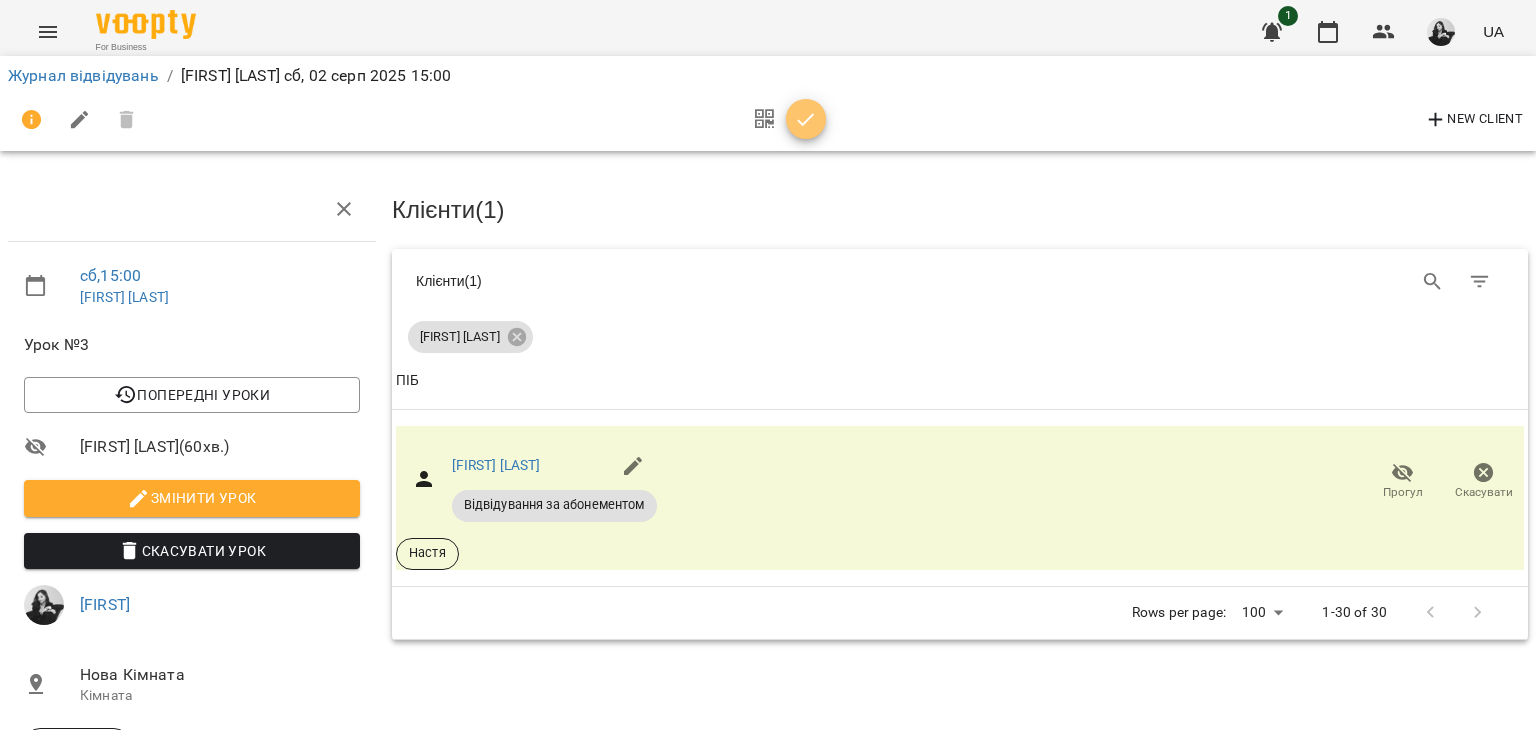 click at bounding box center [806, 119] 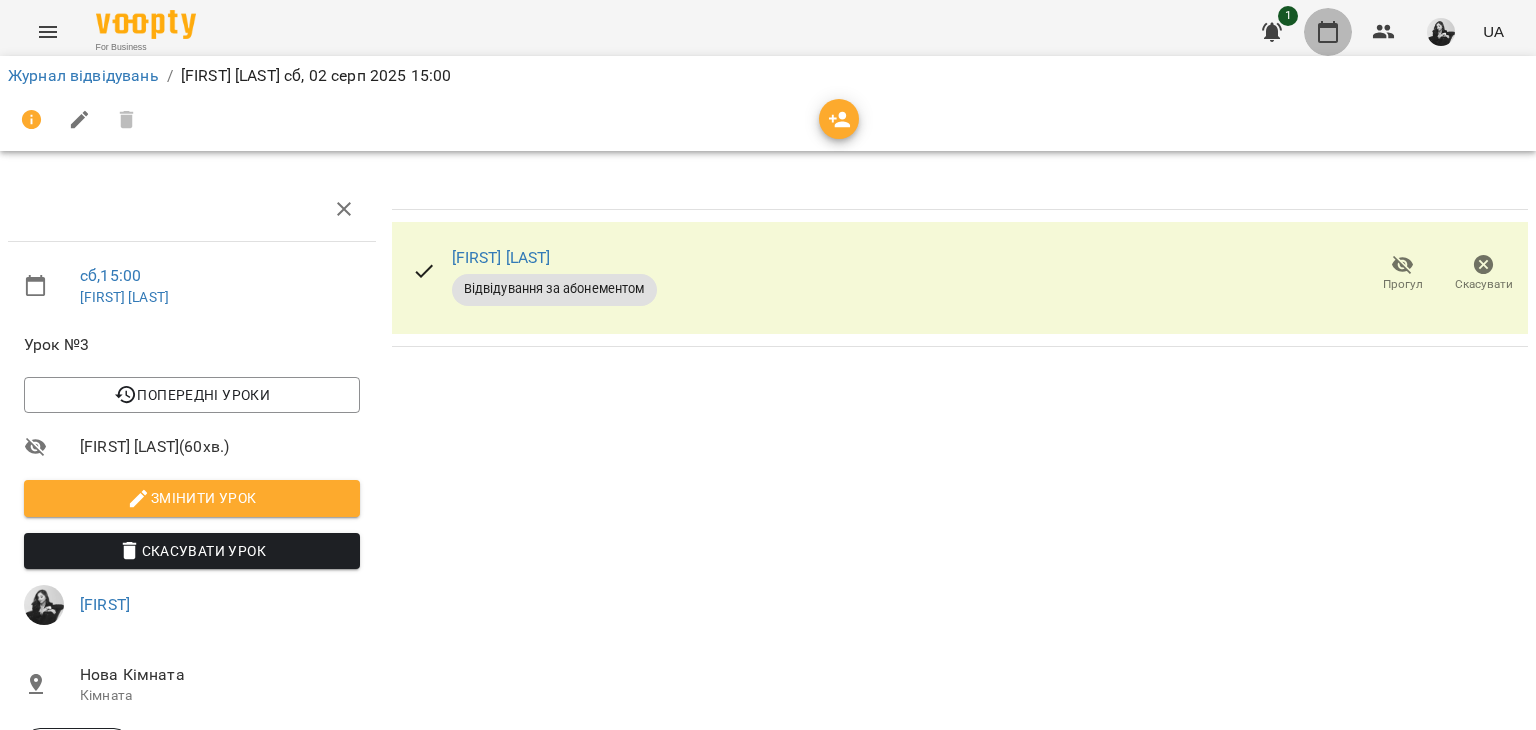 click 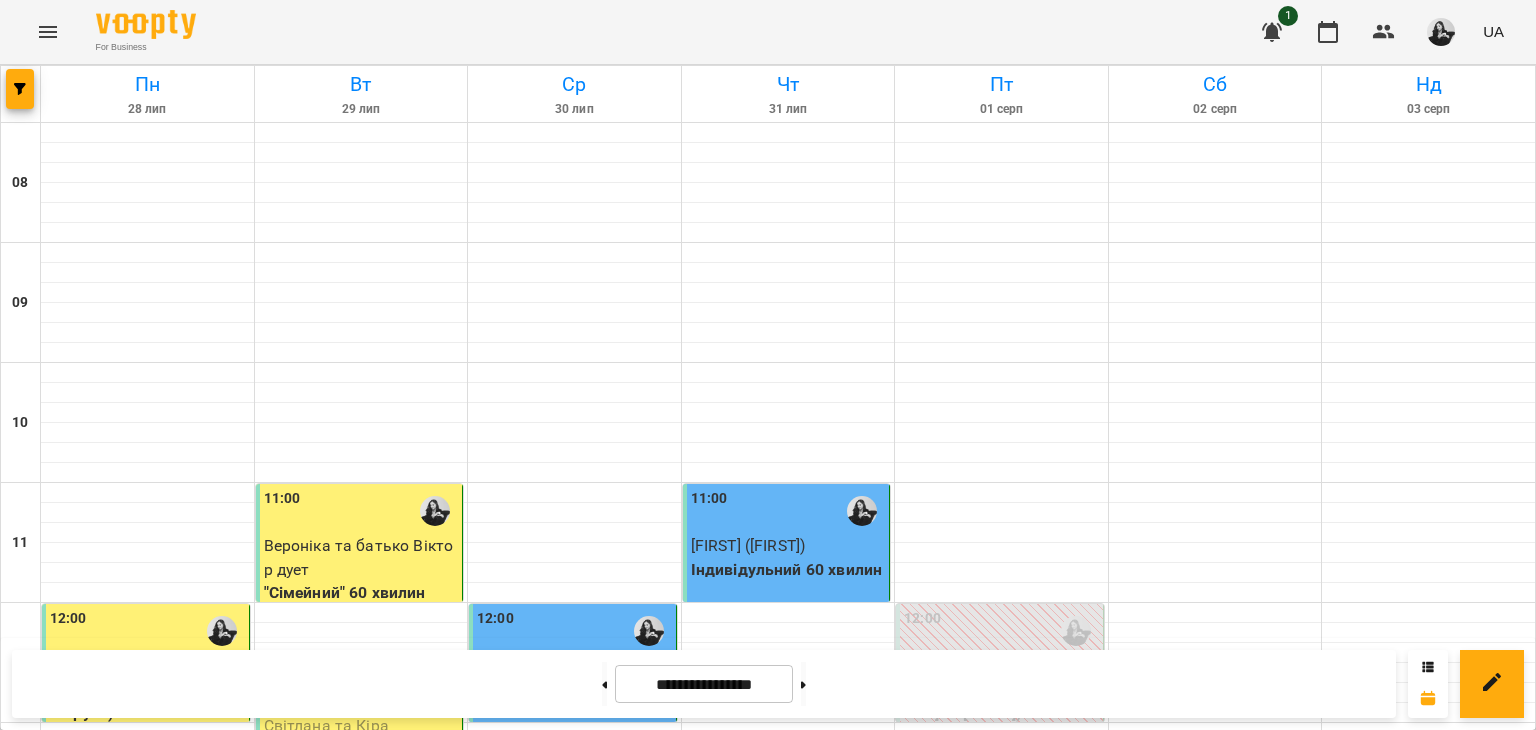scroll, scrollTop: 800, scrollLeft: 0, axis: vertical 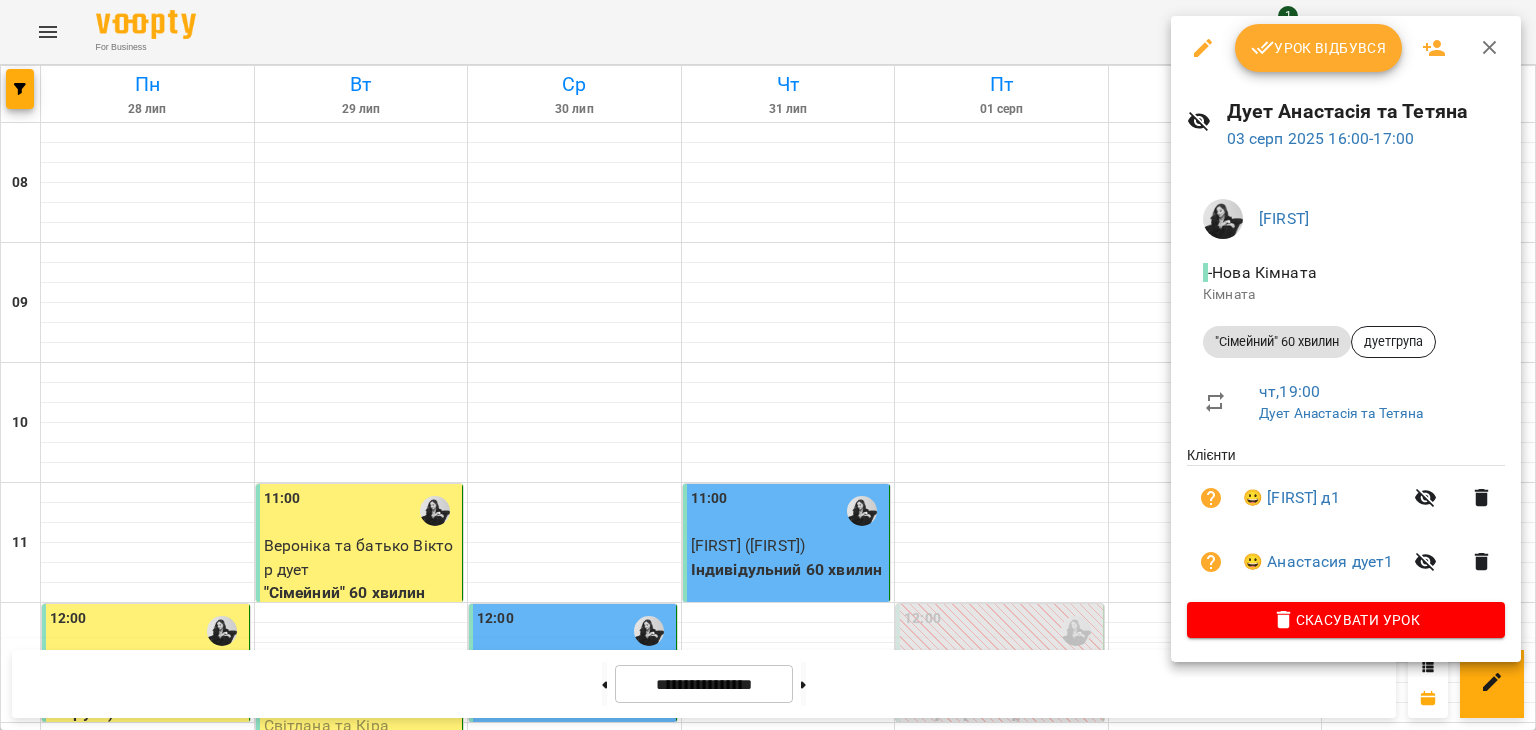 click on "Скасувати Урок" at bounding box center [1346, 620] 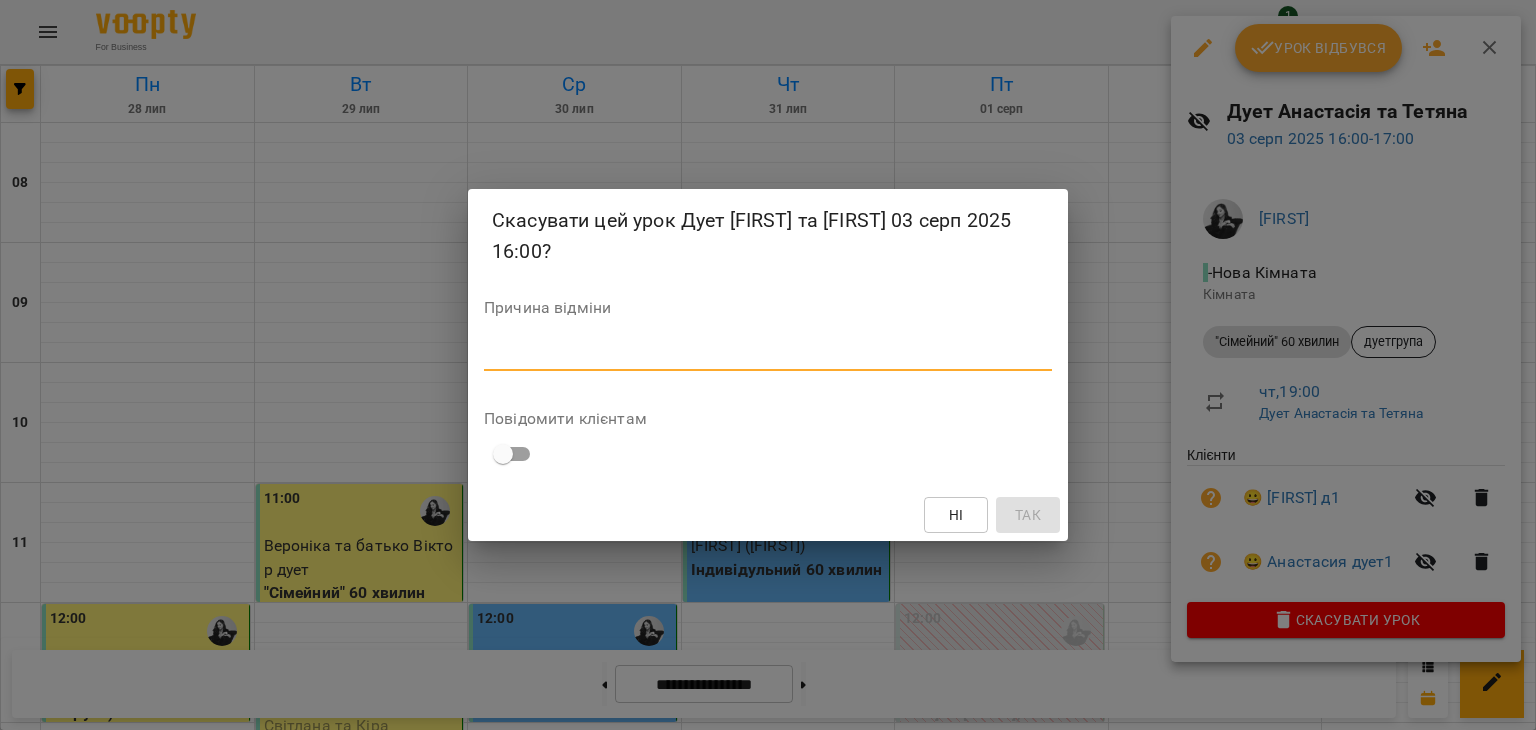 click at bounding box center [768, 354] 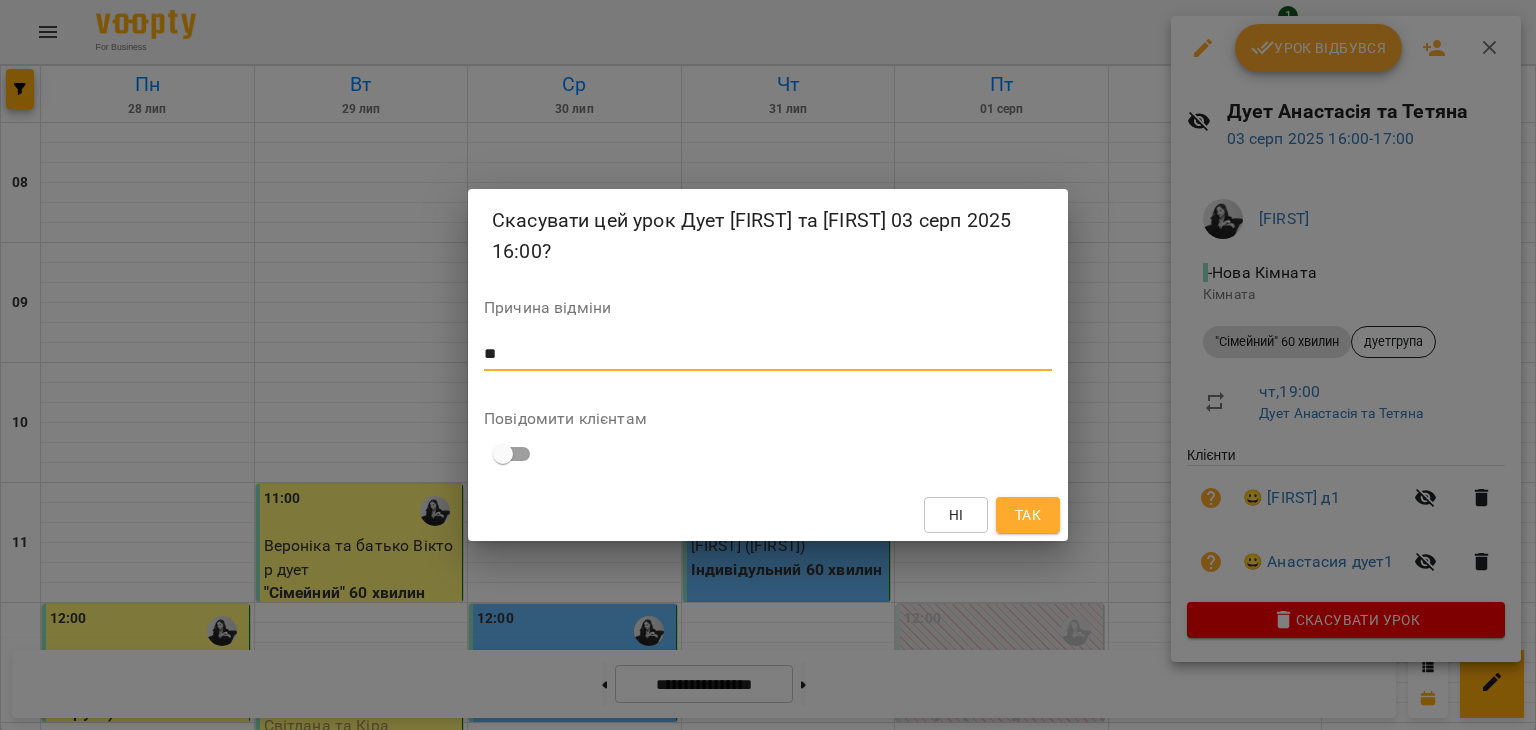 type on "*" 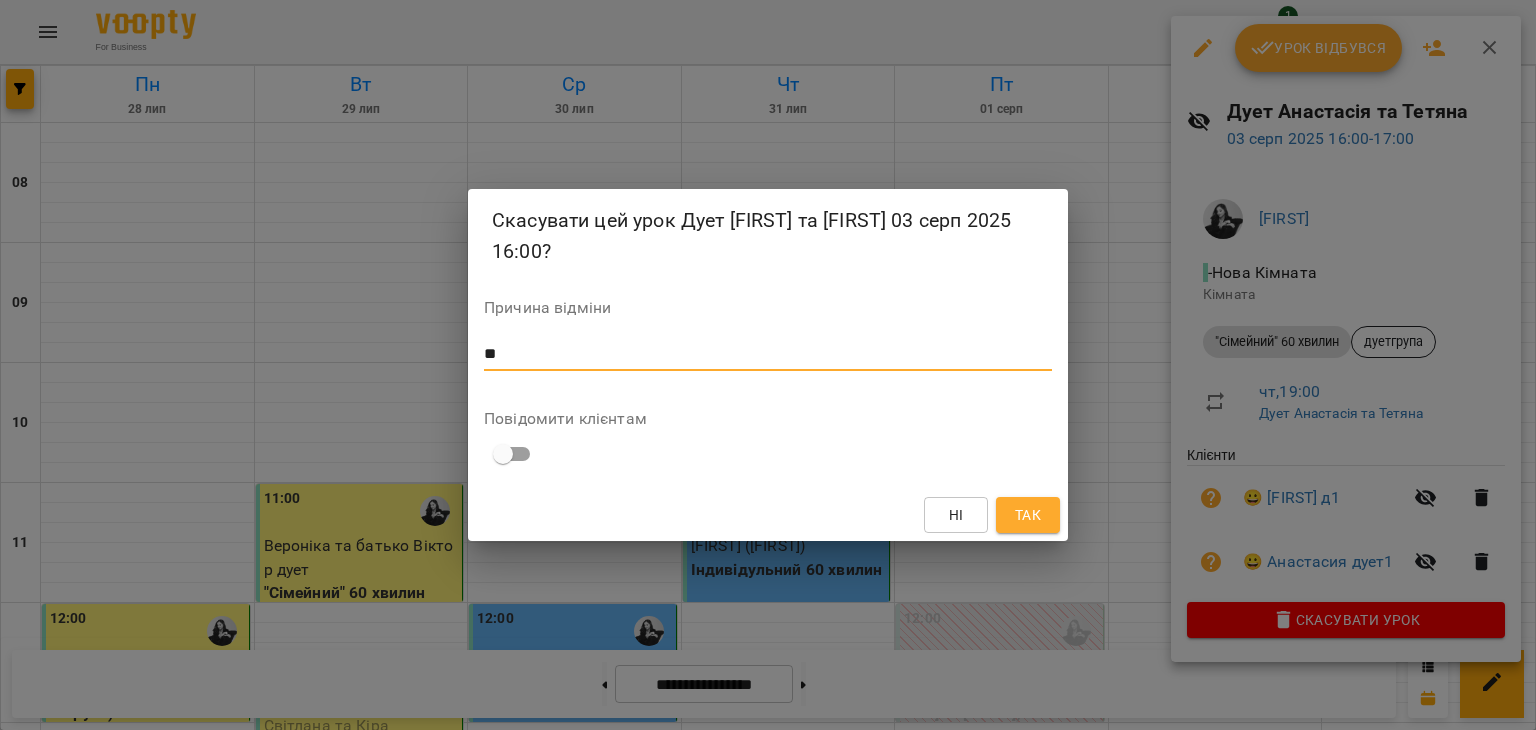 type on "*" 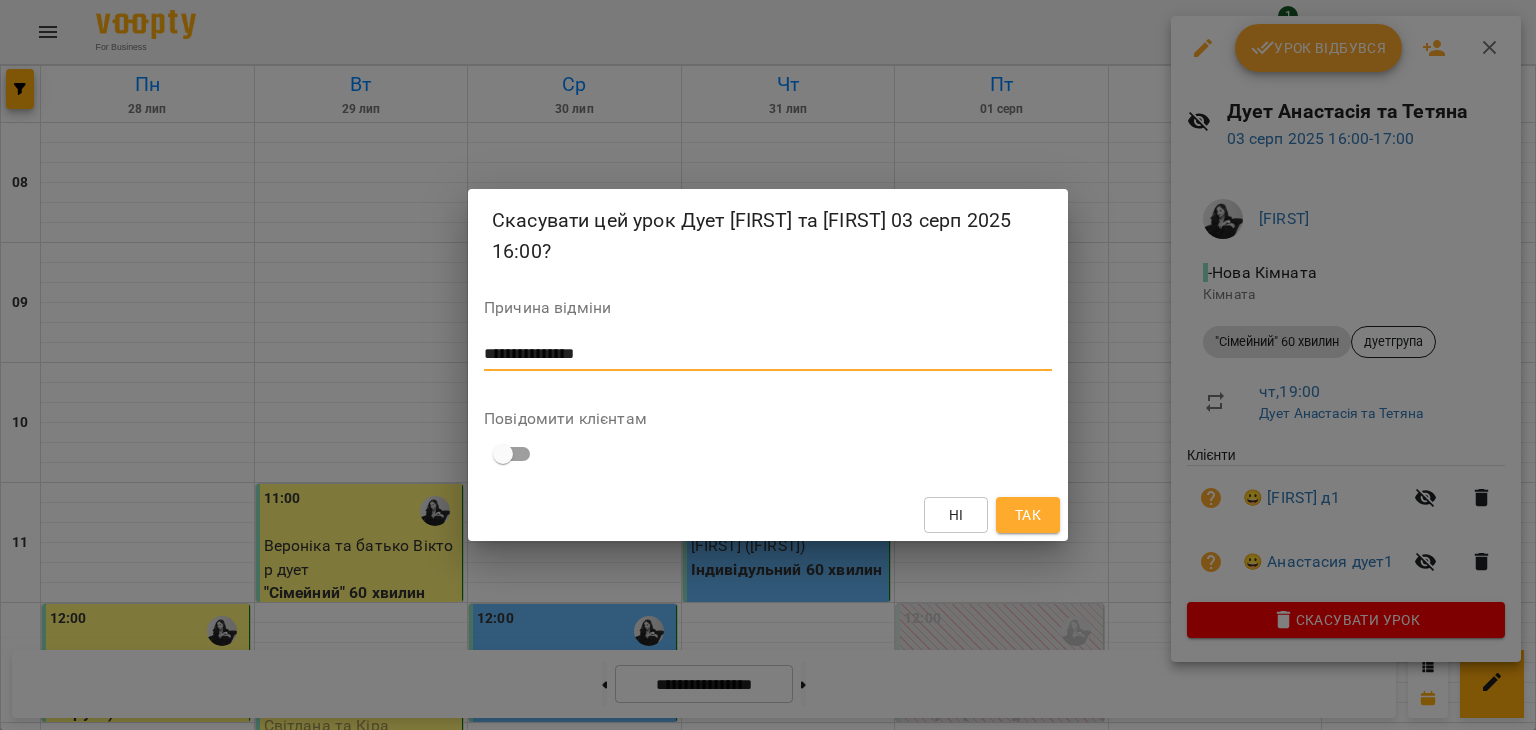 scroll, scrollTop: 0, scrollLeft: 0, axis: both 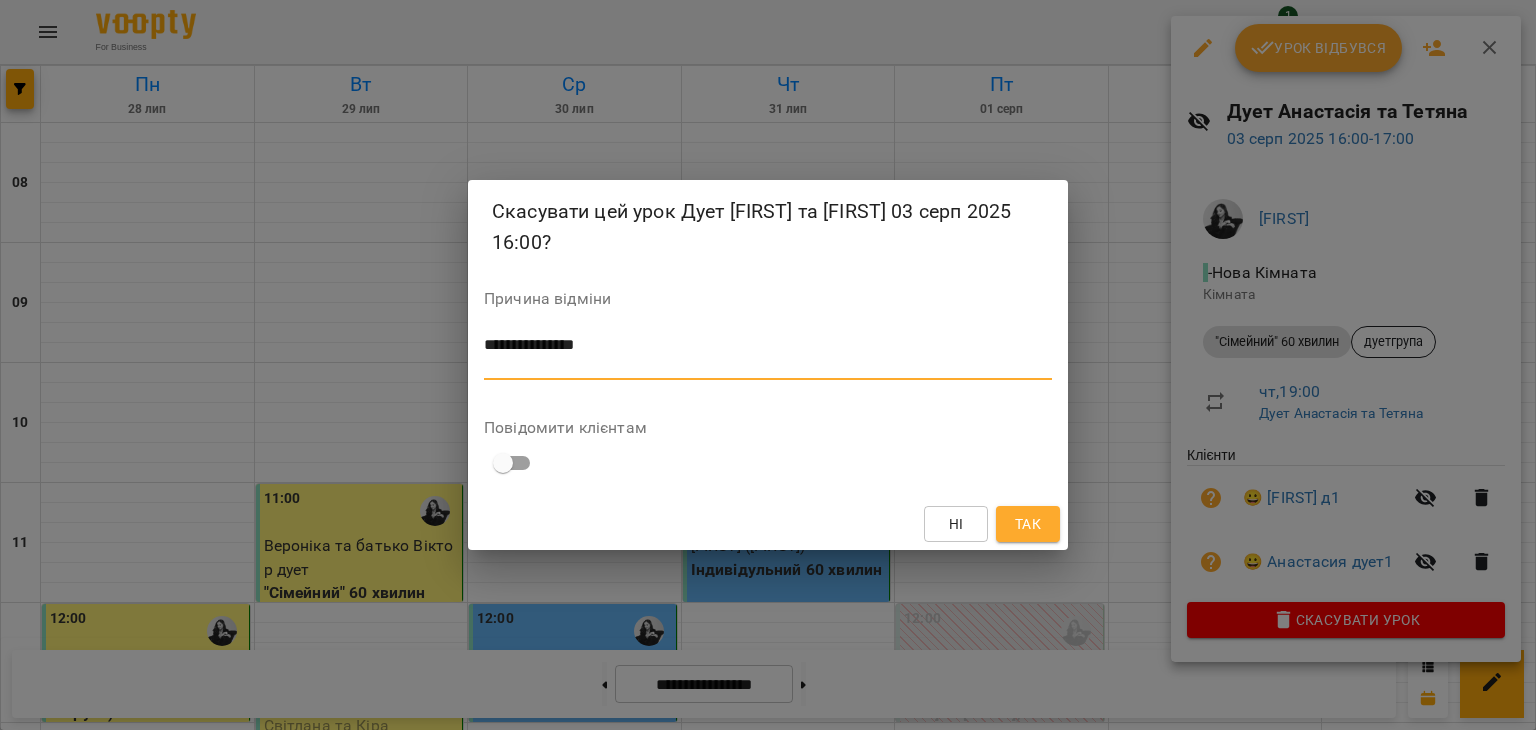 type on "**********" 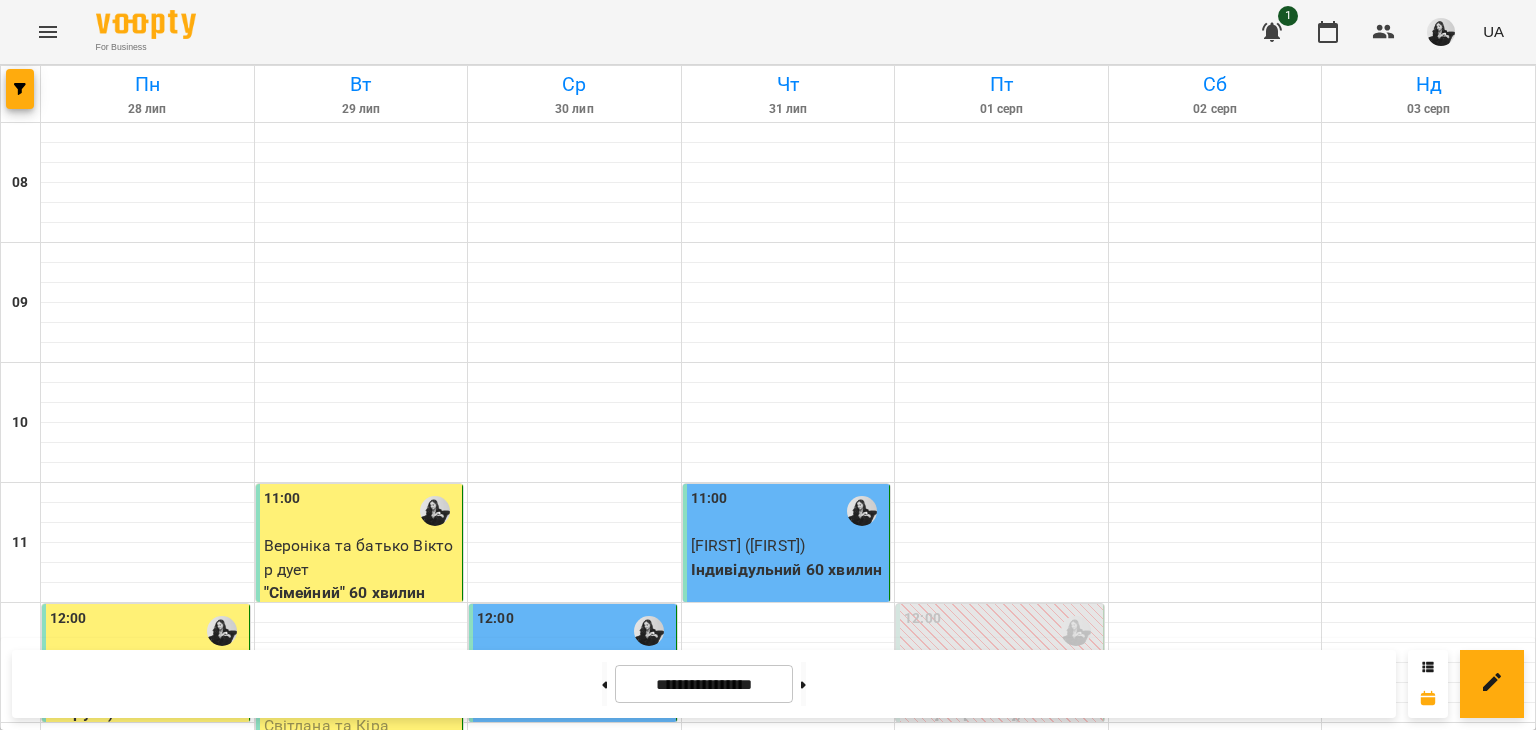 scroll, scrollTop: 383, scrollLeft: 0, axis: vertical 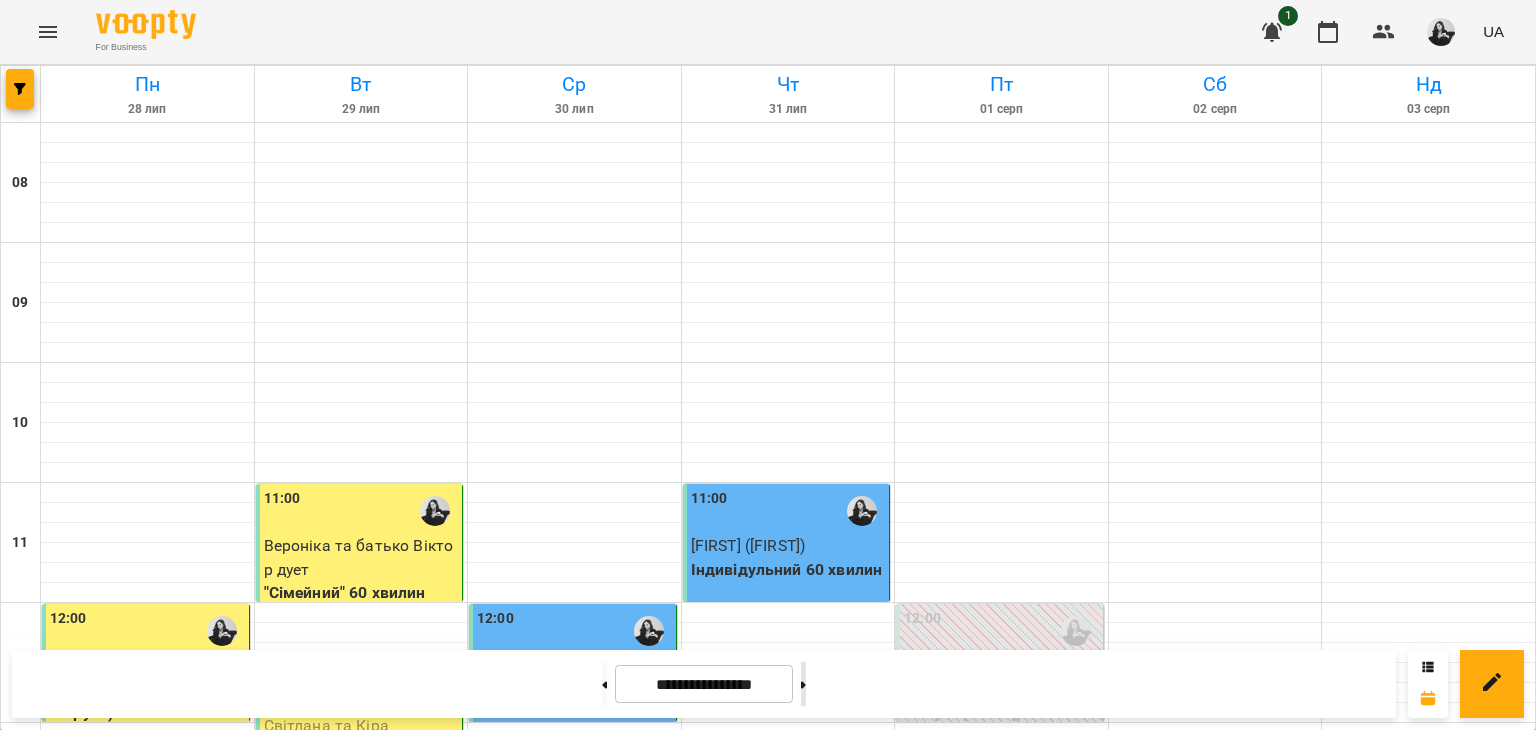 click at bounding box center [803, 684] 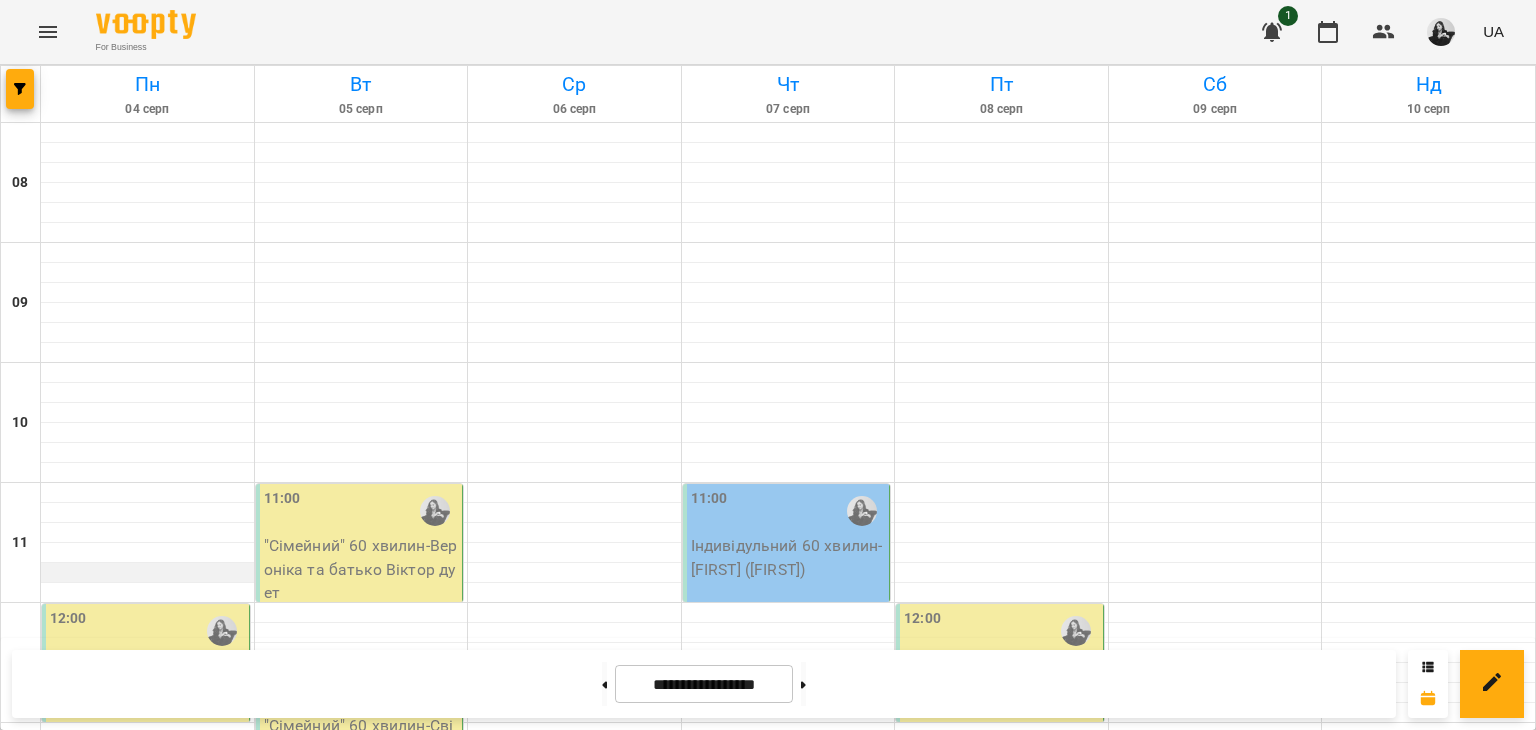 scroll, scrollTop: 483, scrollLeft: 0, axis: vertical 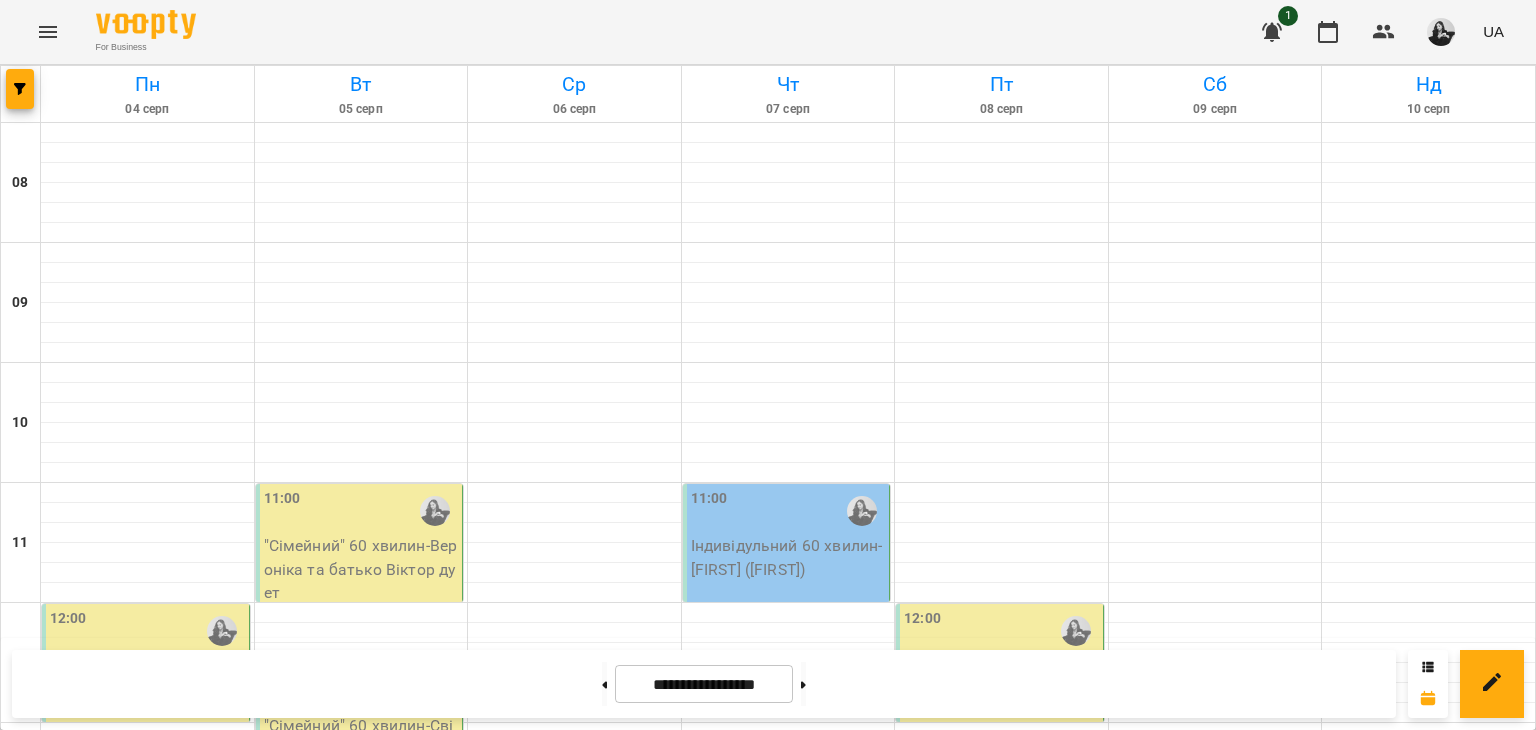 click on ""Сімейний" 60 хвилин - дуетгрупа" at bounding box center (147, 677) 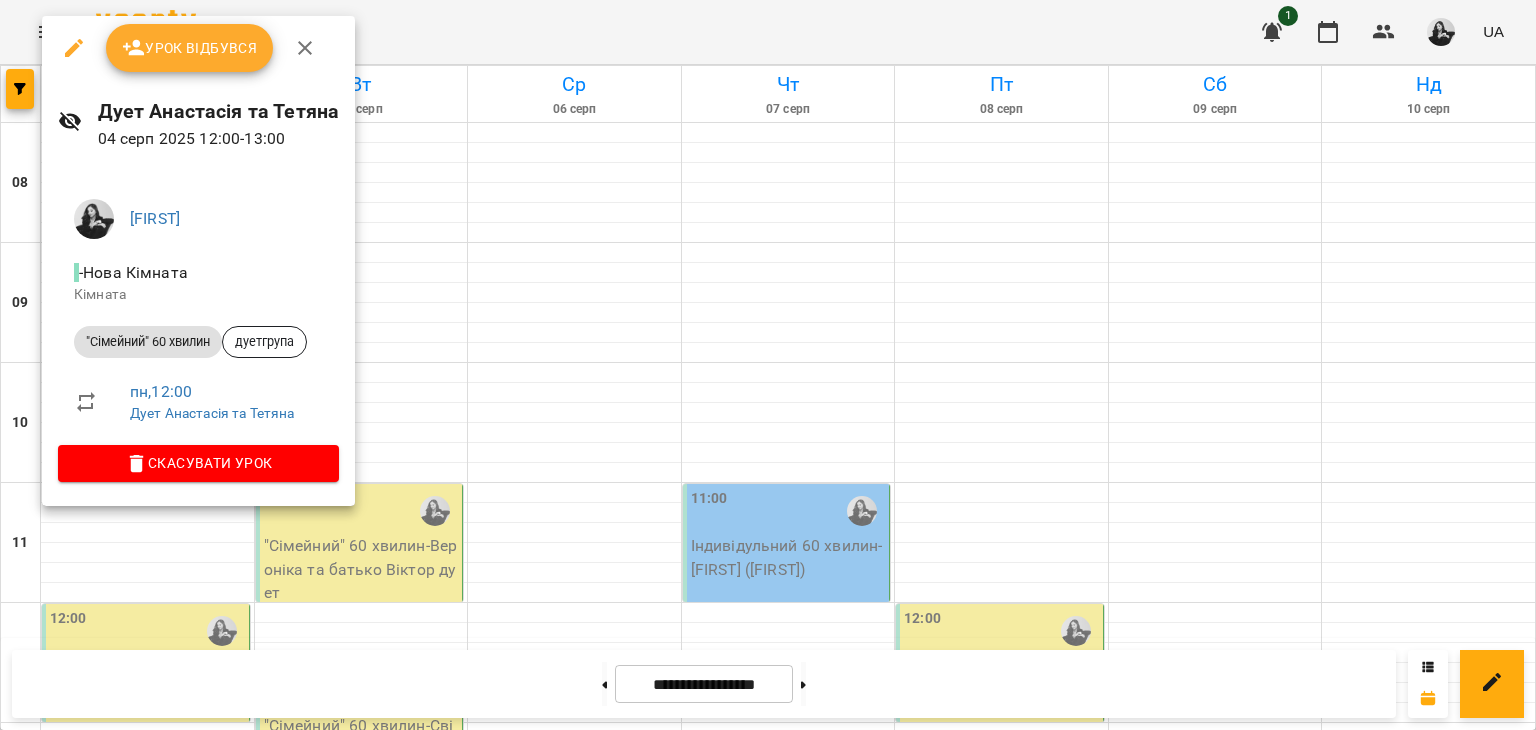 click on "Скасувати Урок" at bounding box center (198, 463) 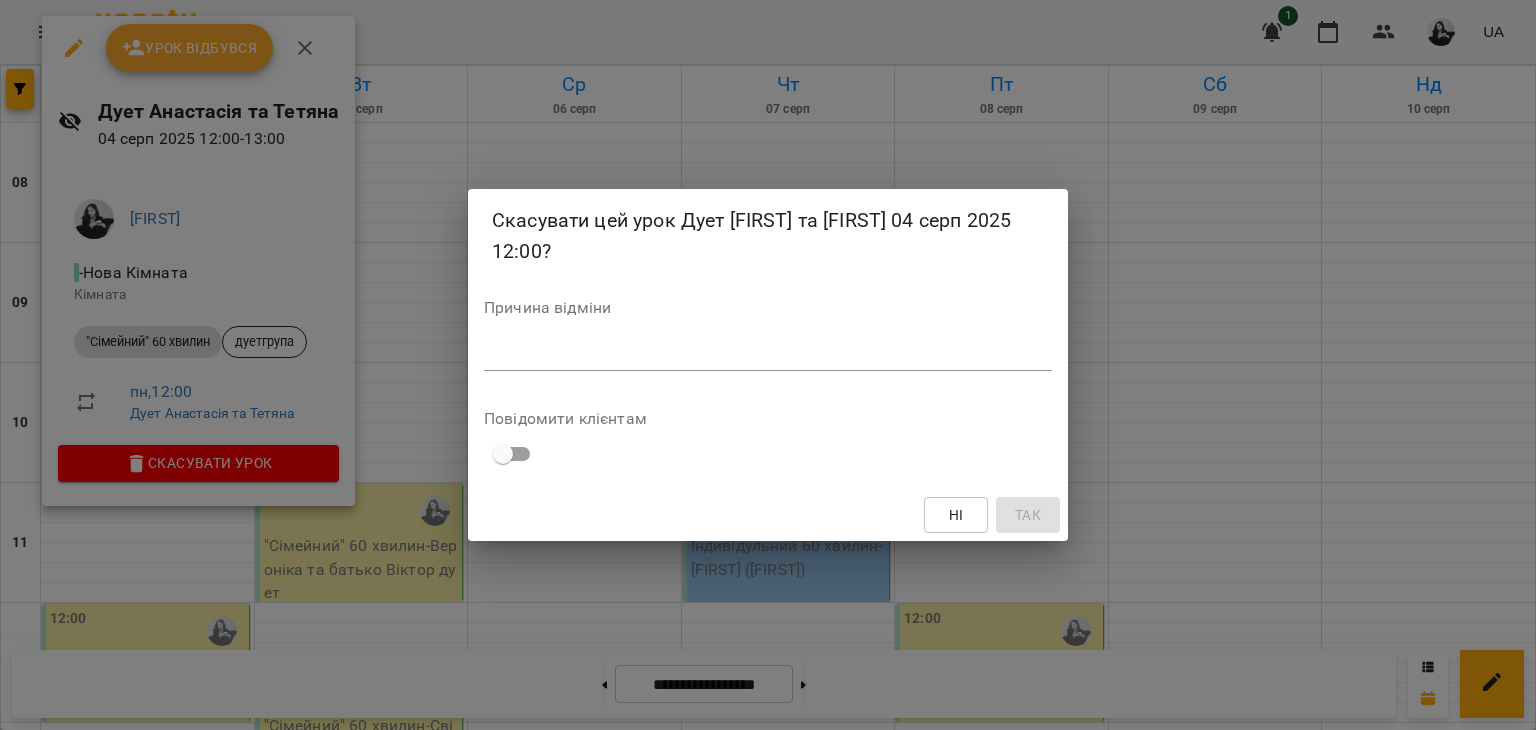 click at bounding box center [768, 354] 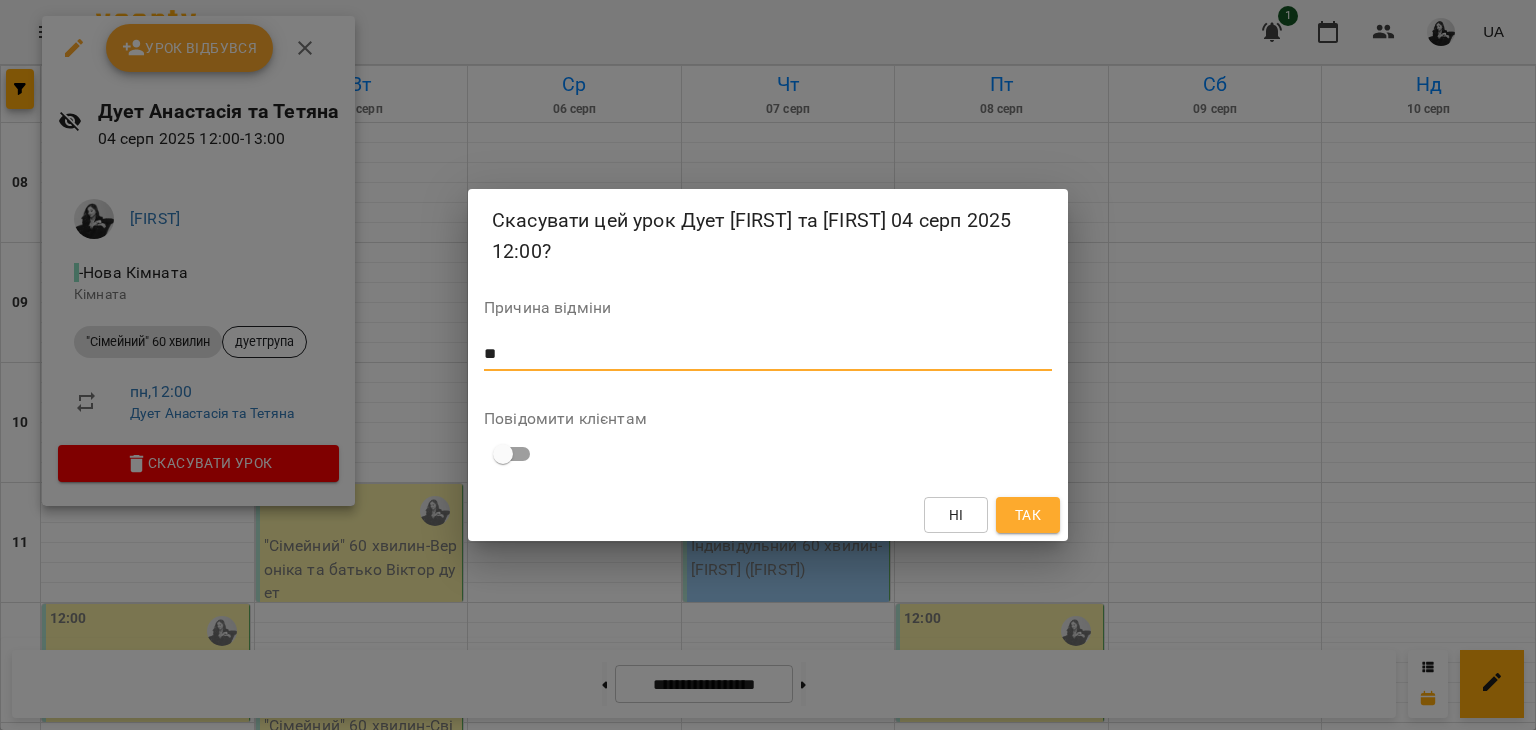 type on "*" 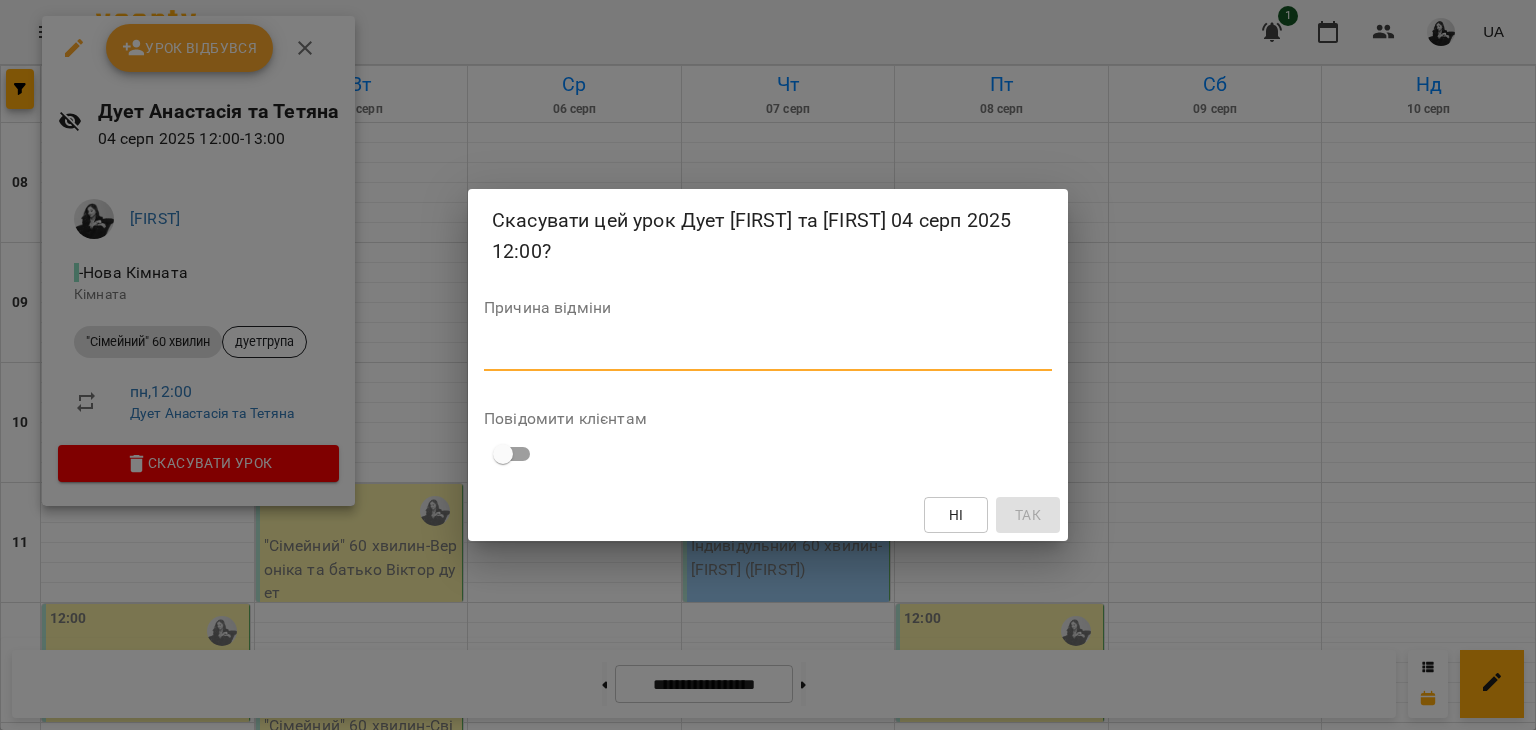 type on "*" 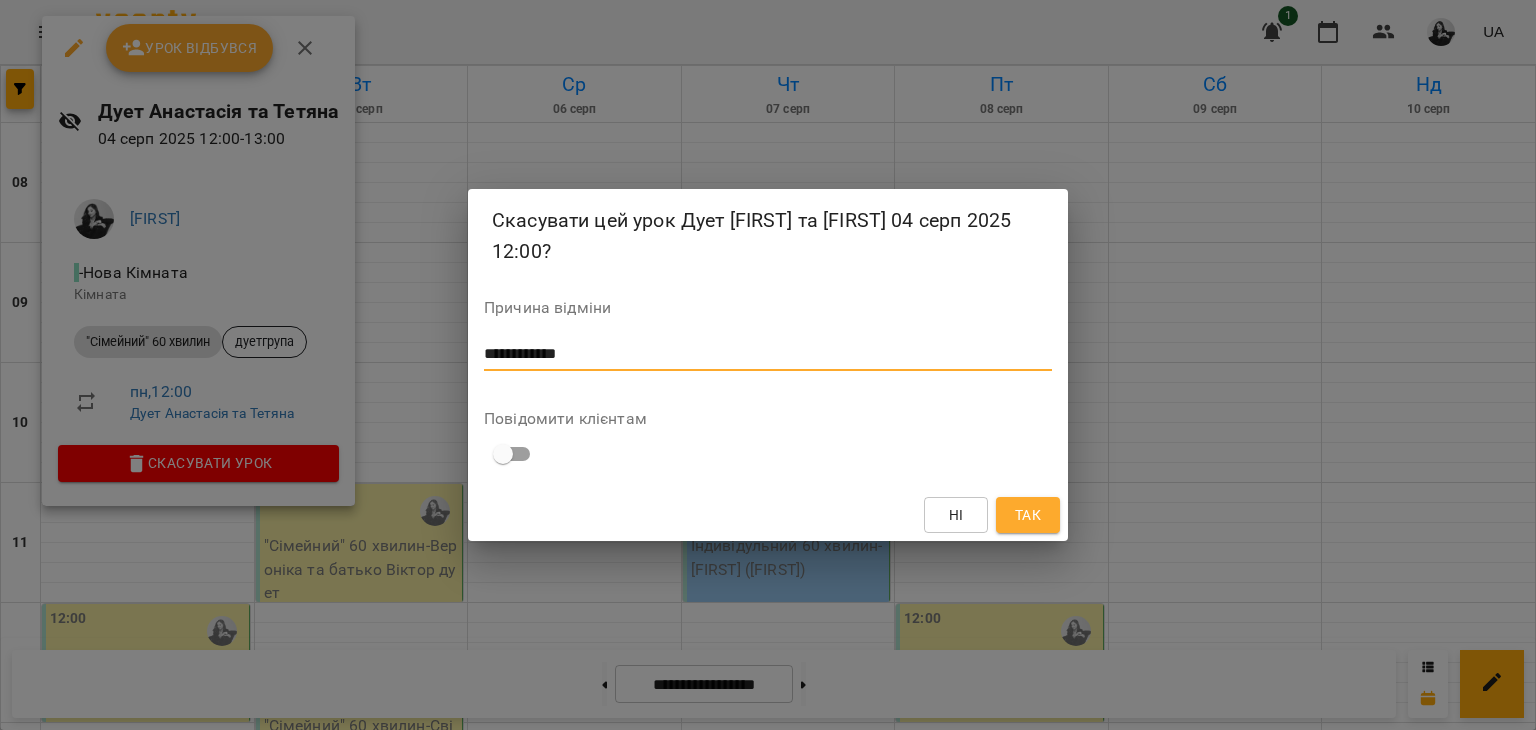 type on "**********" 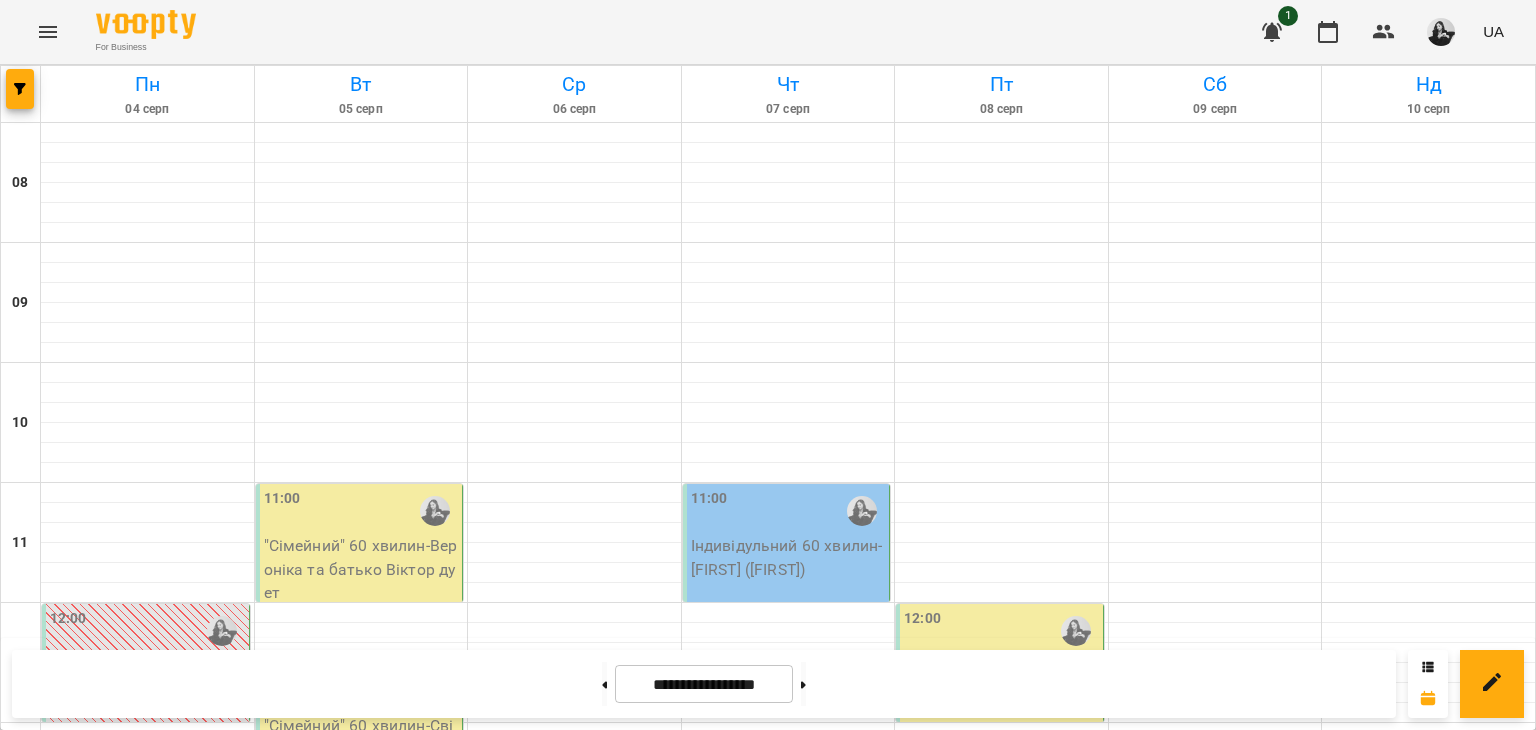 scroll, scrollTop: 83, scrollLeft: 0, axis: vertical 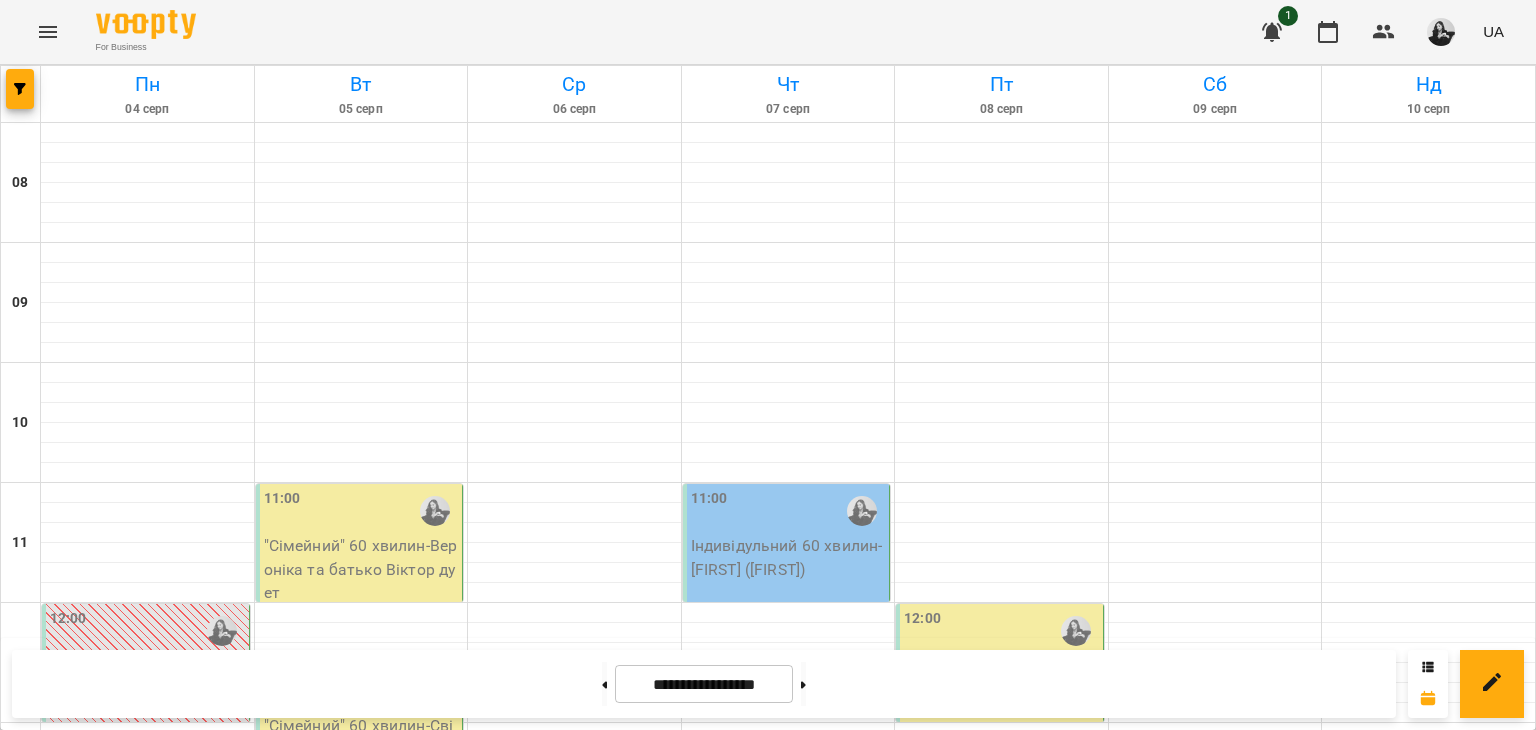 click on "11:00" at bounding box center [361, 511] 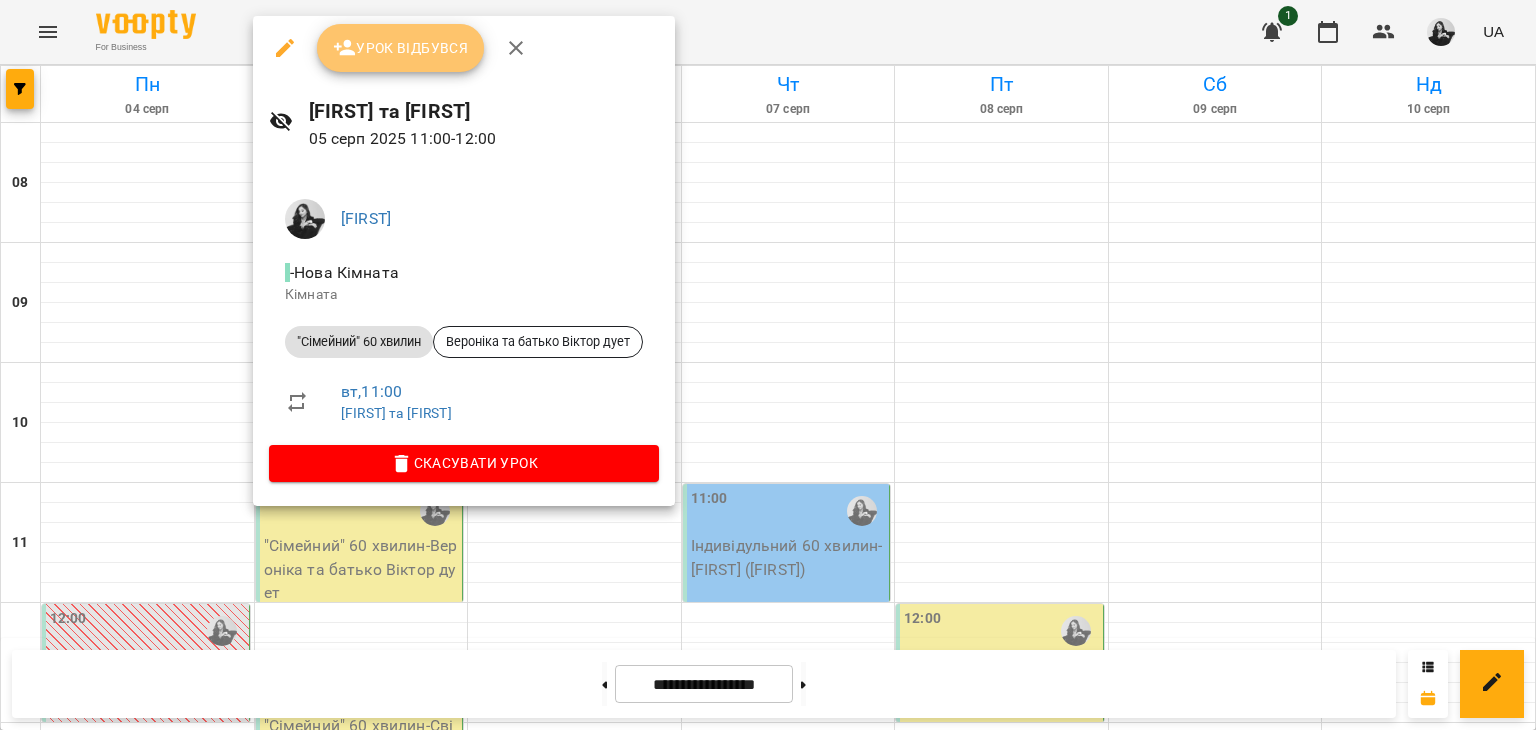 click on "Урок відбувся" at bounding box center [401, 48] 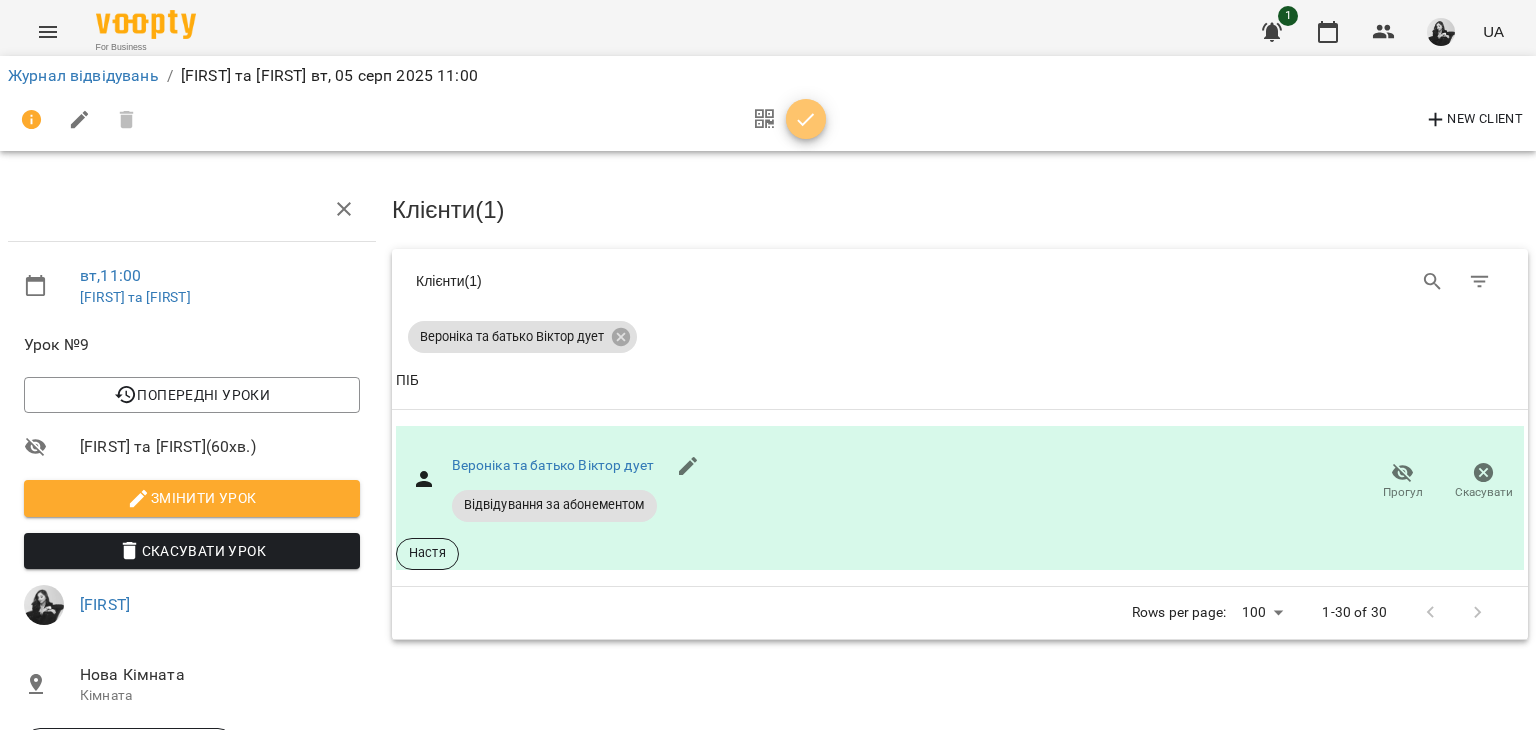 click 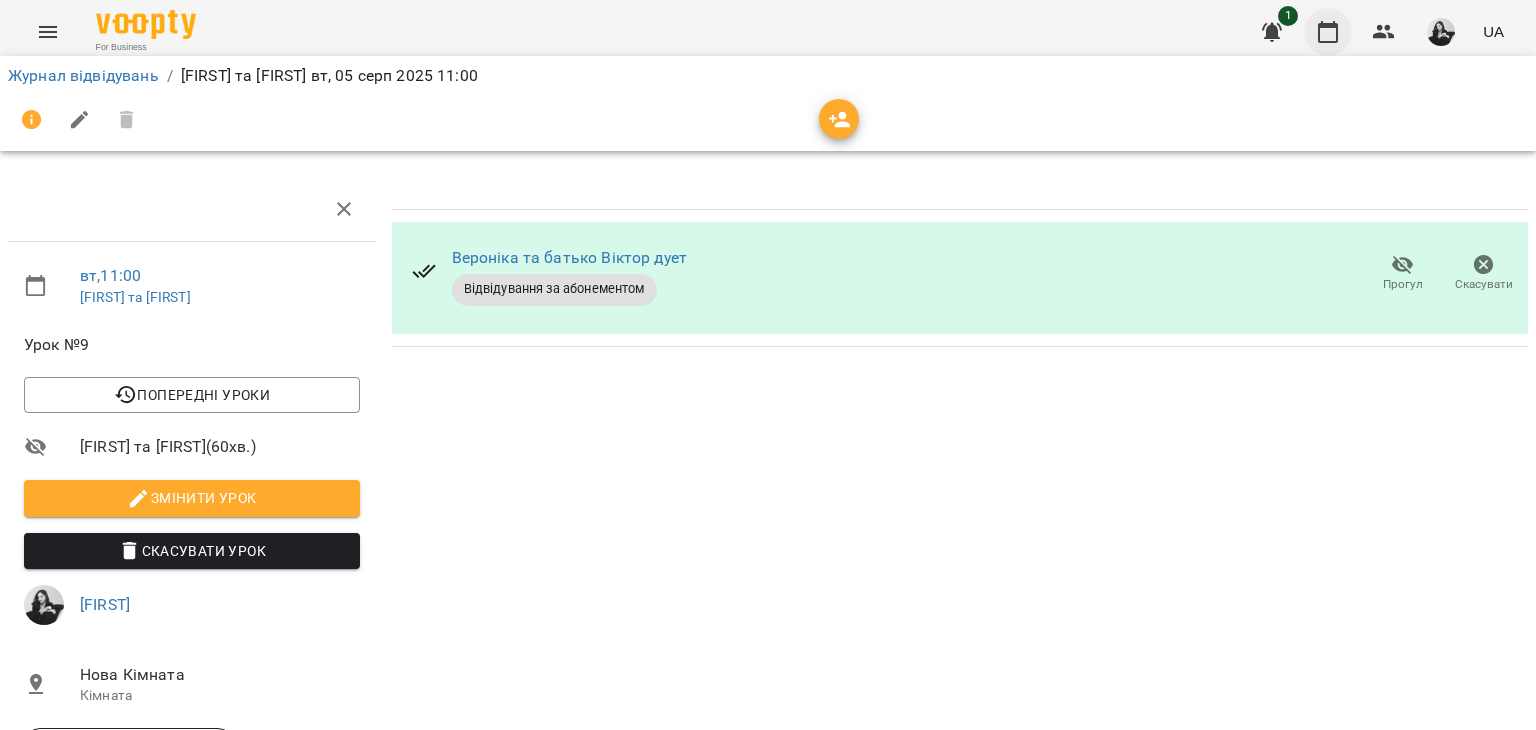 click 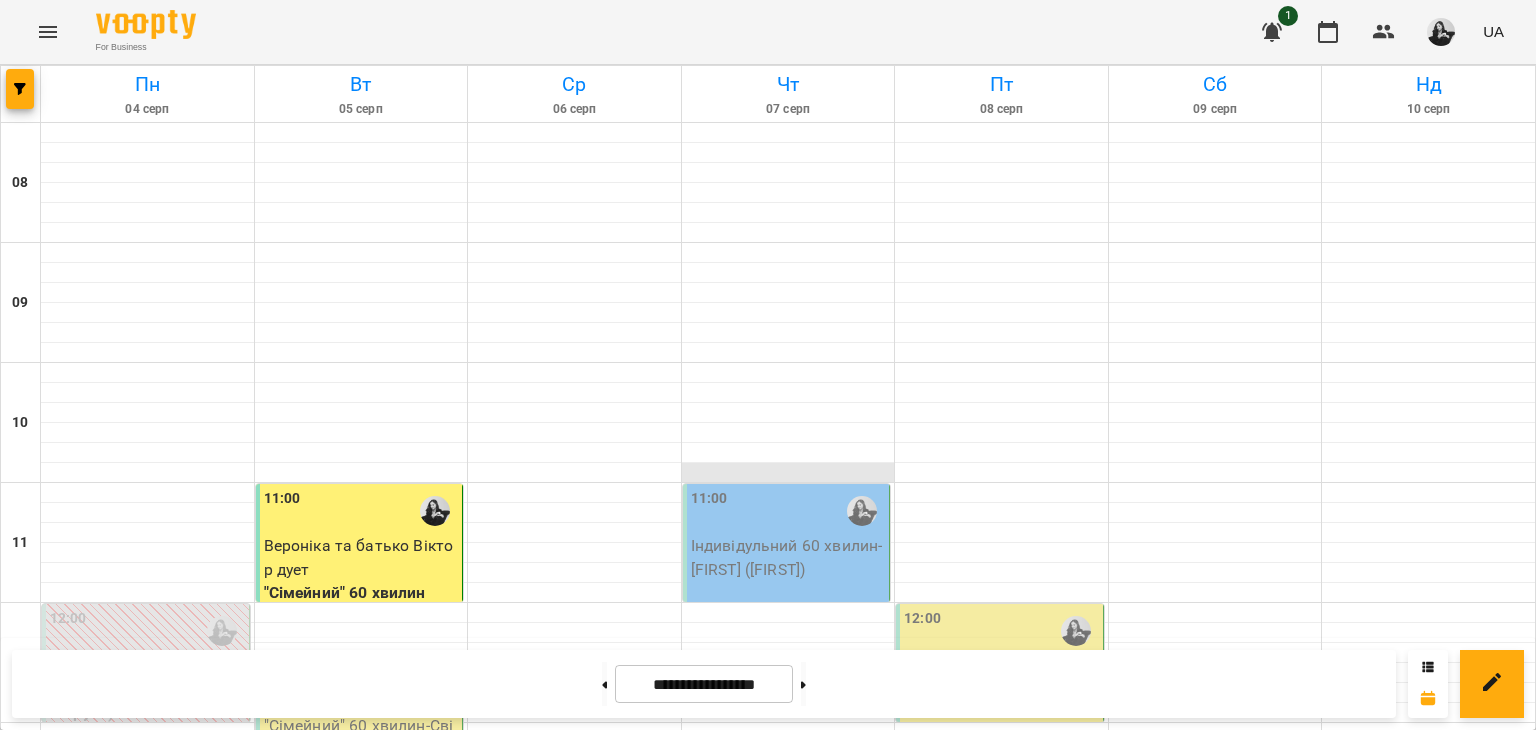 scroll, scrollTop: 300, scrollLeft: 0, axis: vertical 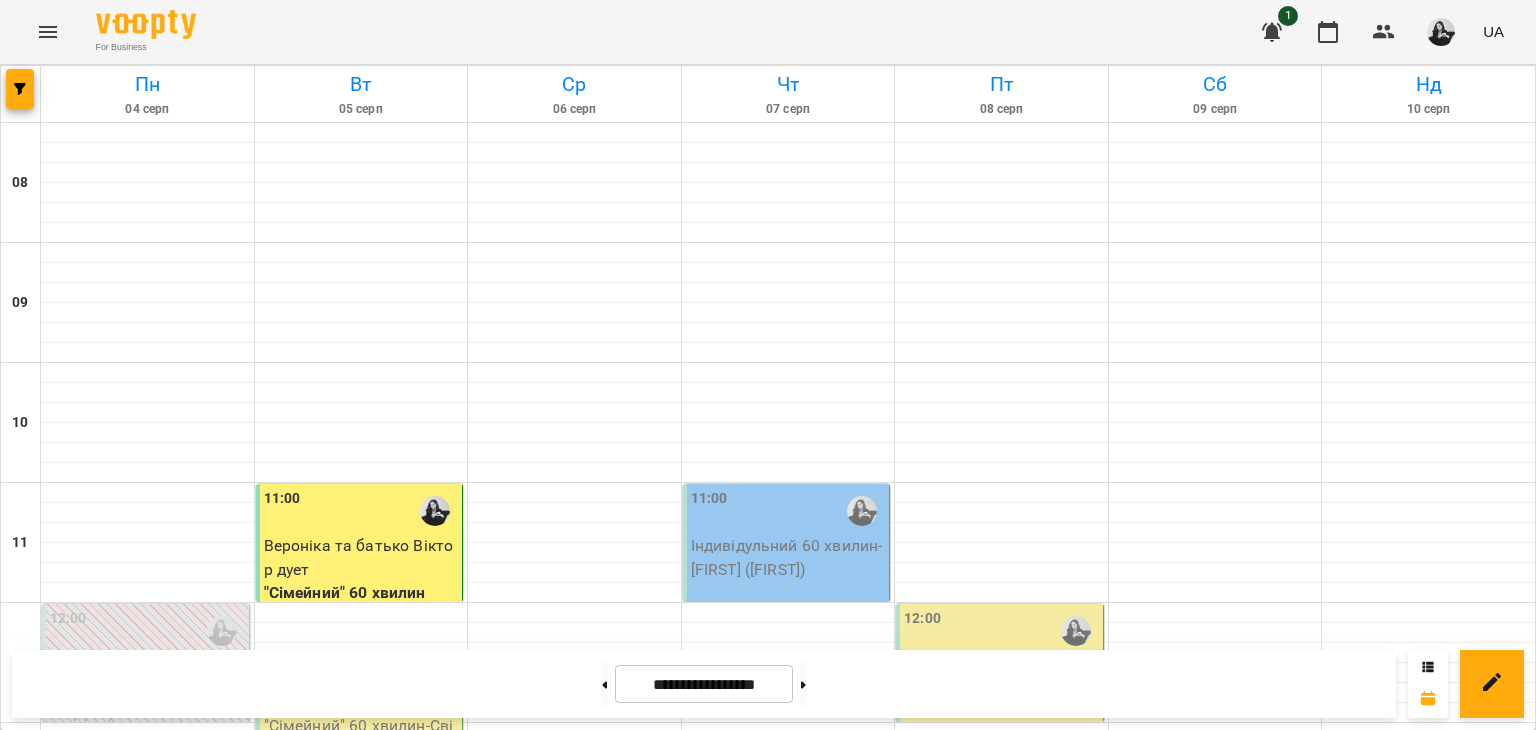 click on "11:00" at bounding box center [788, 511] 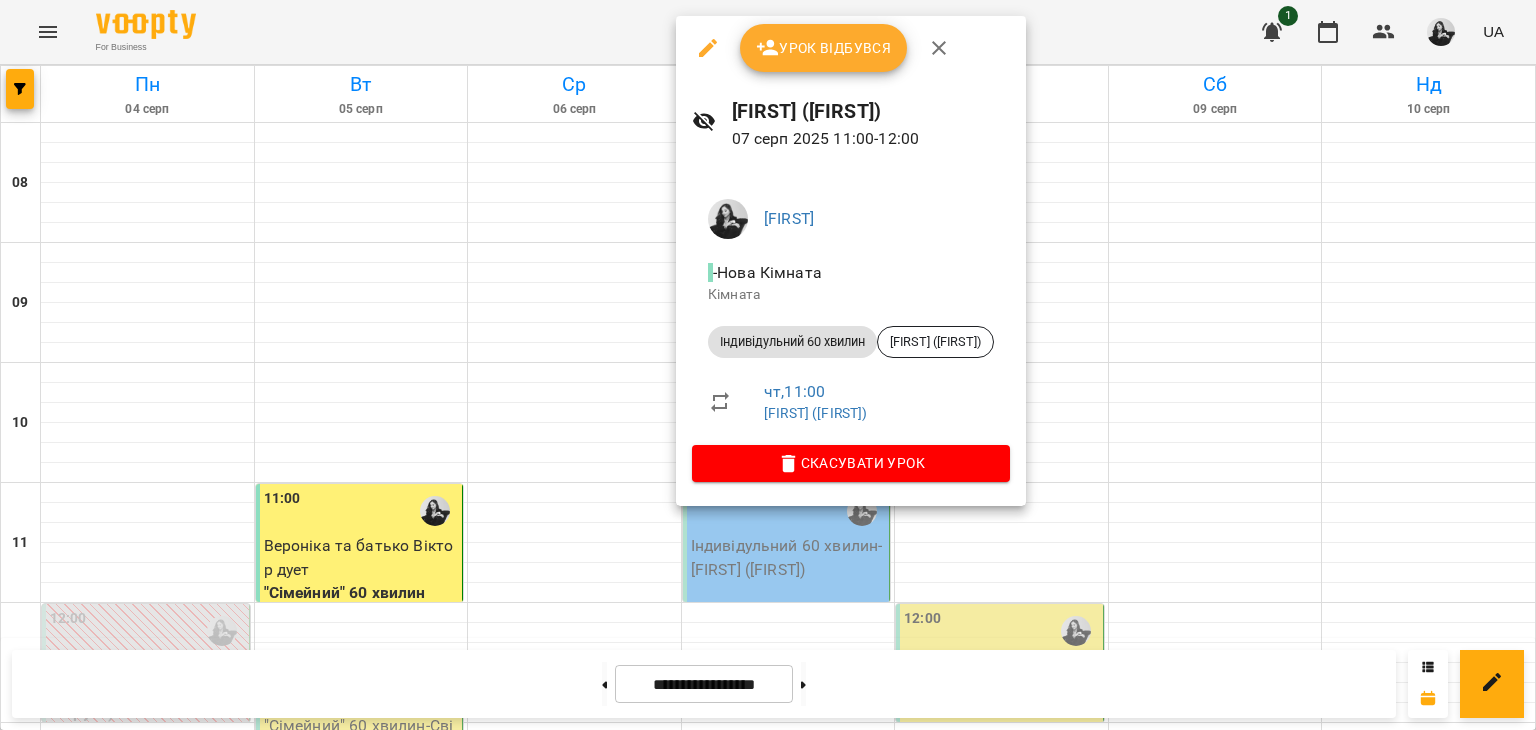 click at bounding box center (768, 365) 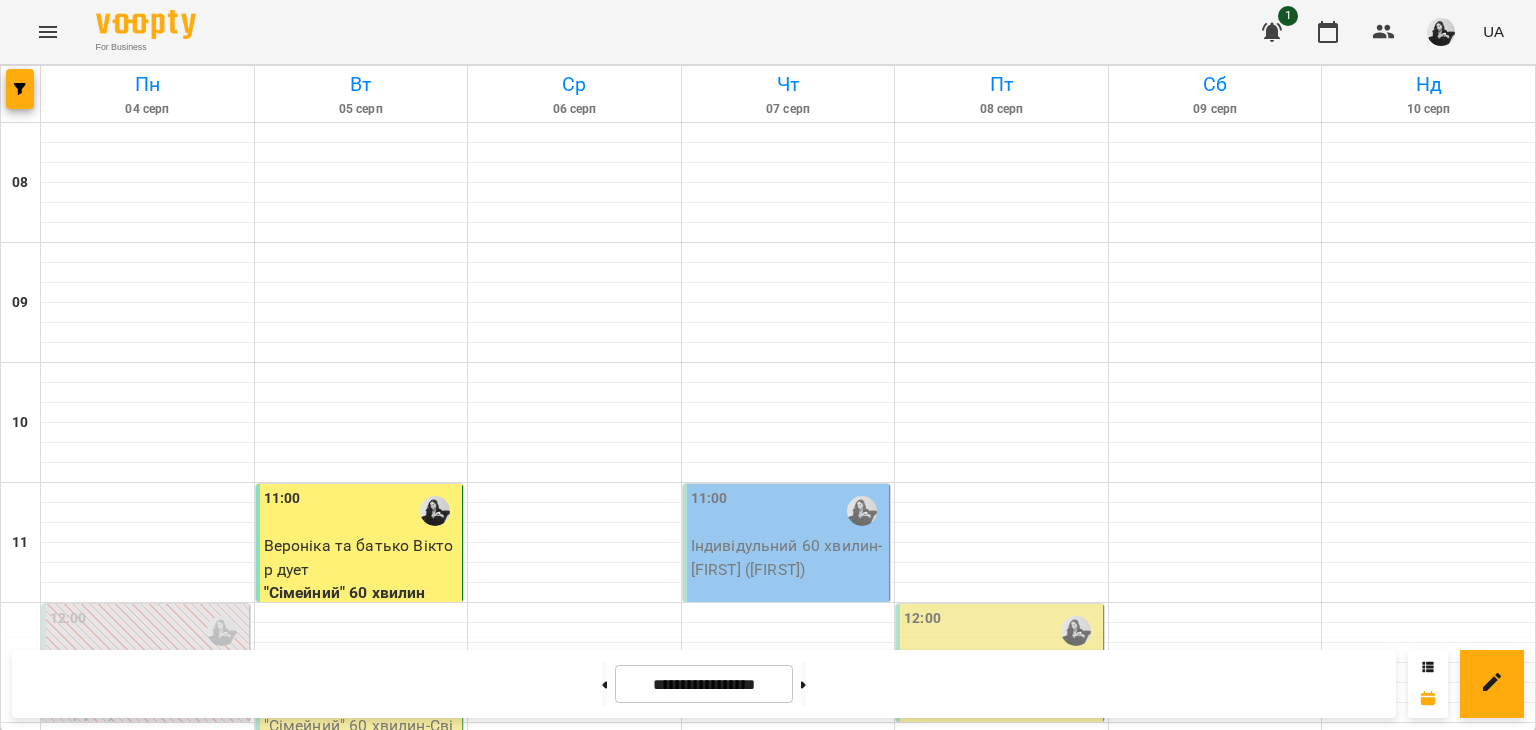 click on ""Сімейний" 60 хвилин - [FIRST] та батько [FIRST] дует" at bounding box center (788, 869) 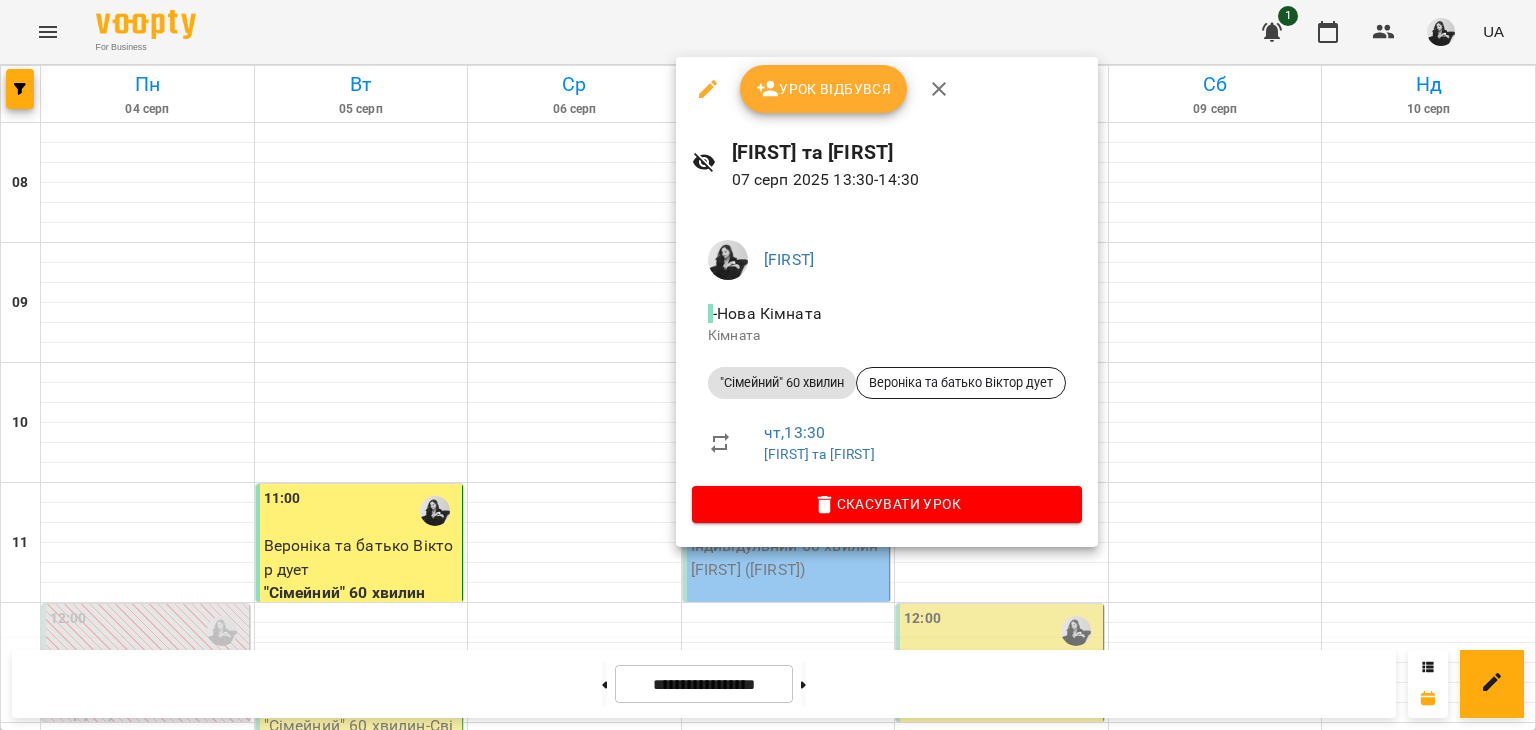 click on "Урок відбувся" at bounding box center [824, 89] 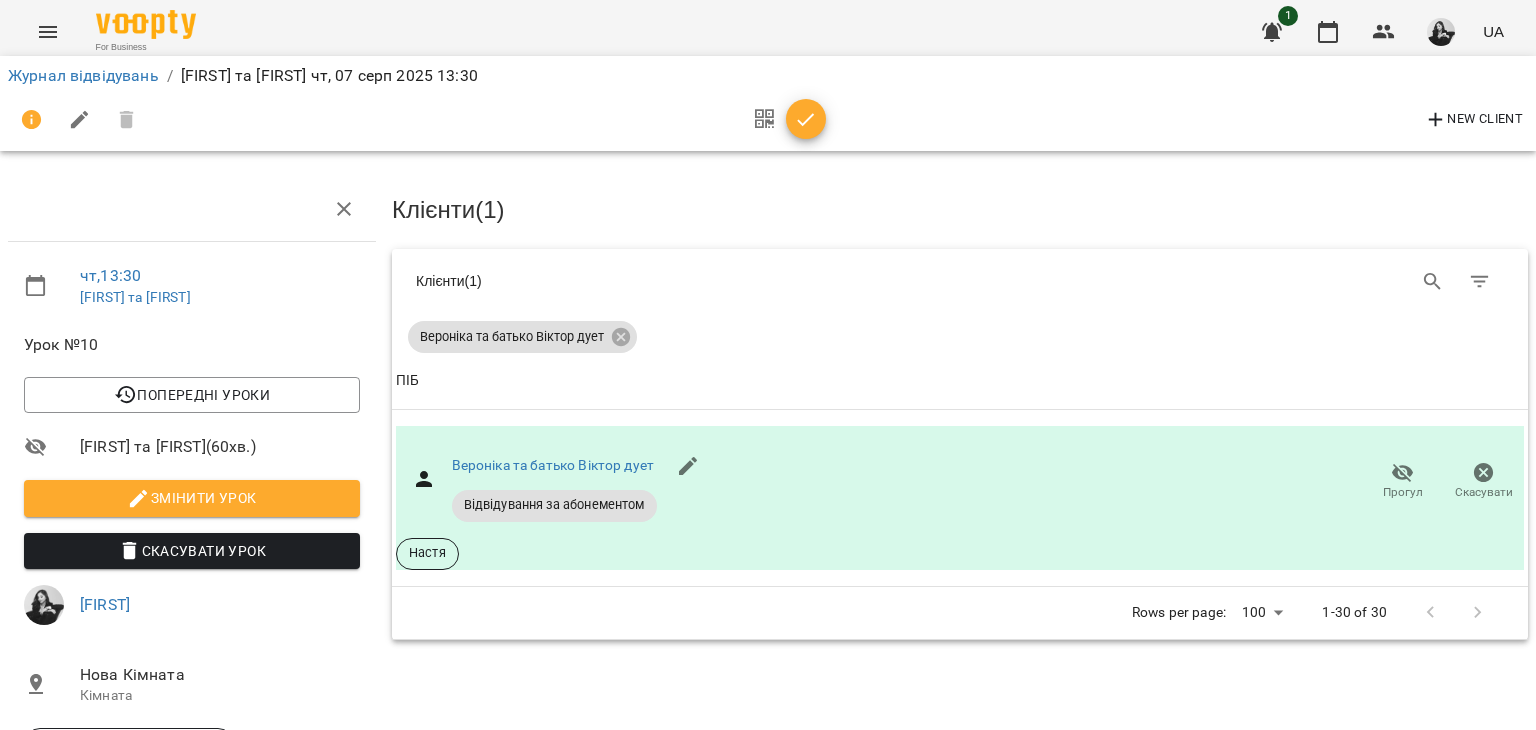 click 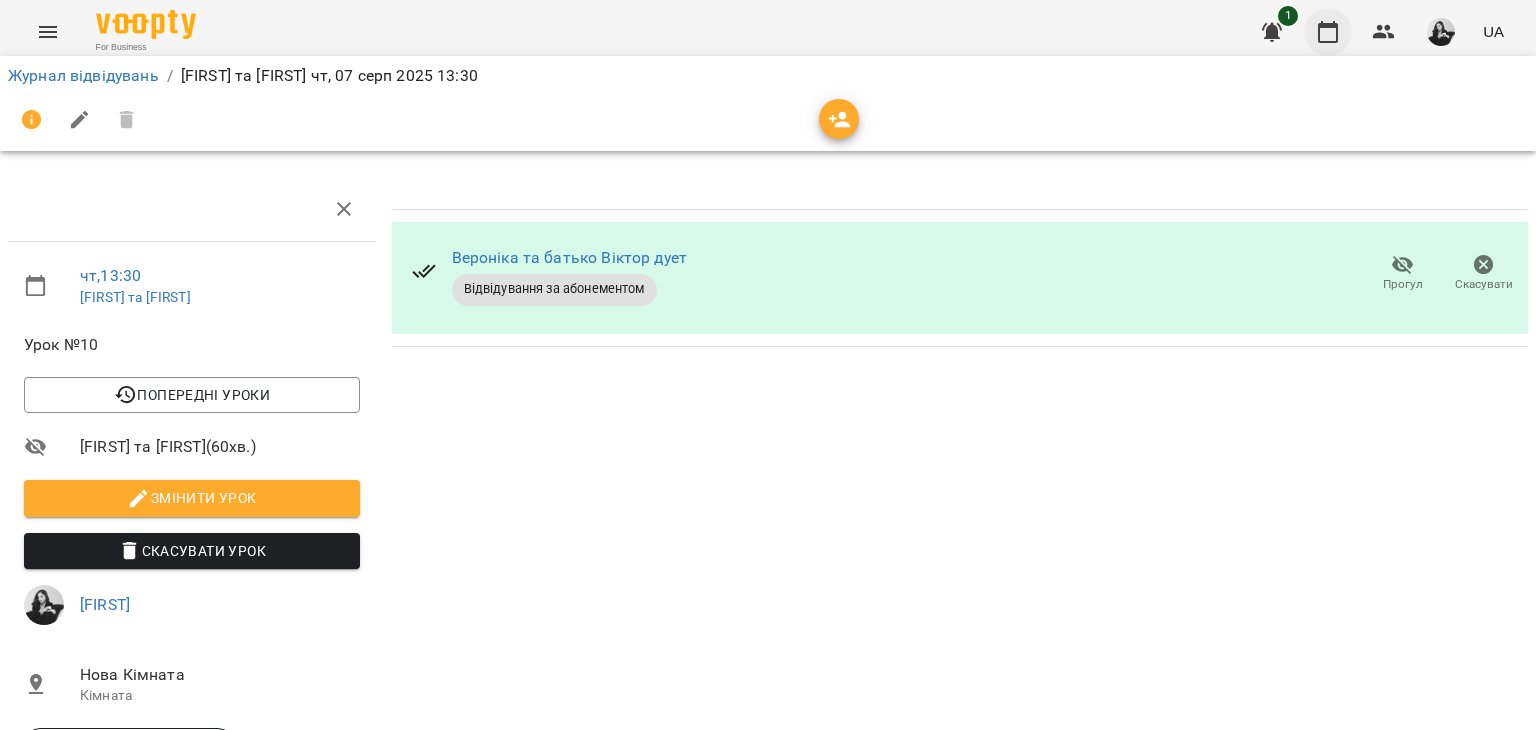 click 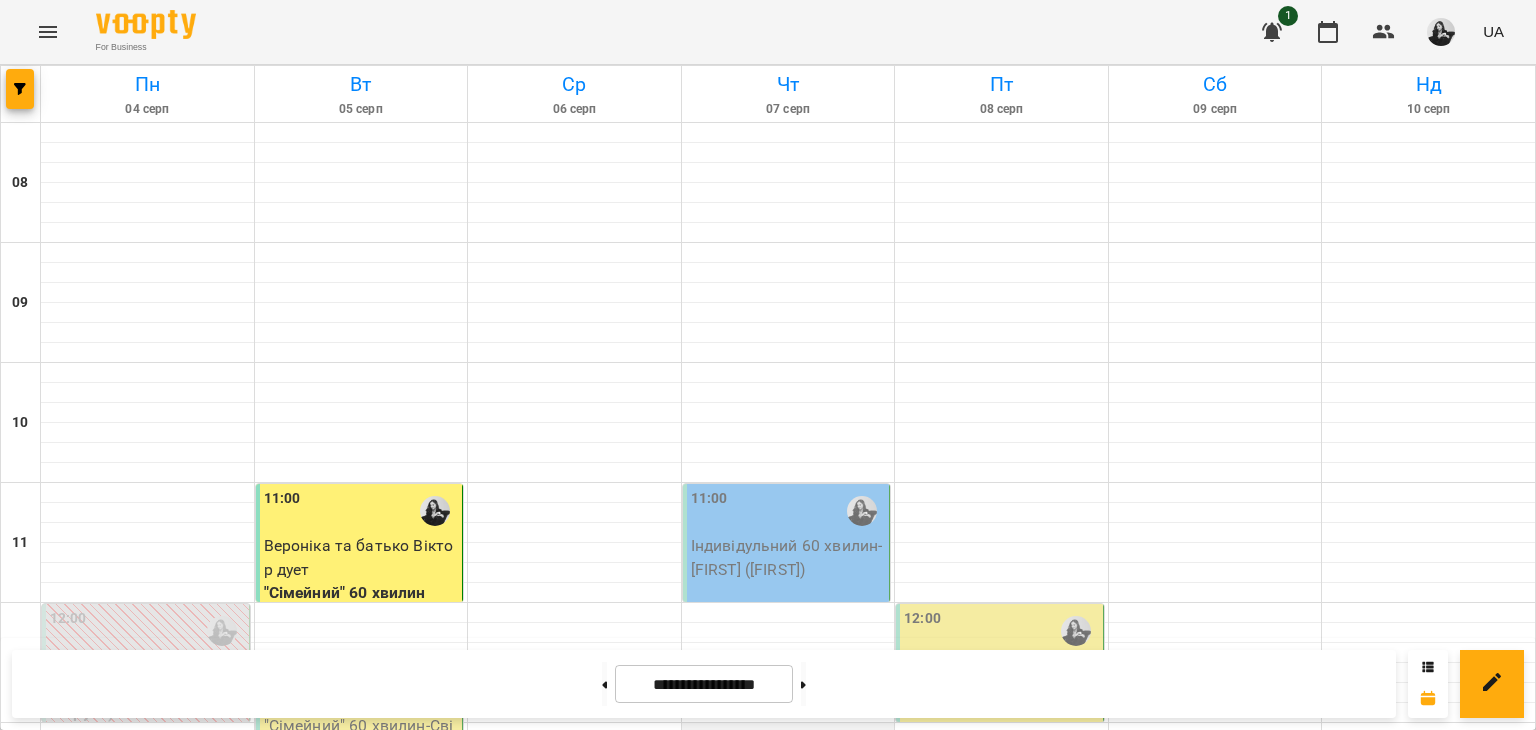 scroll, scrollTop: 400, scrollLeft: 0, axis: vertical 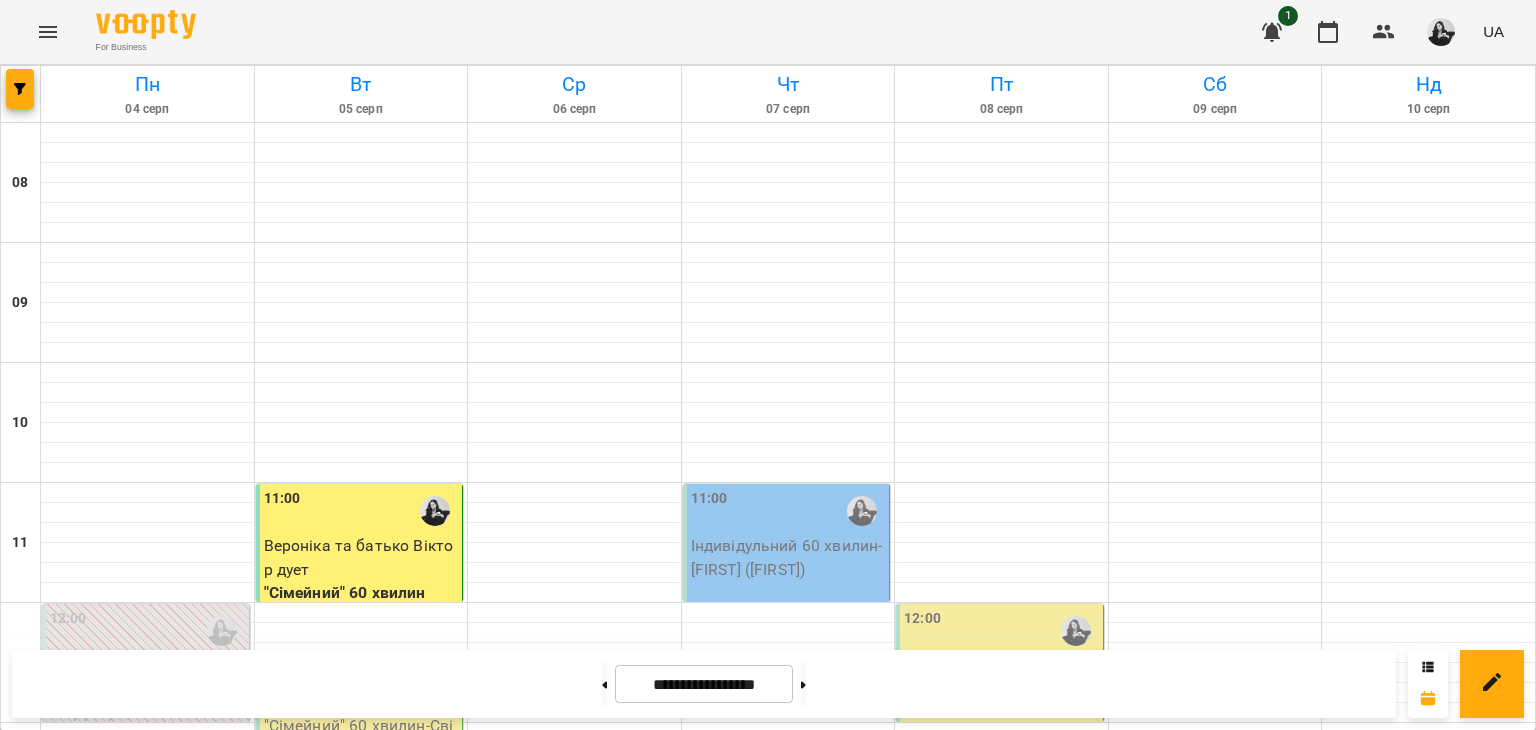 click on ""Сімейний" 60 хвилин - [FIRST] та [FIRST]" at bounding box center (361, 737) 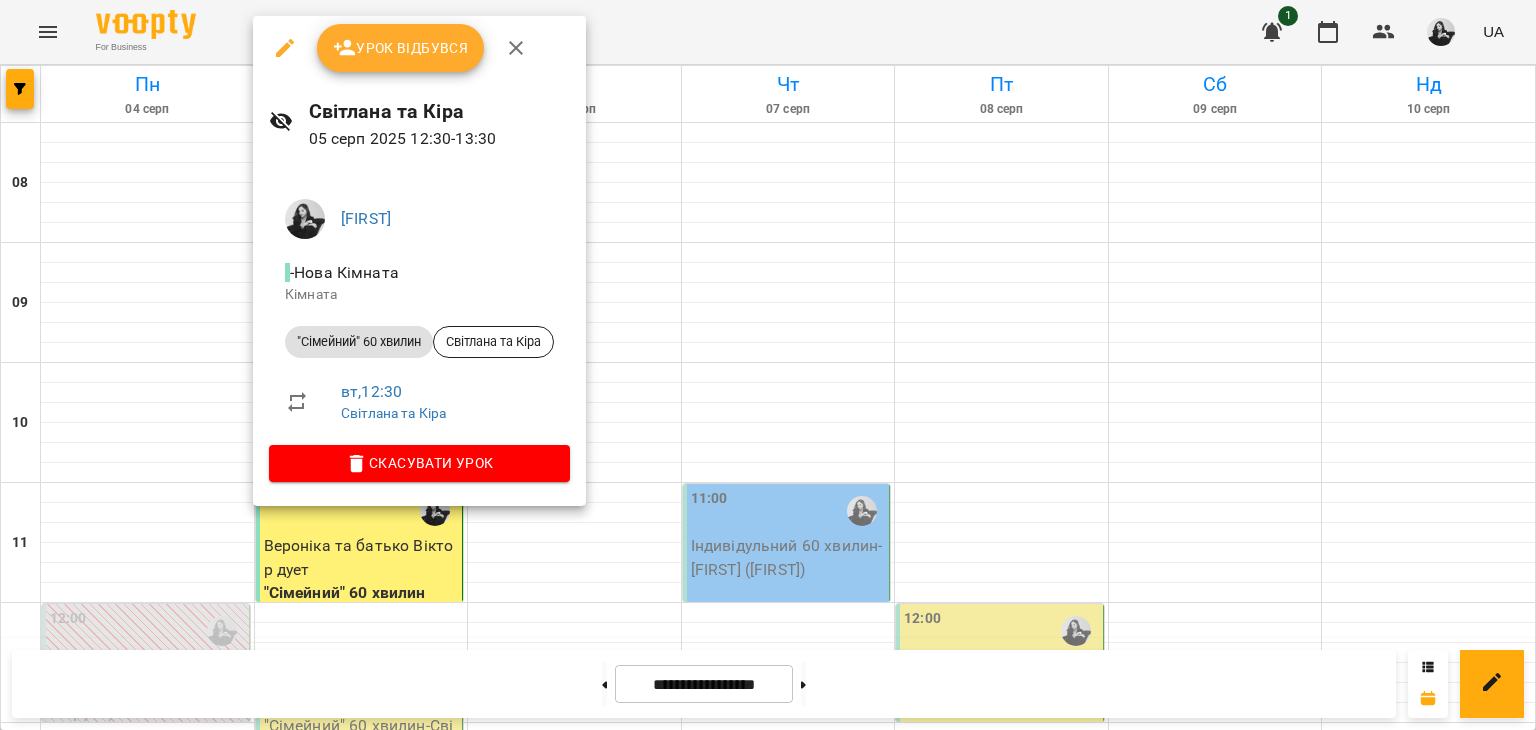 click on "Скасувати Урок" at bounding box center [419, 463] 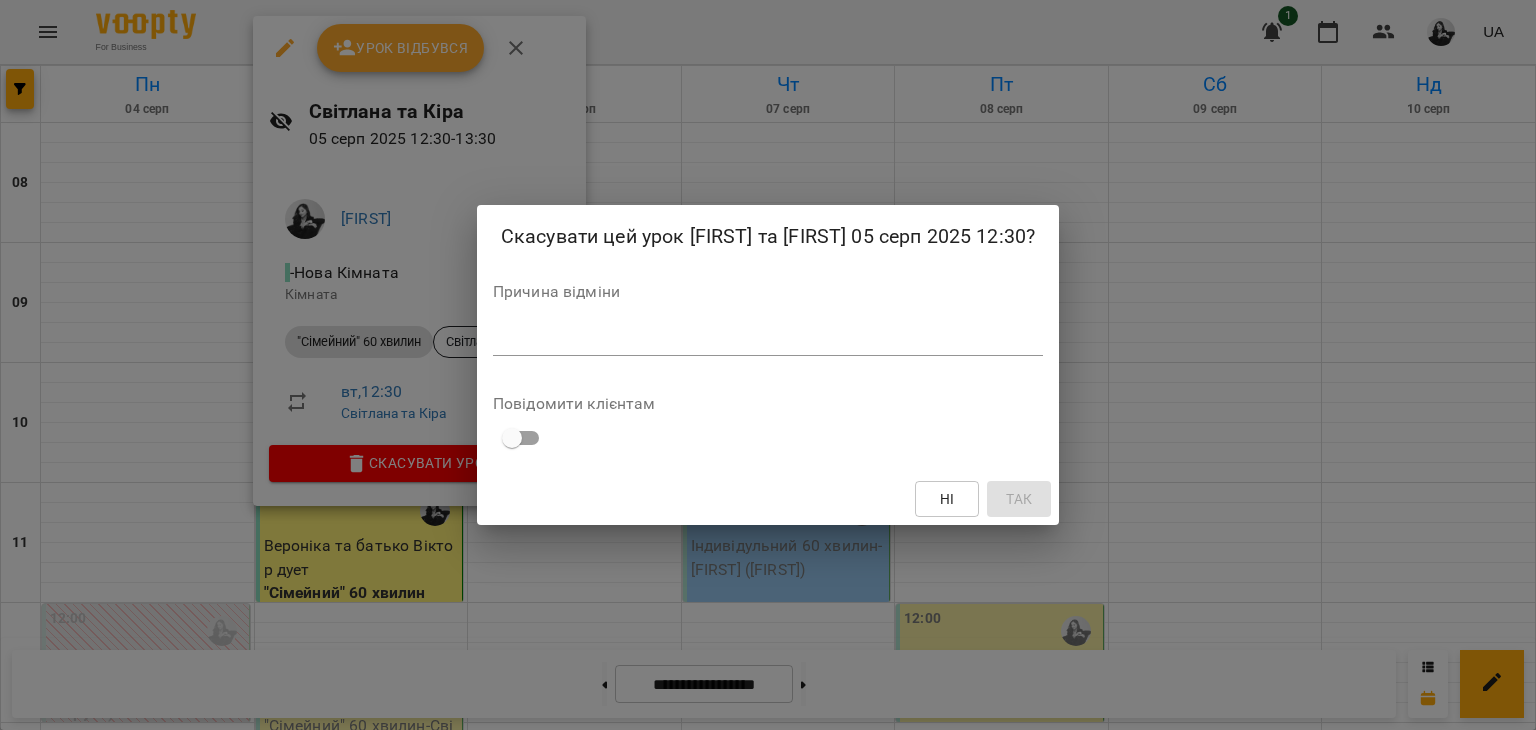 click at bounding box center (768, 339) 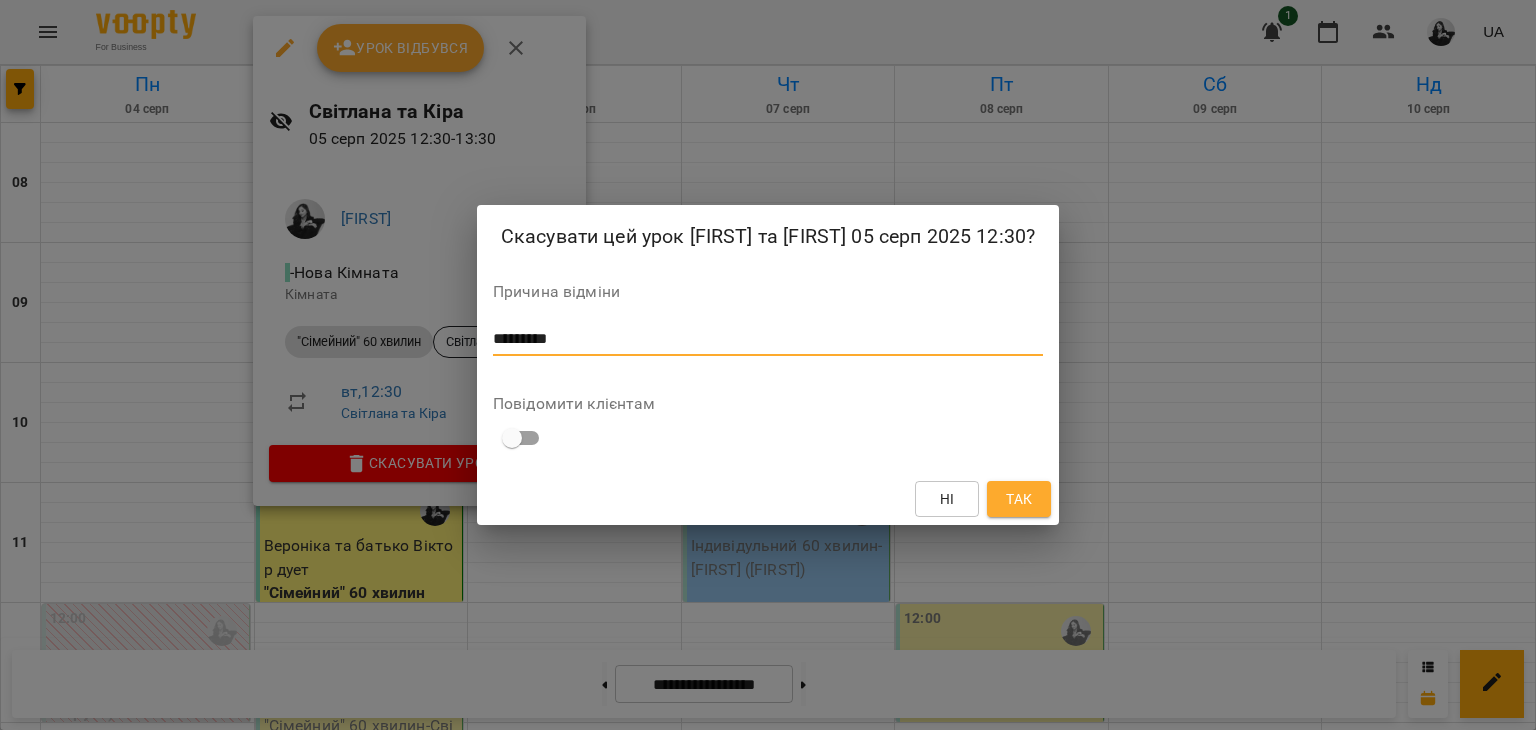 type on "*********" 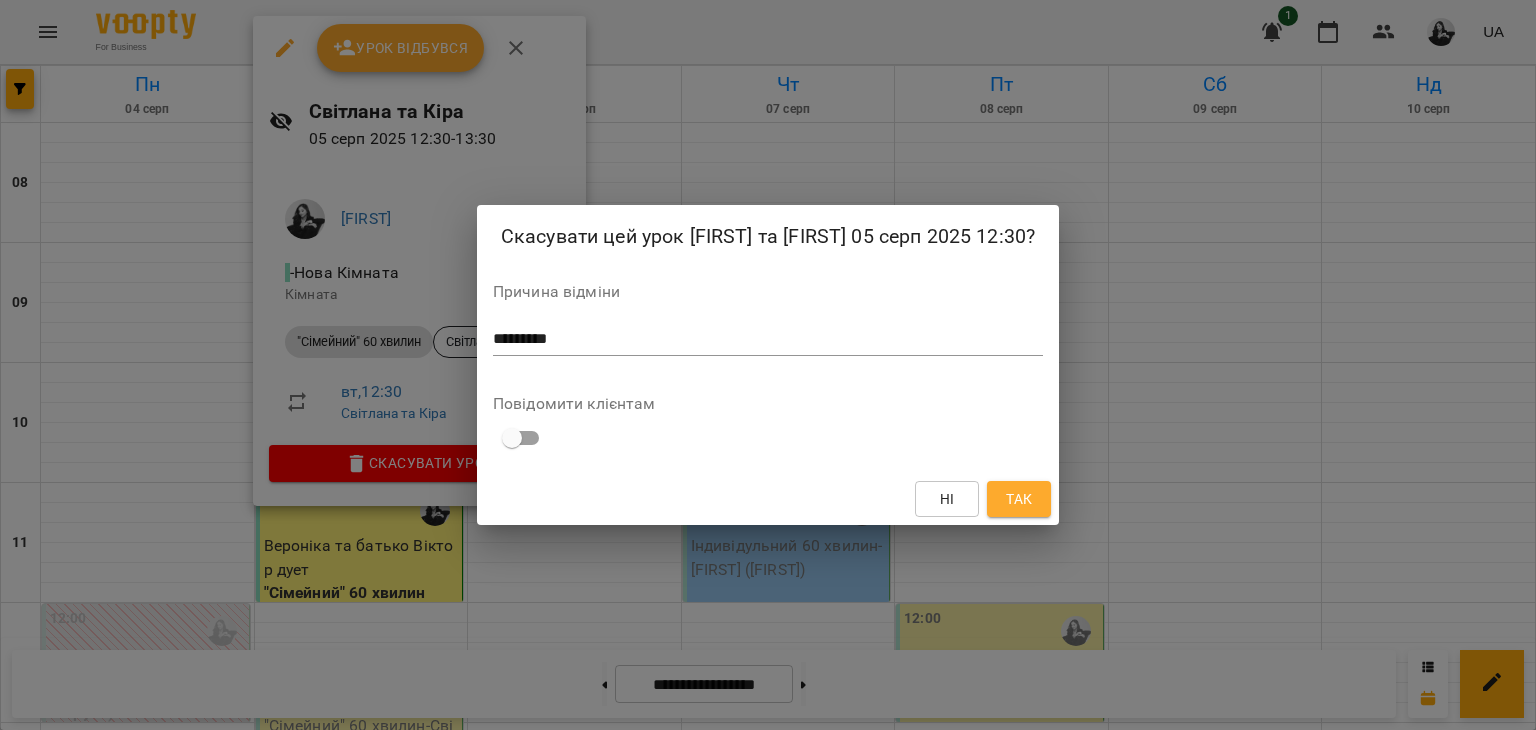 click on "********* *" at bounding box center (768, 340) 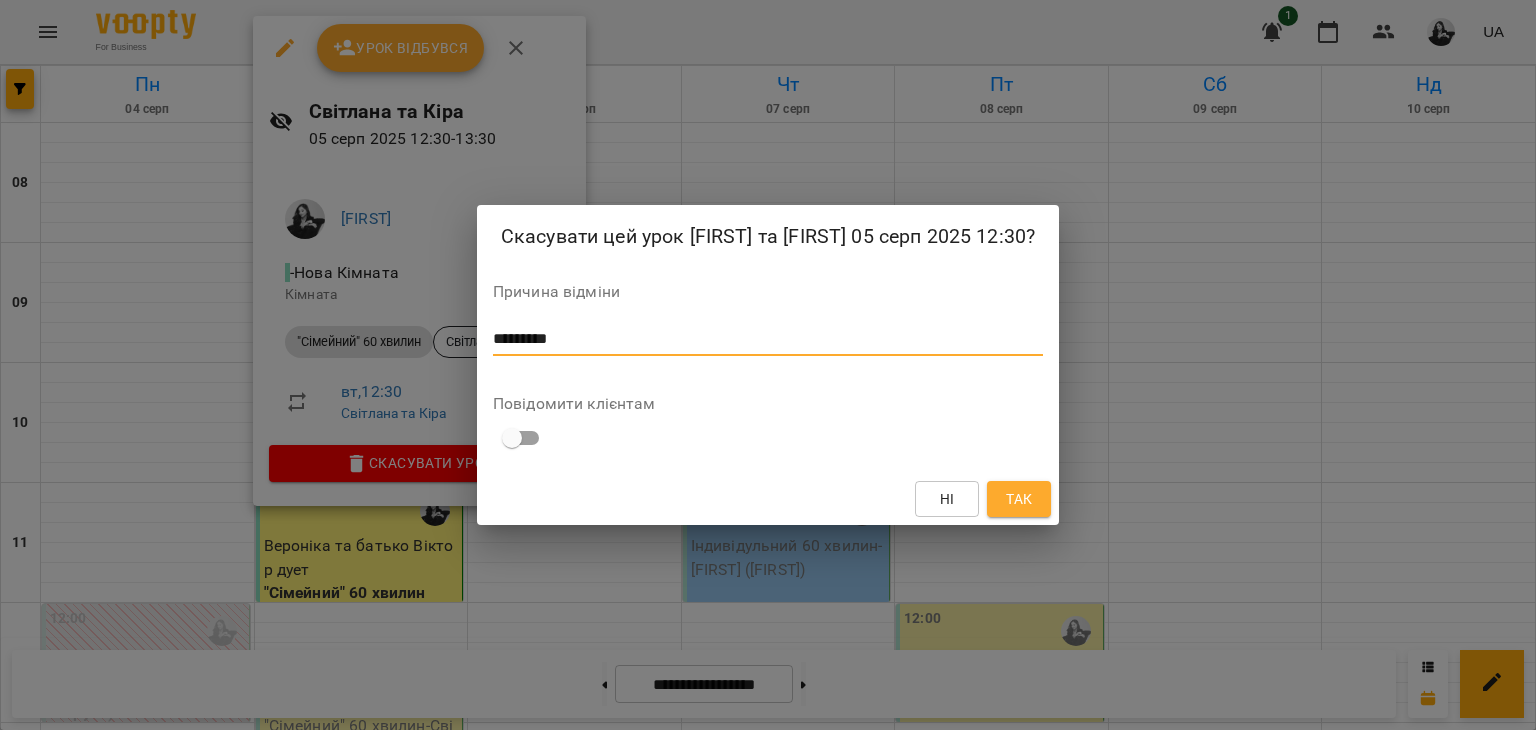 click on "*********" at bounding box center [767, 339] 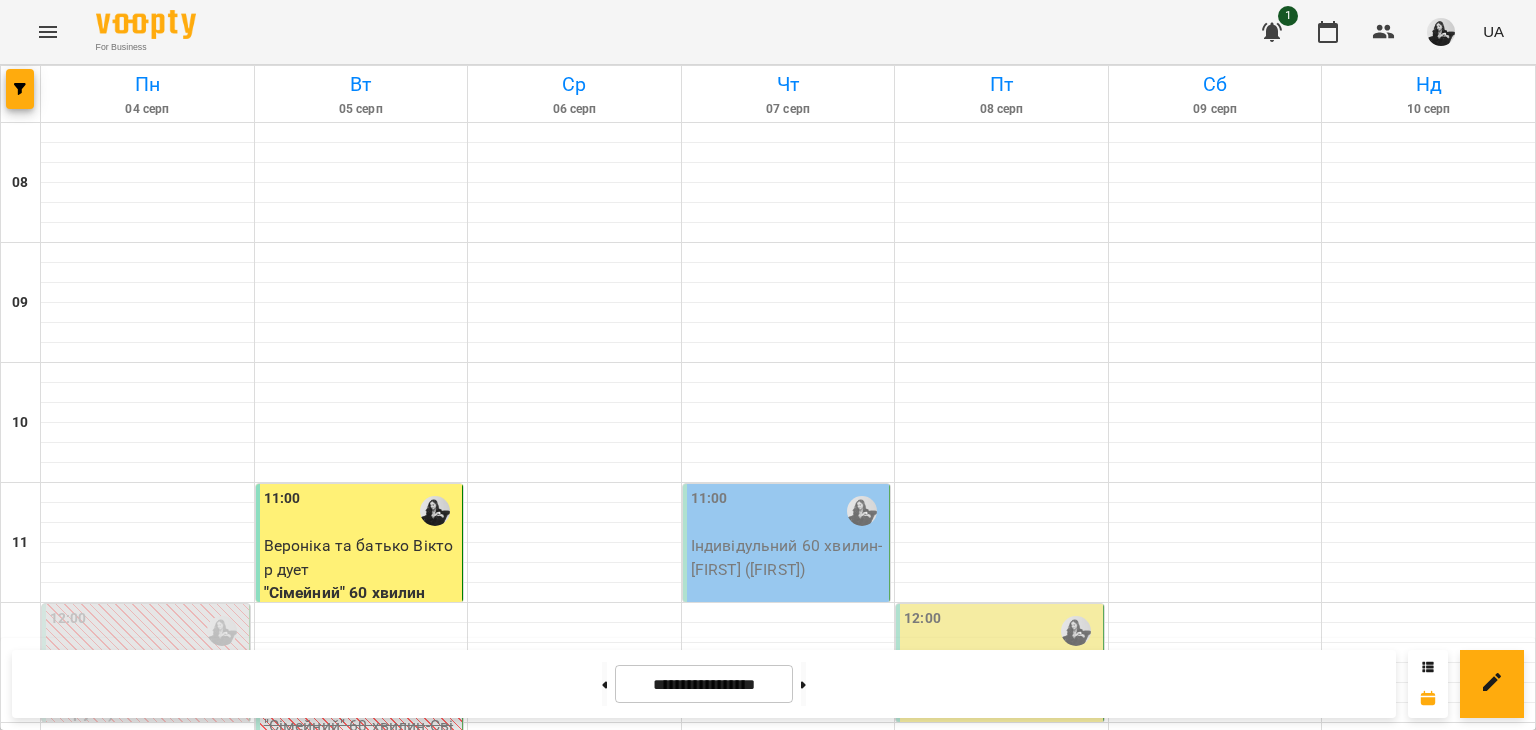 click on "12:00" at bounding box center [1001, 631] 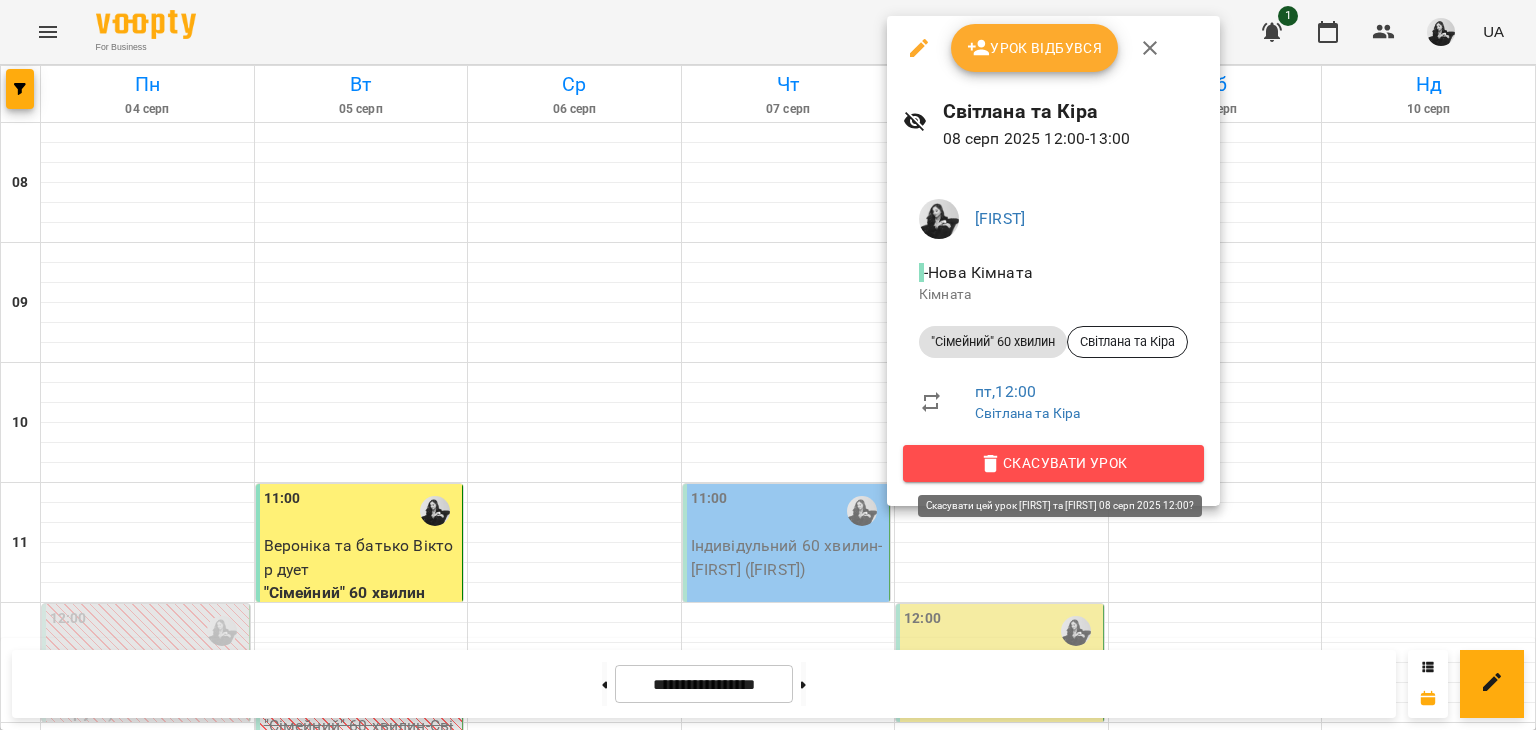 click on "Скасувати Урок" at bounding box center [1053, 463] 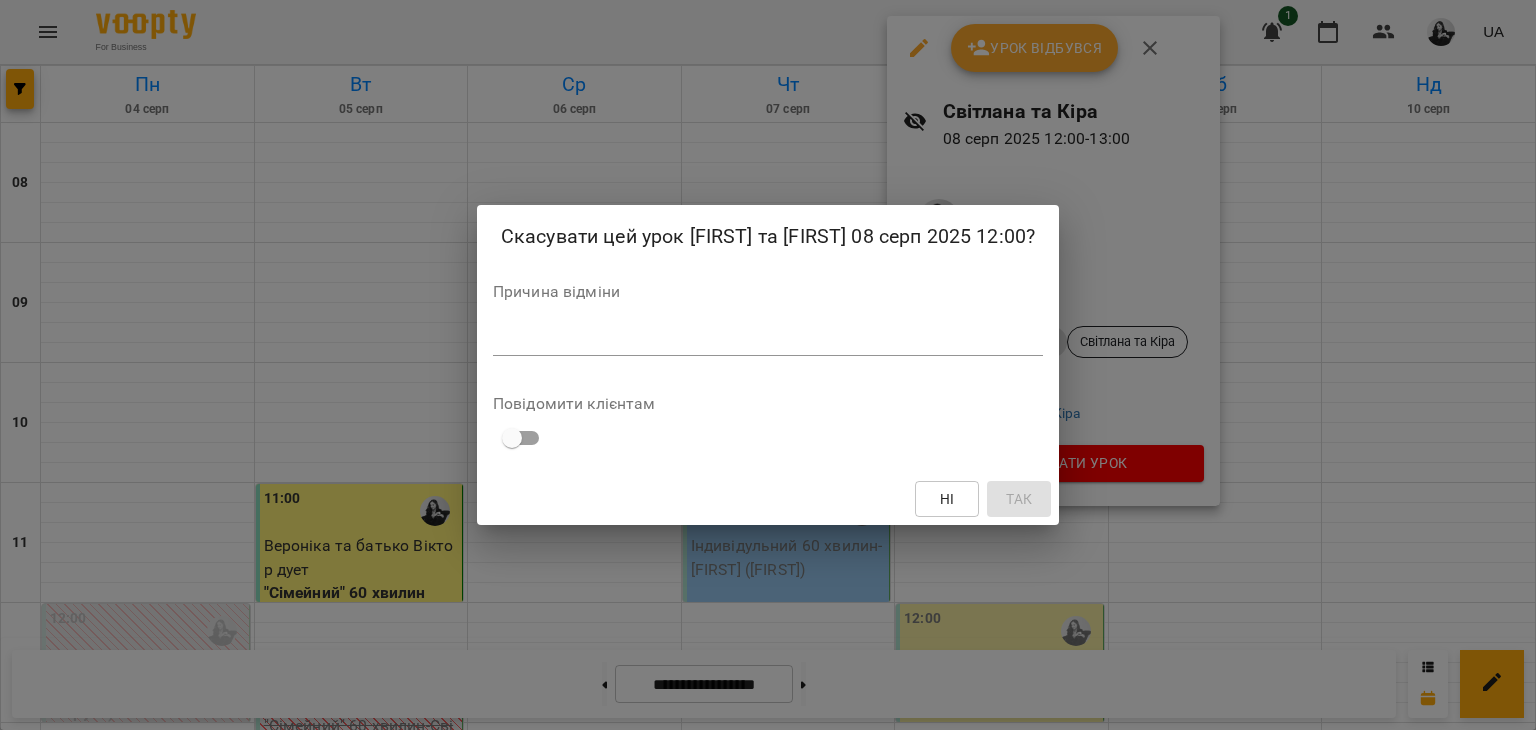 click on "*" at bounding box center (768, 340) 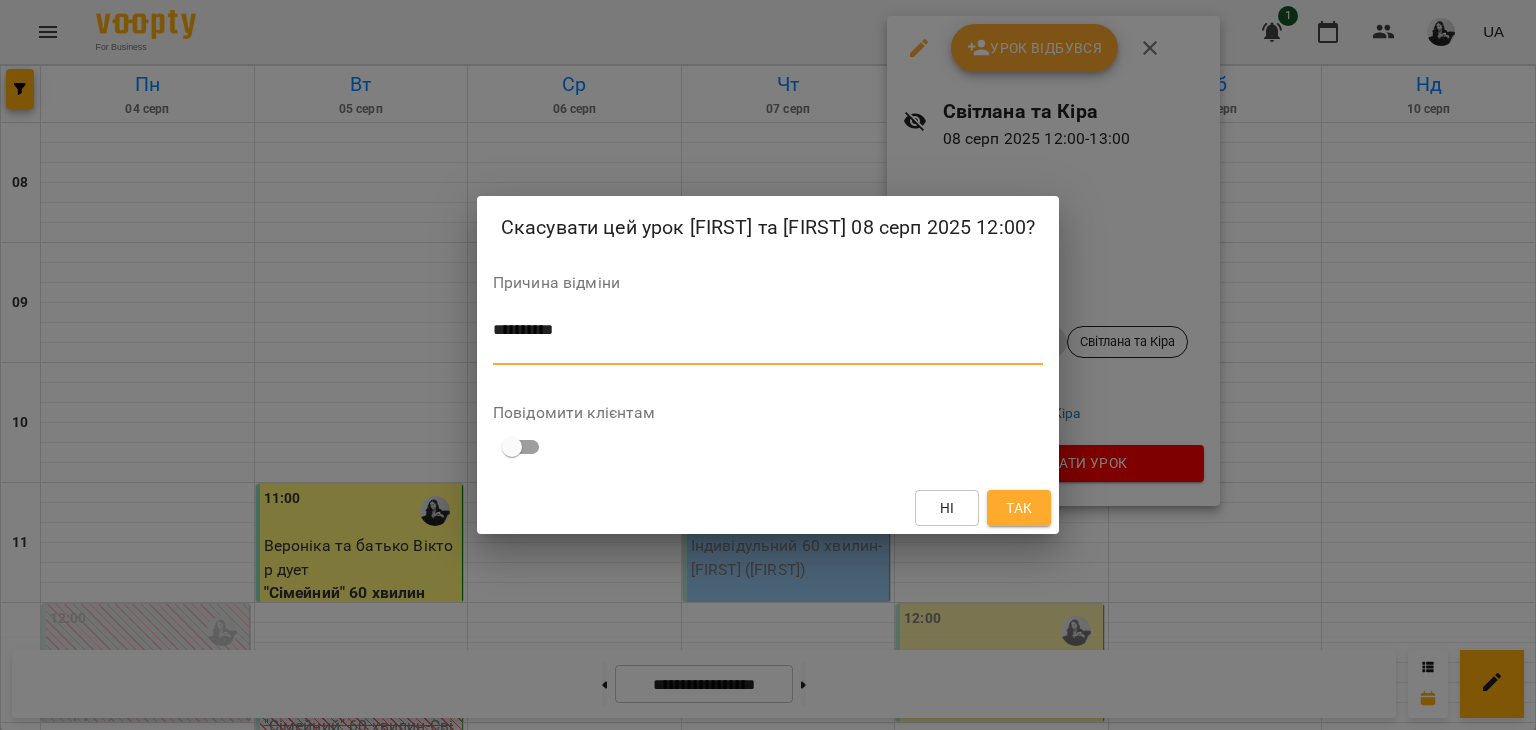 type on "*********" 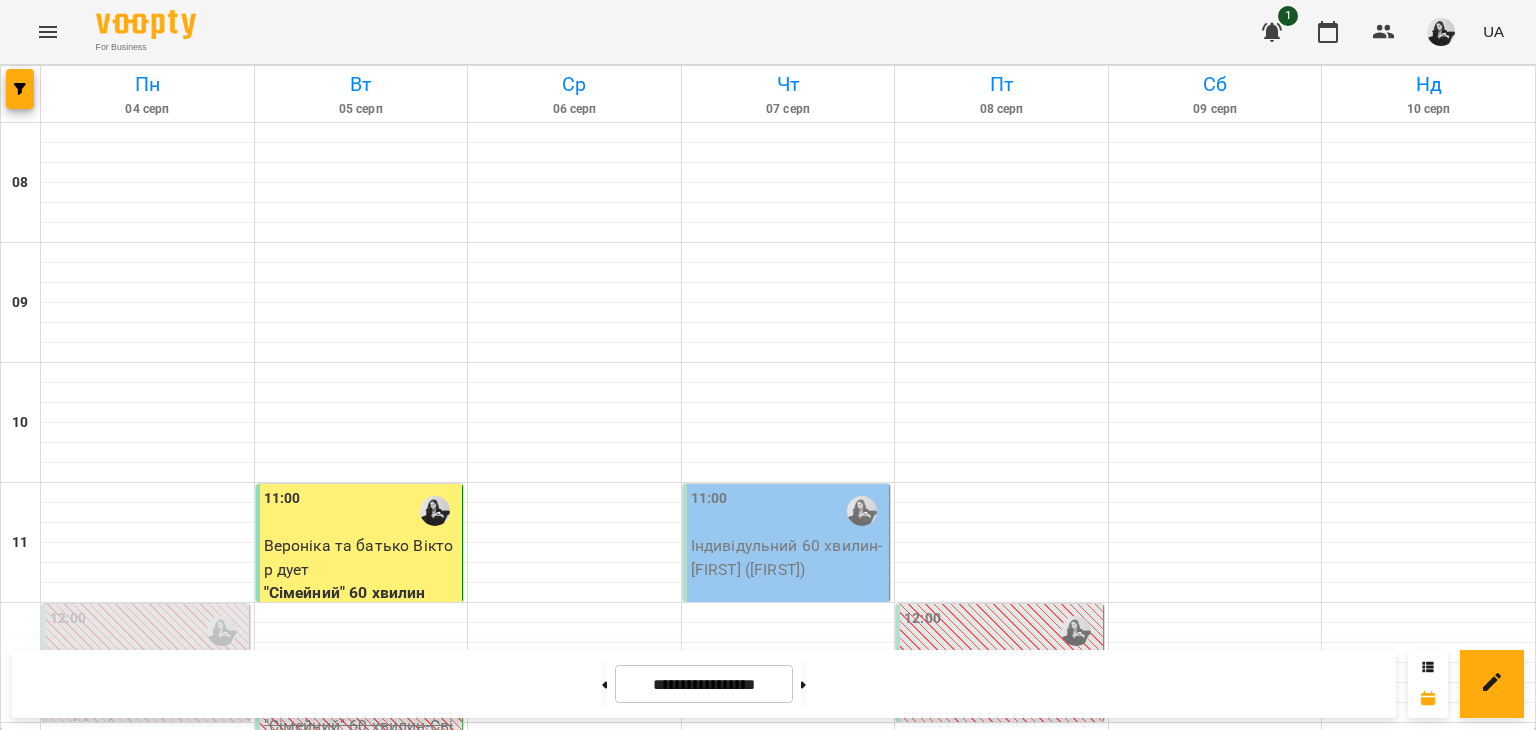scroll, scrollTop: 700, scrollLeft: 0, axis: vertical 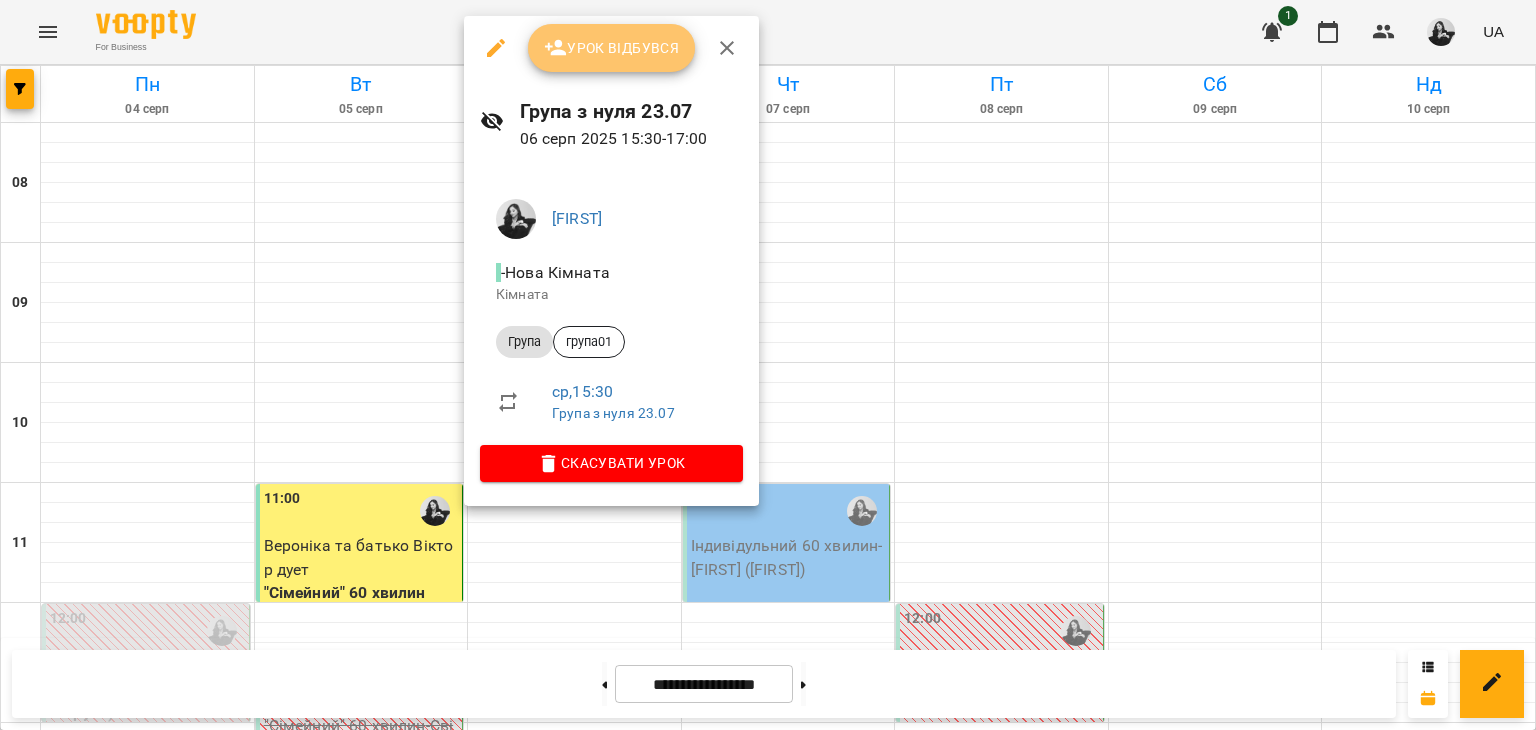 click on "Урок відбувся" at bounding box center (612, 48) 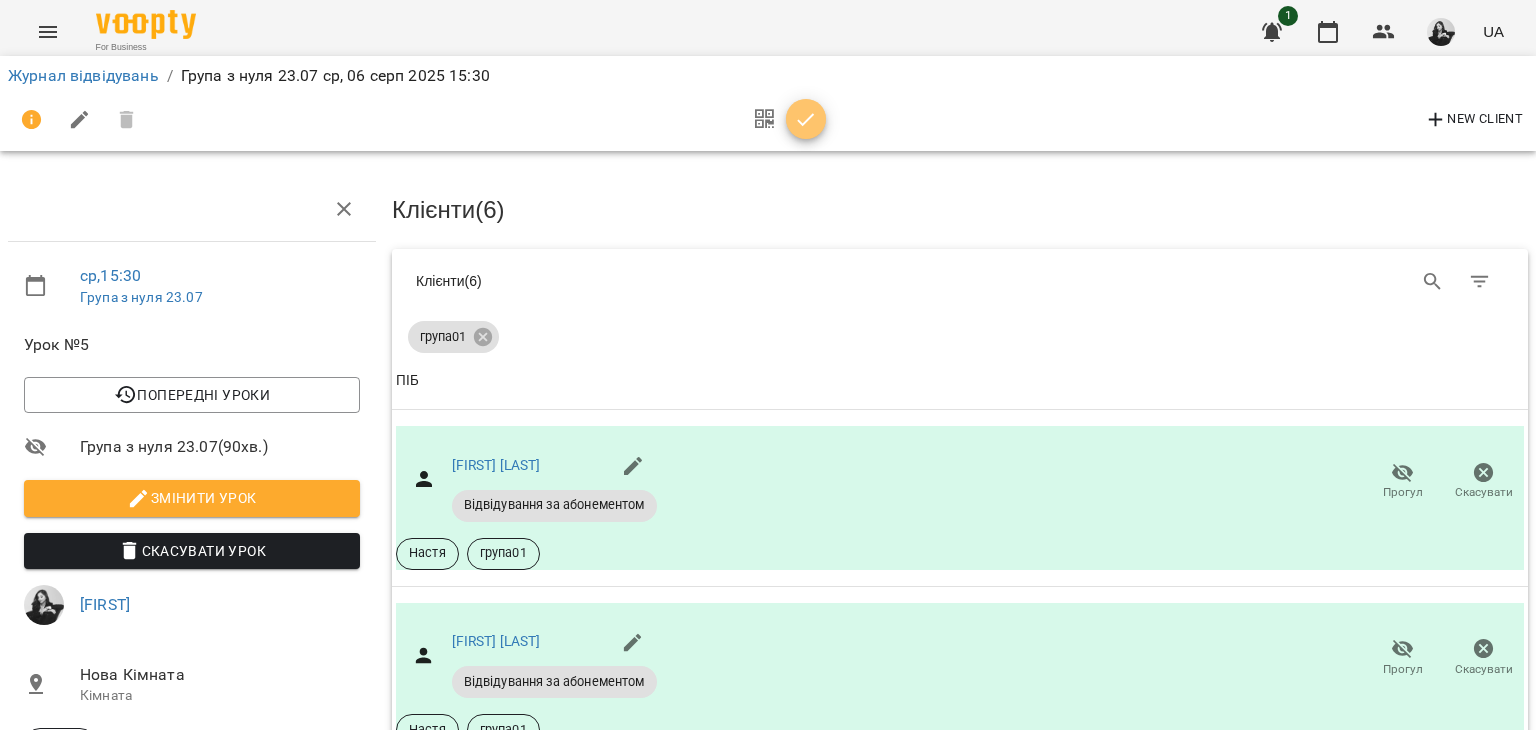 click at bounding box center [806, 119] 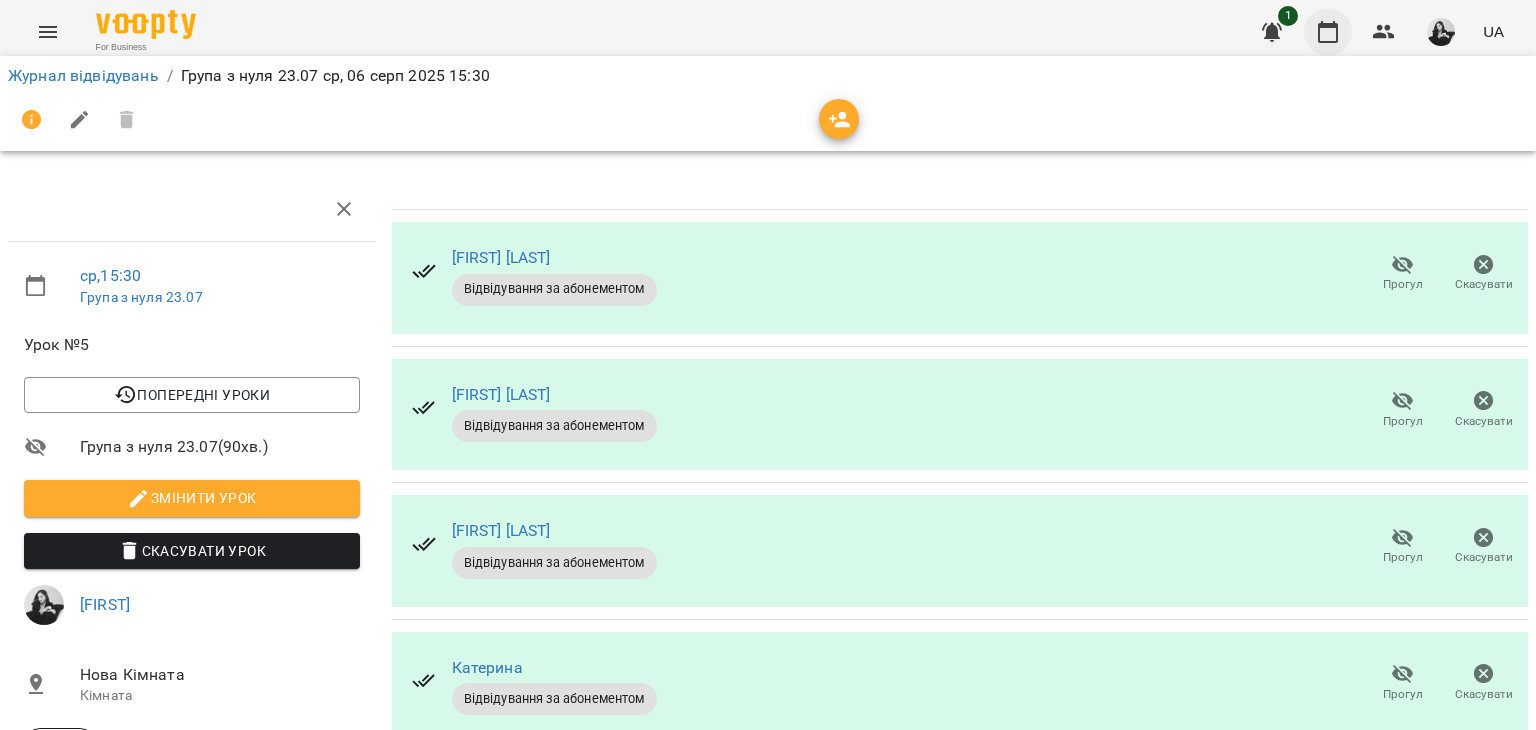 click at bounding box center [1328, 32] 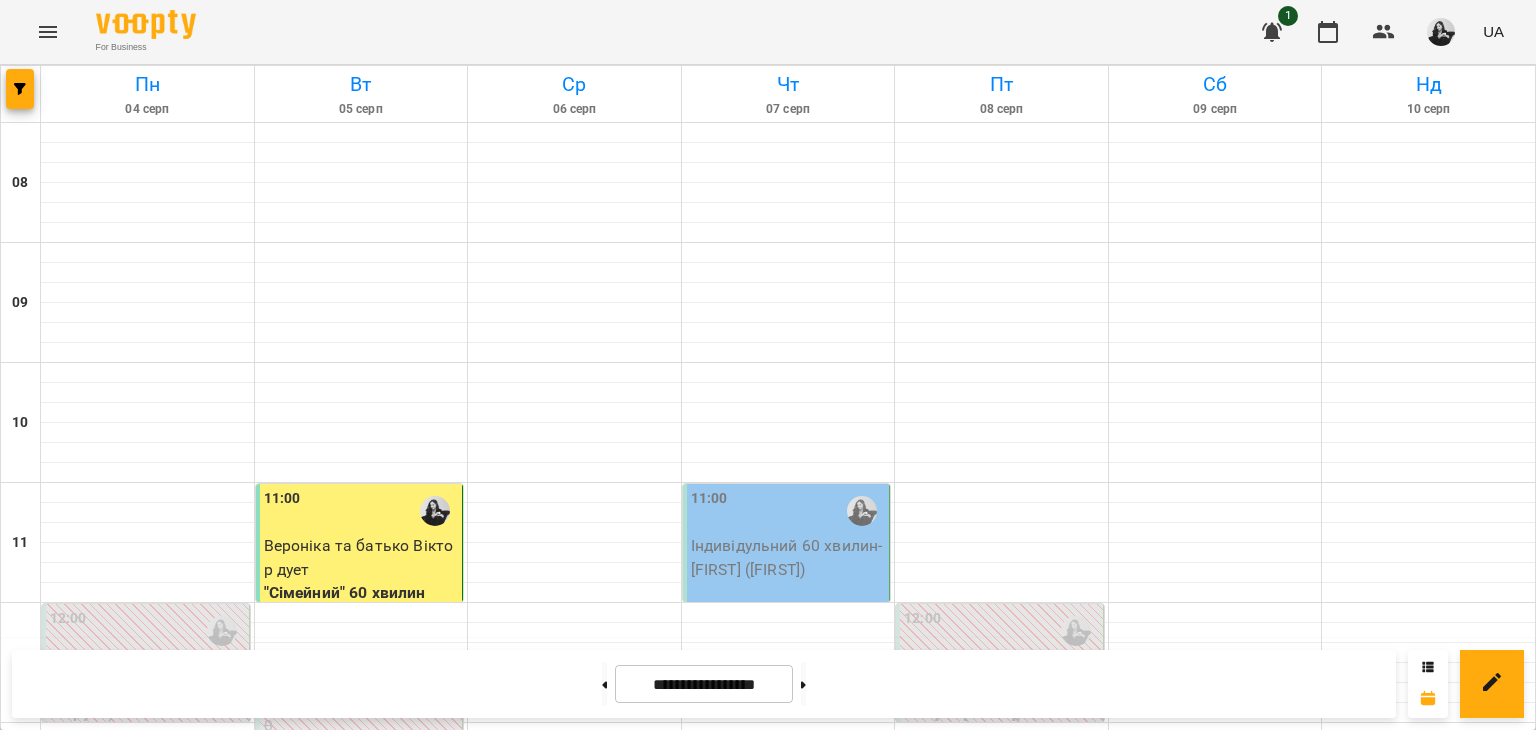 scroll, scrollTop: 1100, scrollLeft: 0, axis: vertical 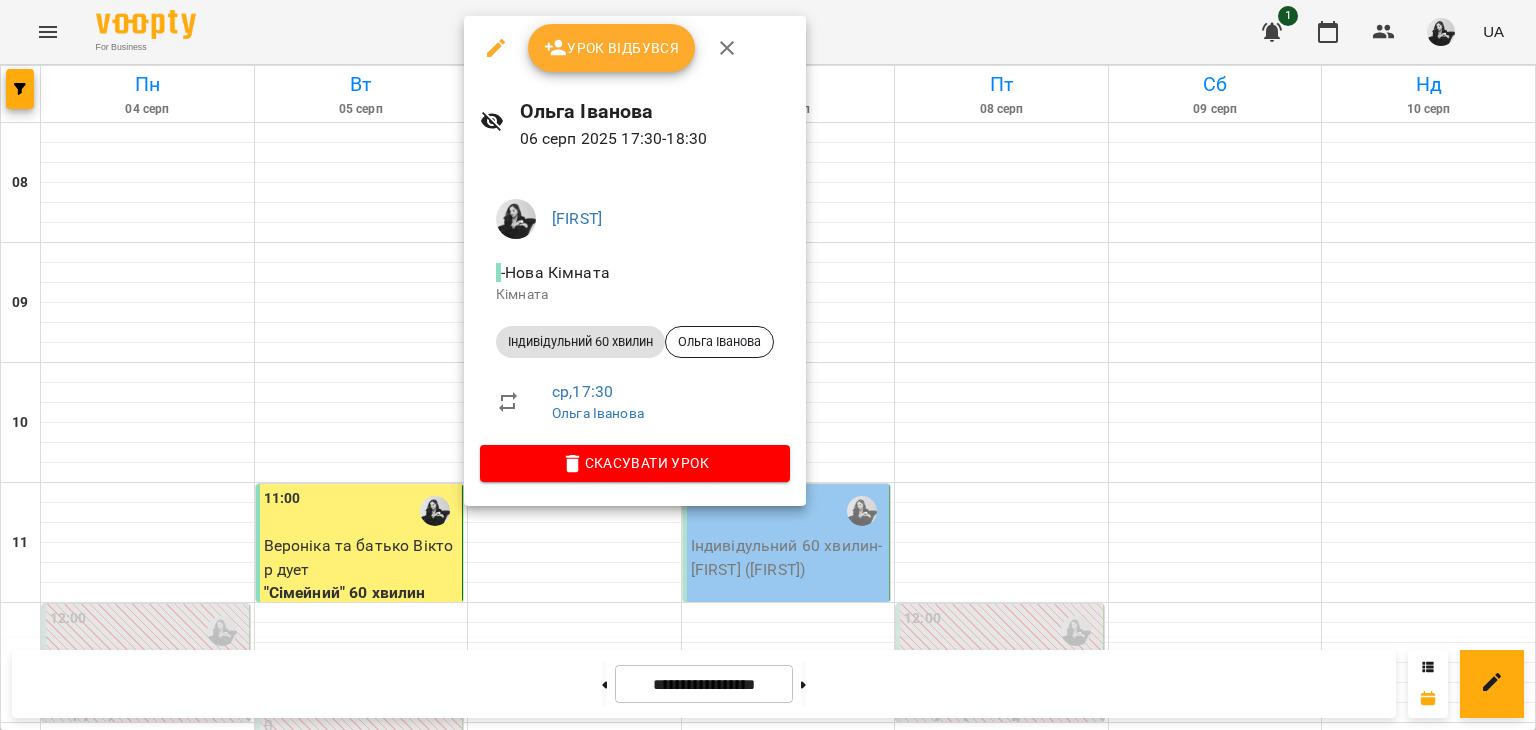 click at bounding box center [768, 365] 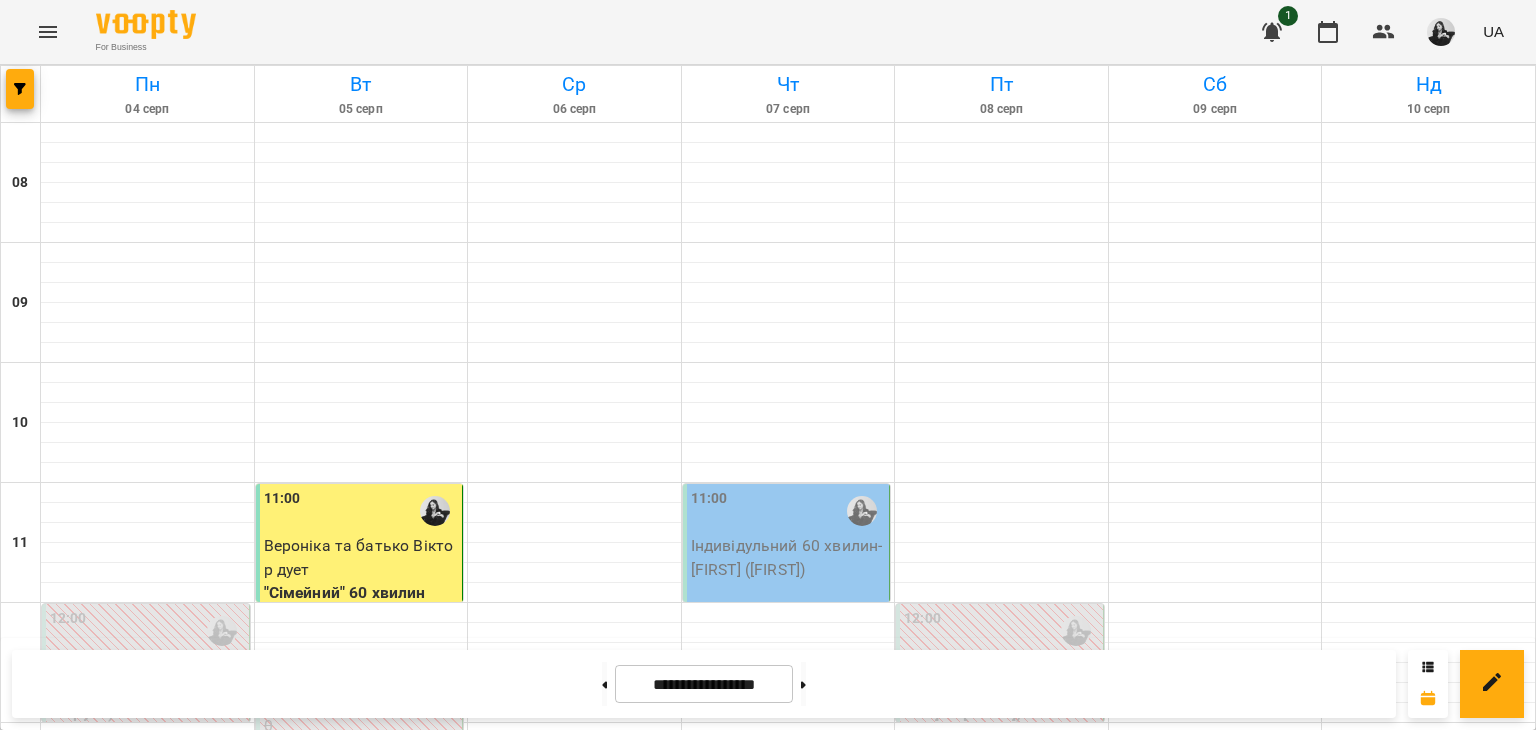 scroll, scrollTop: 1100, scrollLeft: 0, axis: vertical 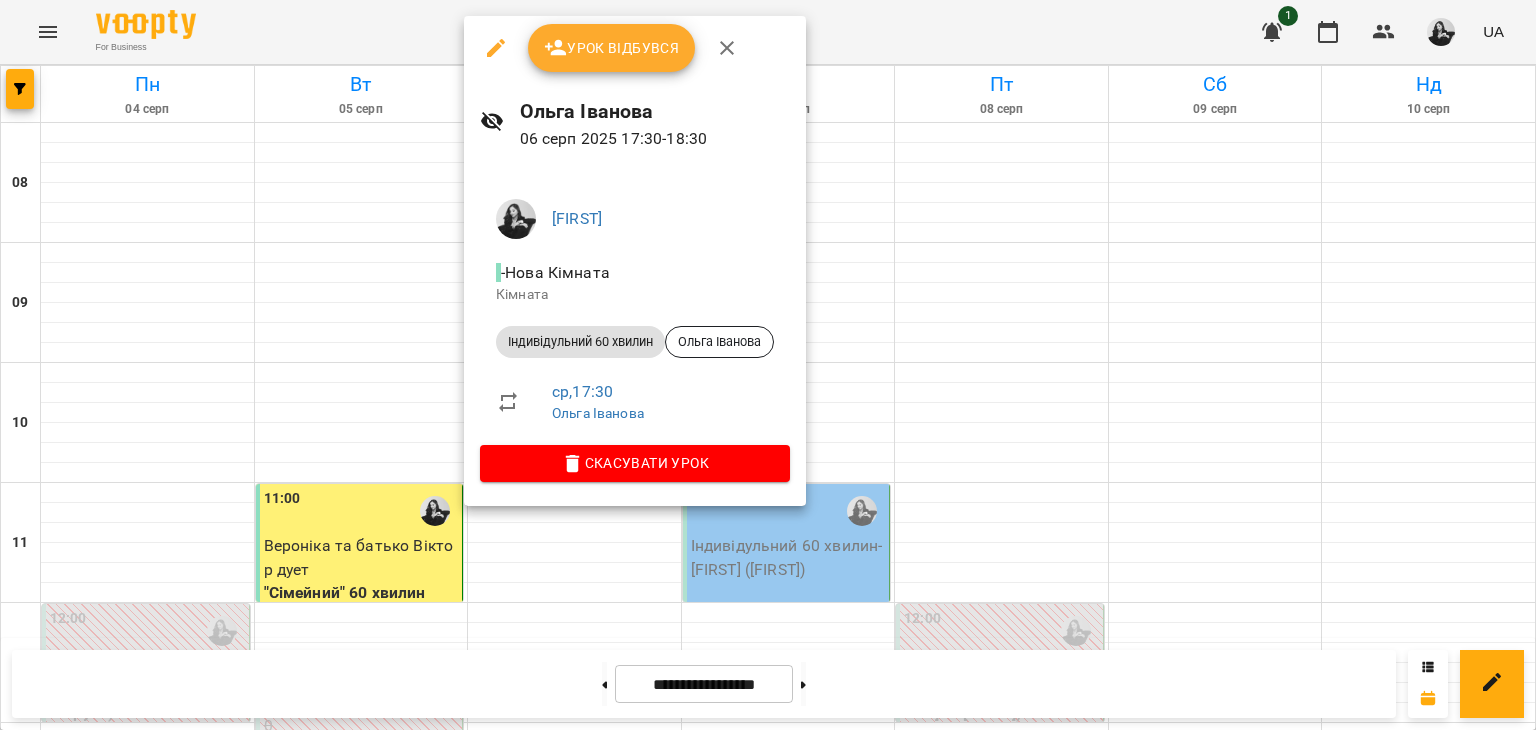 click on "Скасувати Урок" at bounding box center (635, 463) 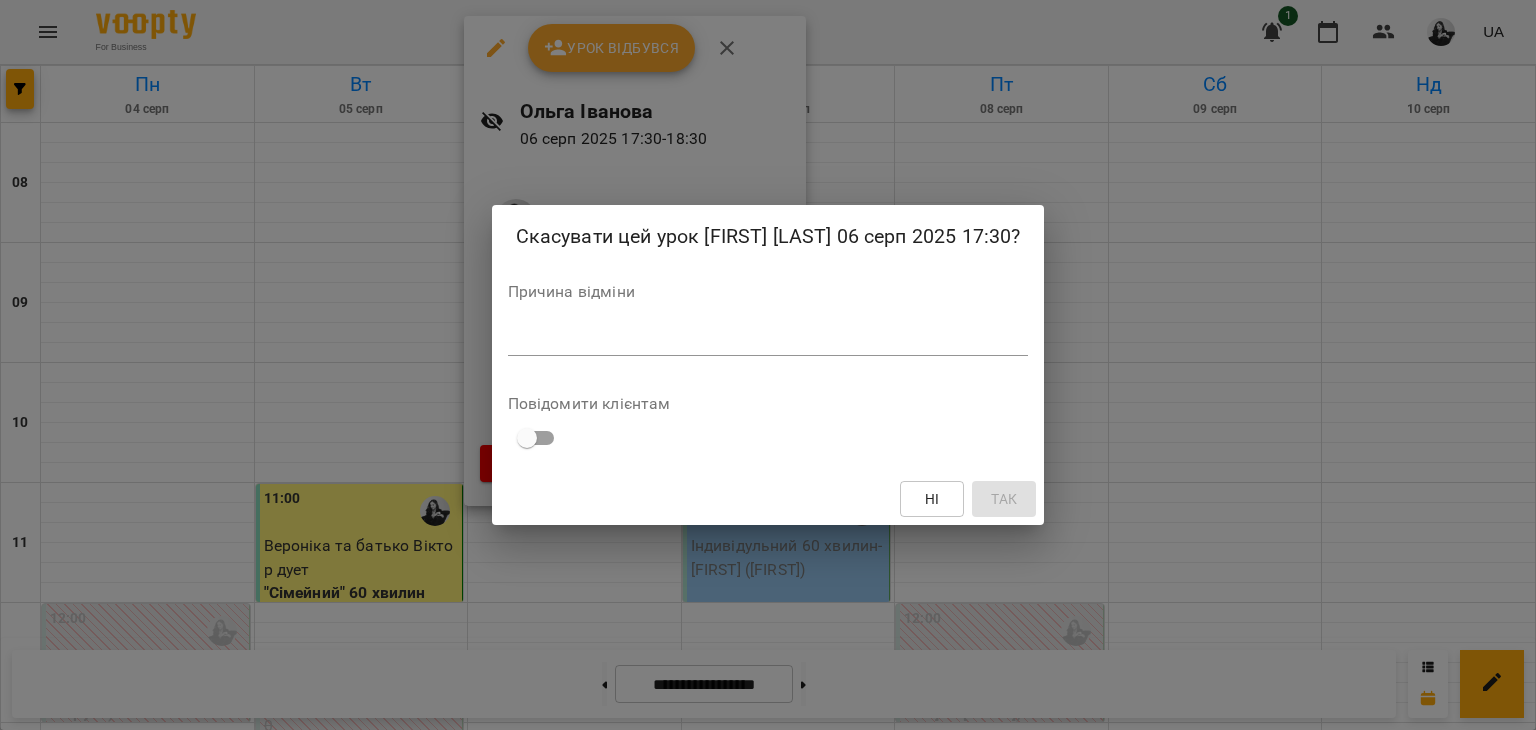 click on "*" at bounding box center [768, 340] 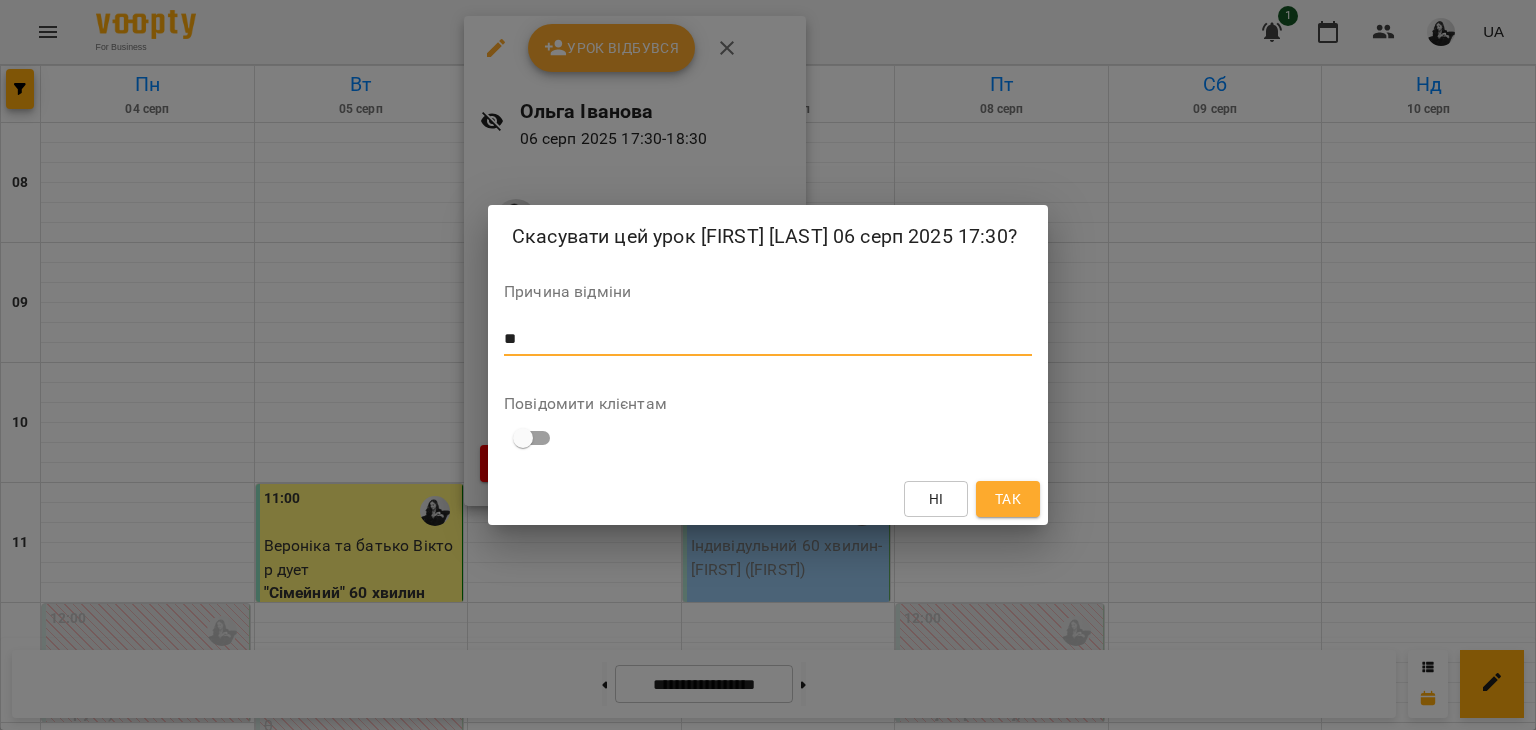 type on "*" 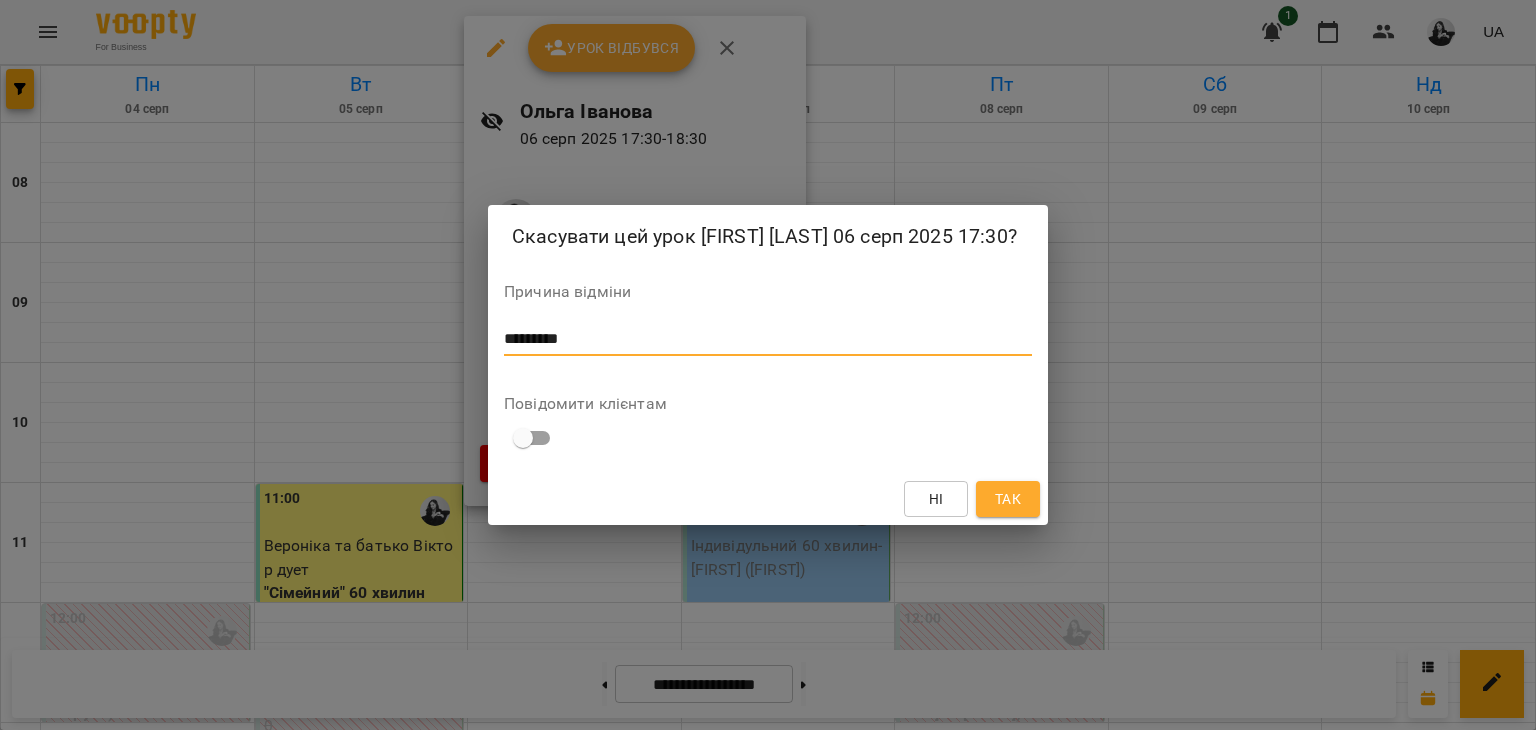 type on "*********" 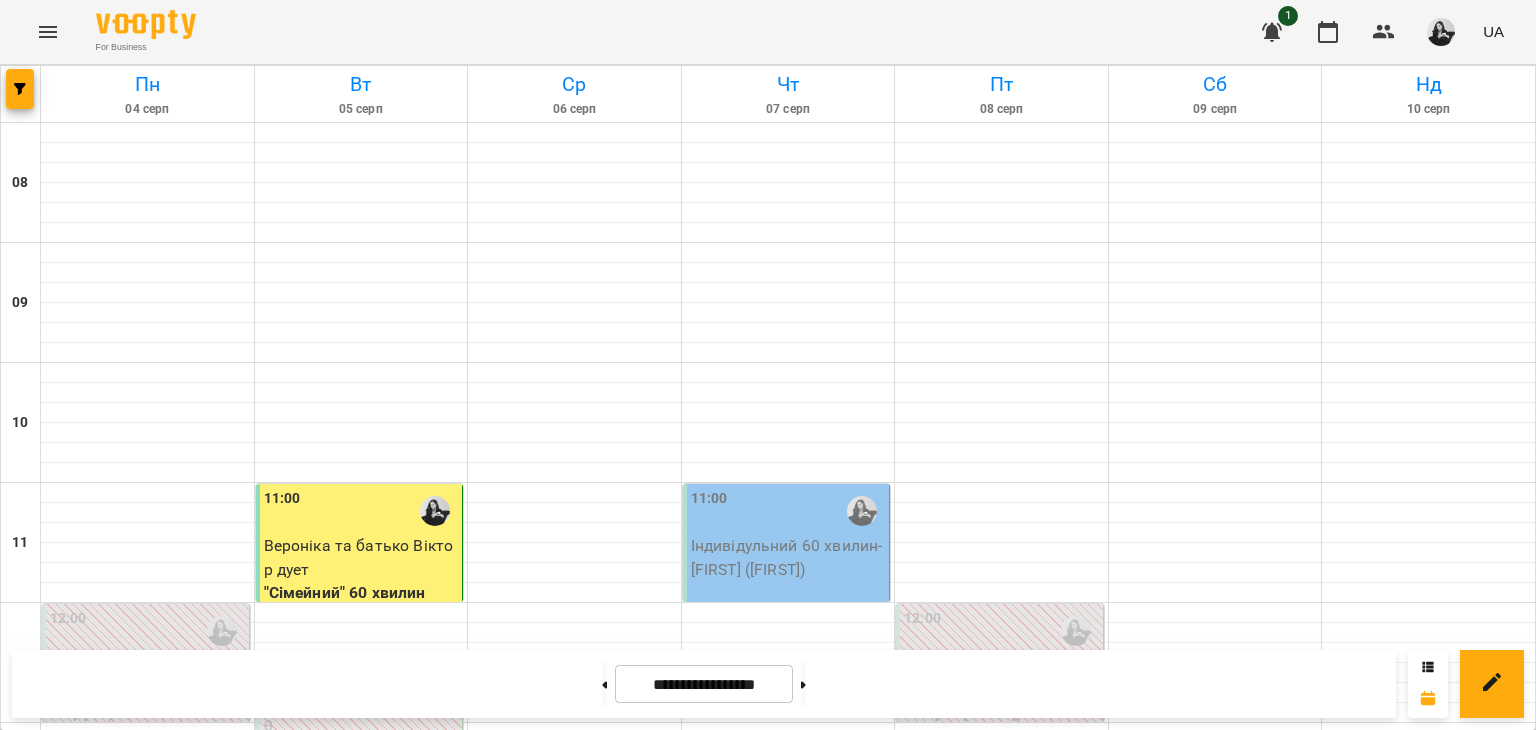 scroll, scrollTop: 1000, scrollLeft: 0, axis: vertical 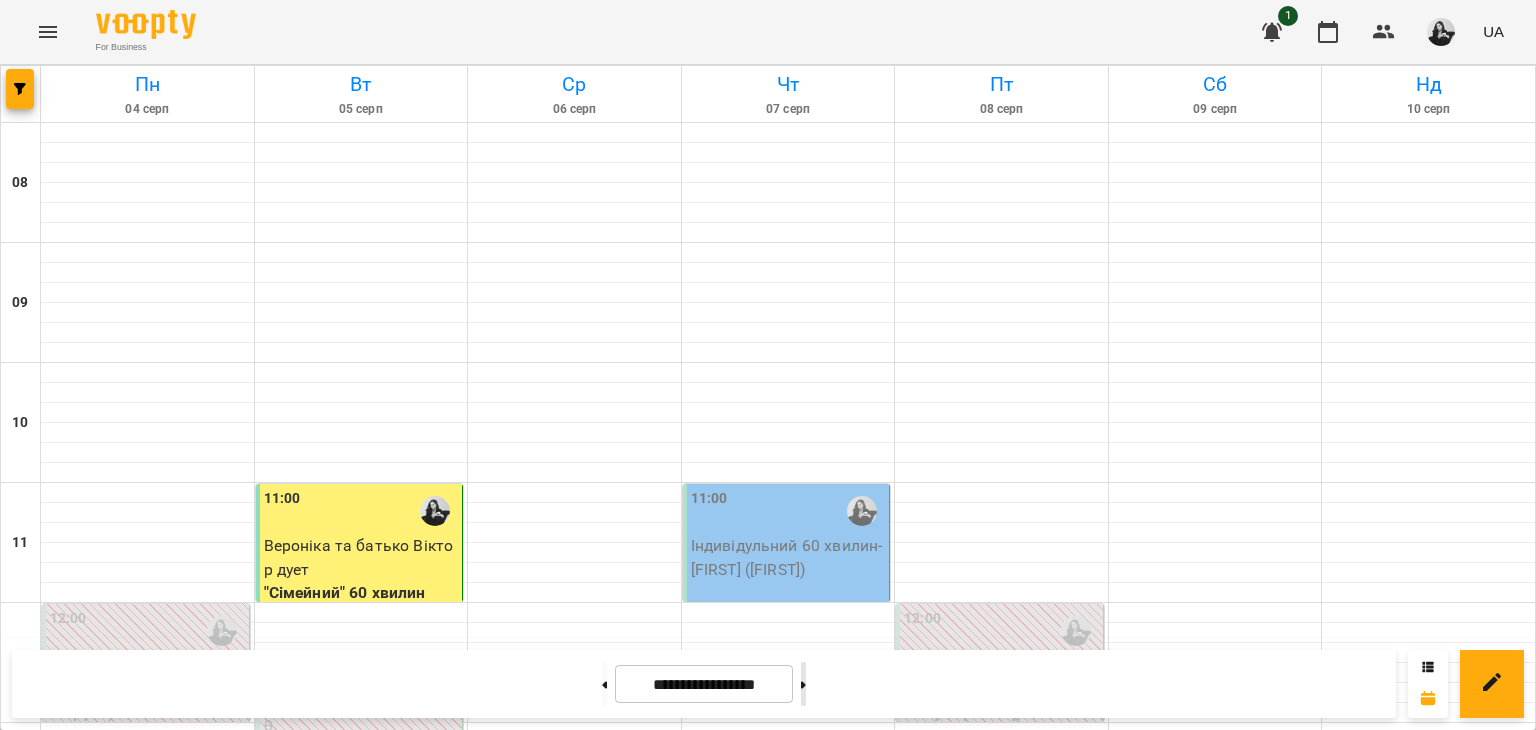 click at bounding box center [803, 684] 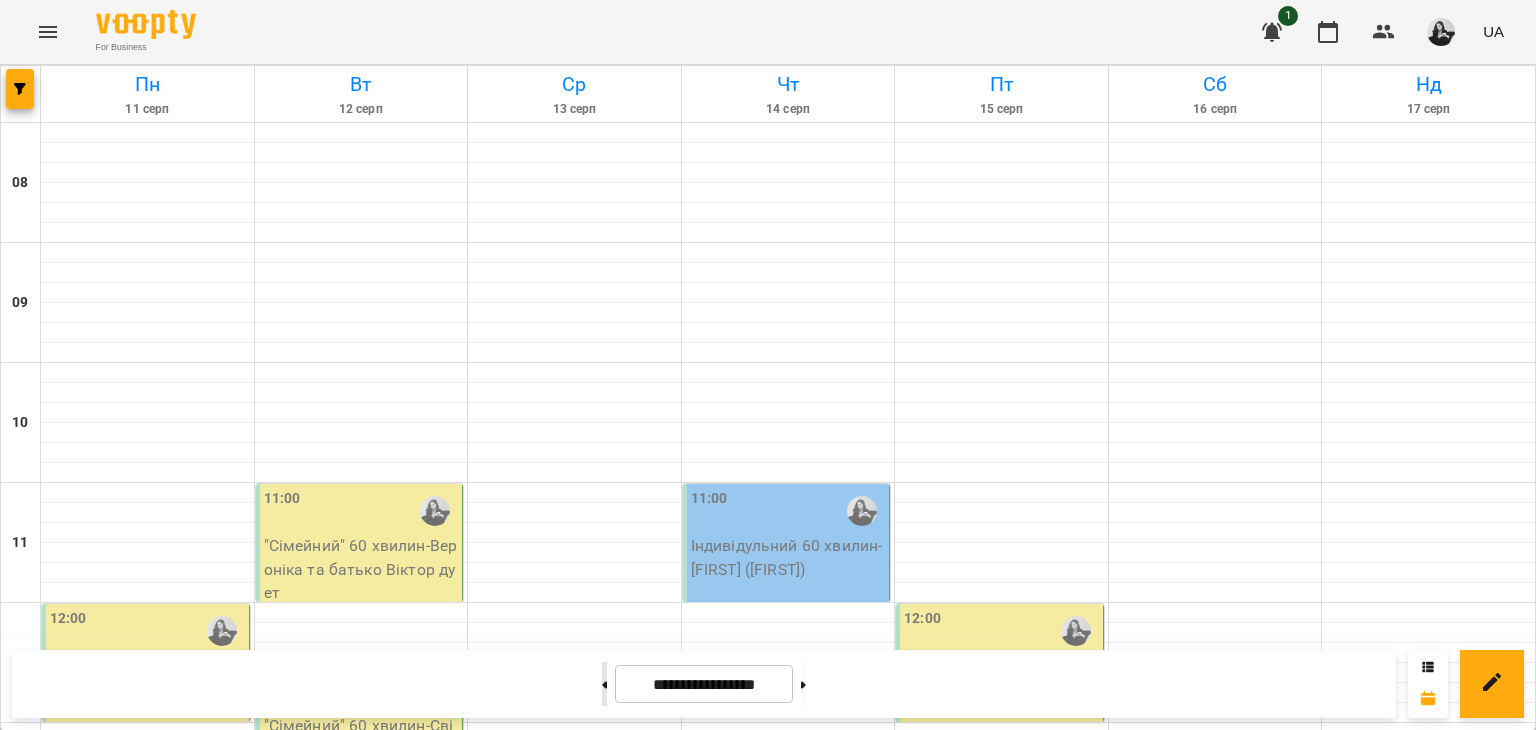 click at bounding box center (604, 684) 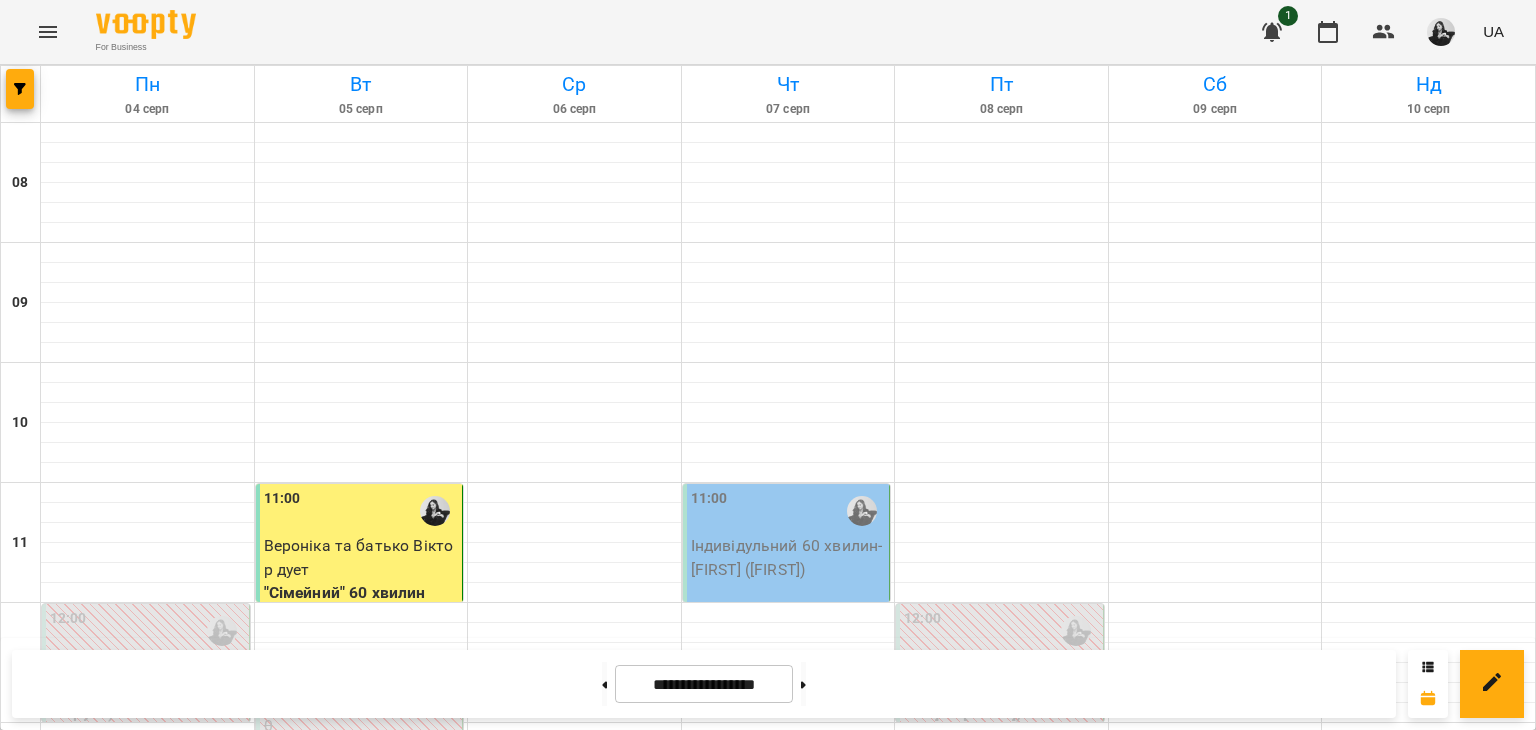 scroll, scrollTop: 900, scrollLeft: 0, axis: vertical 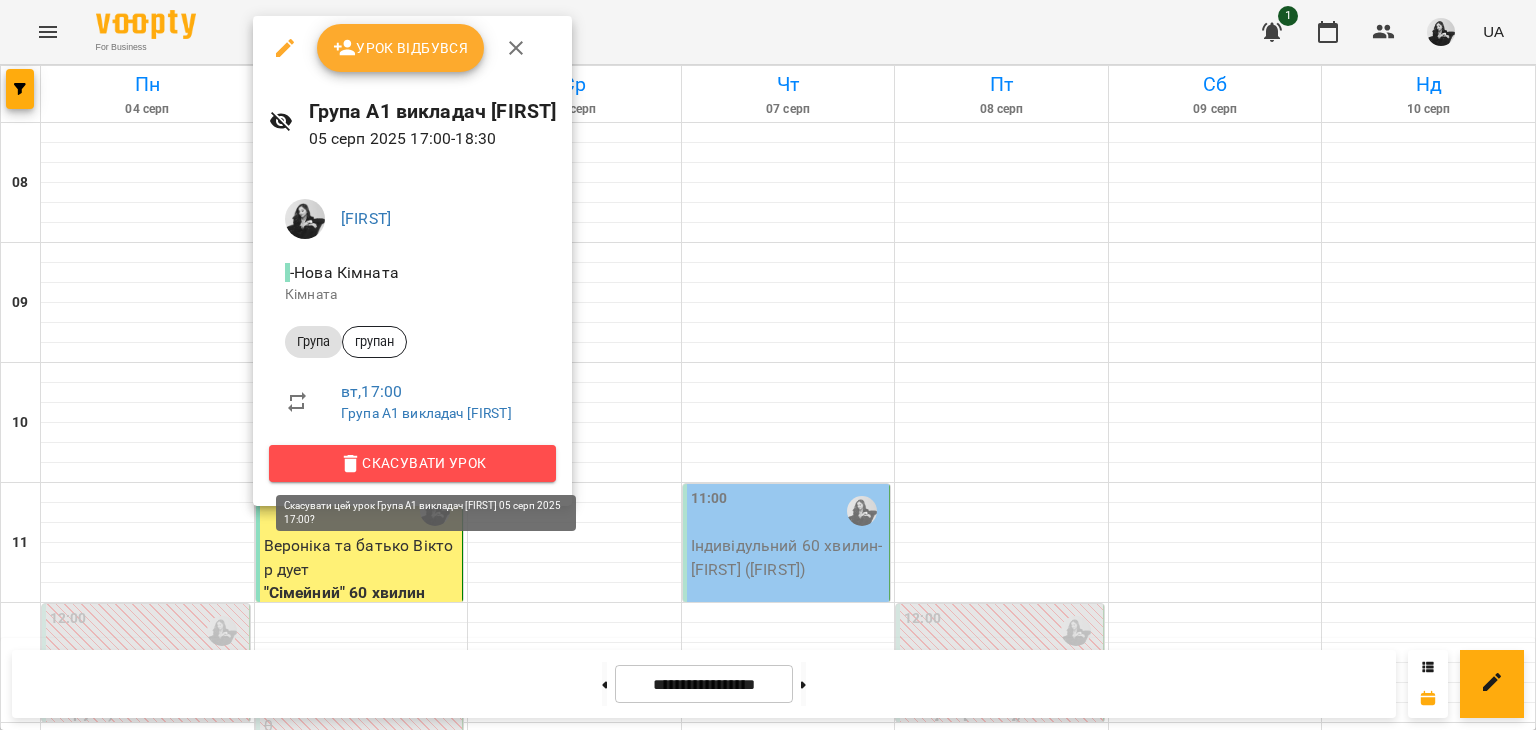 click on "Скасувати Урок" at bounding box center [412, 463] 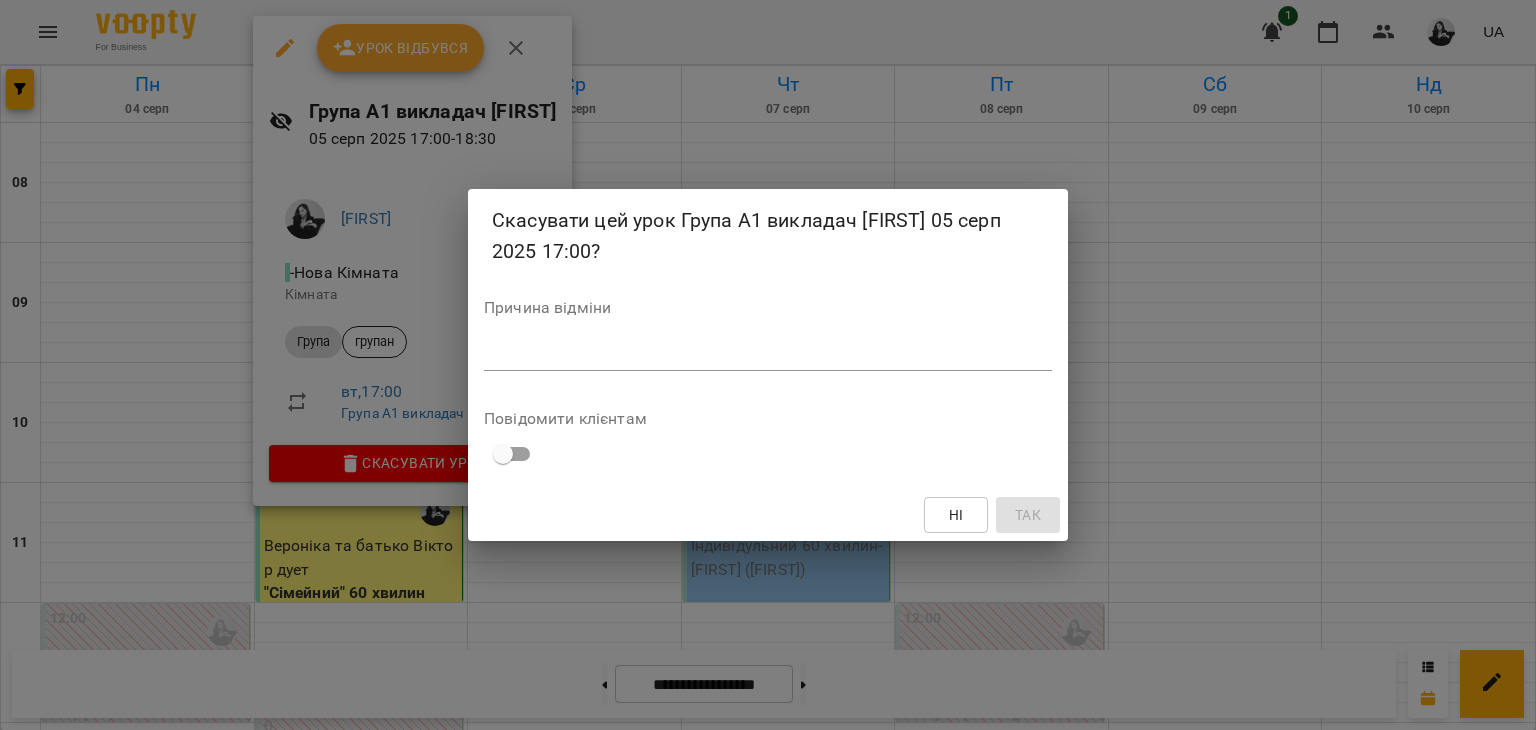 click at bounding box center (768, 354) 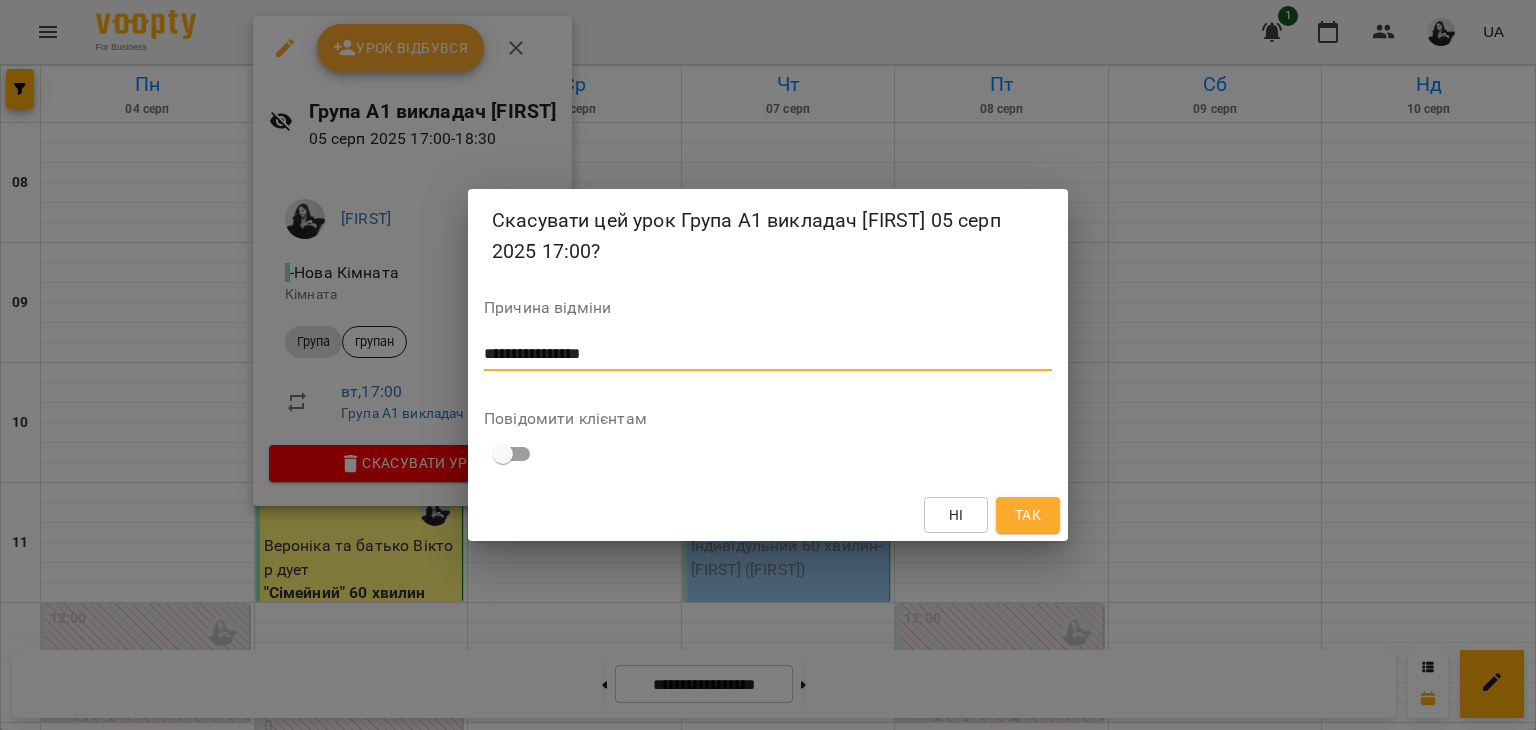 click on "**********" at bounding box center (768, 354) 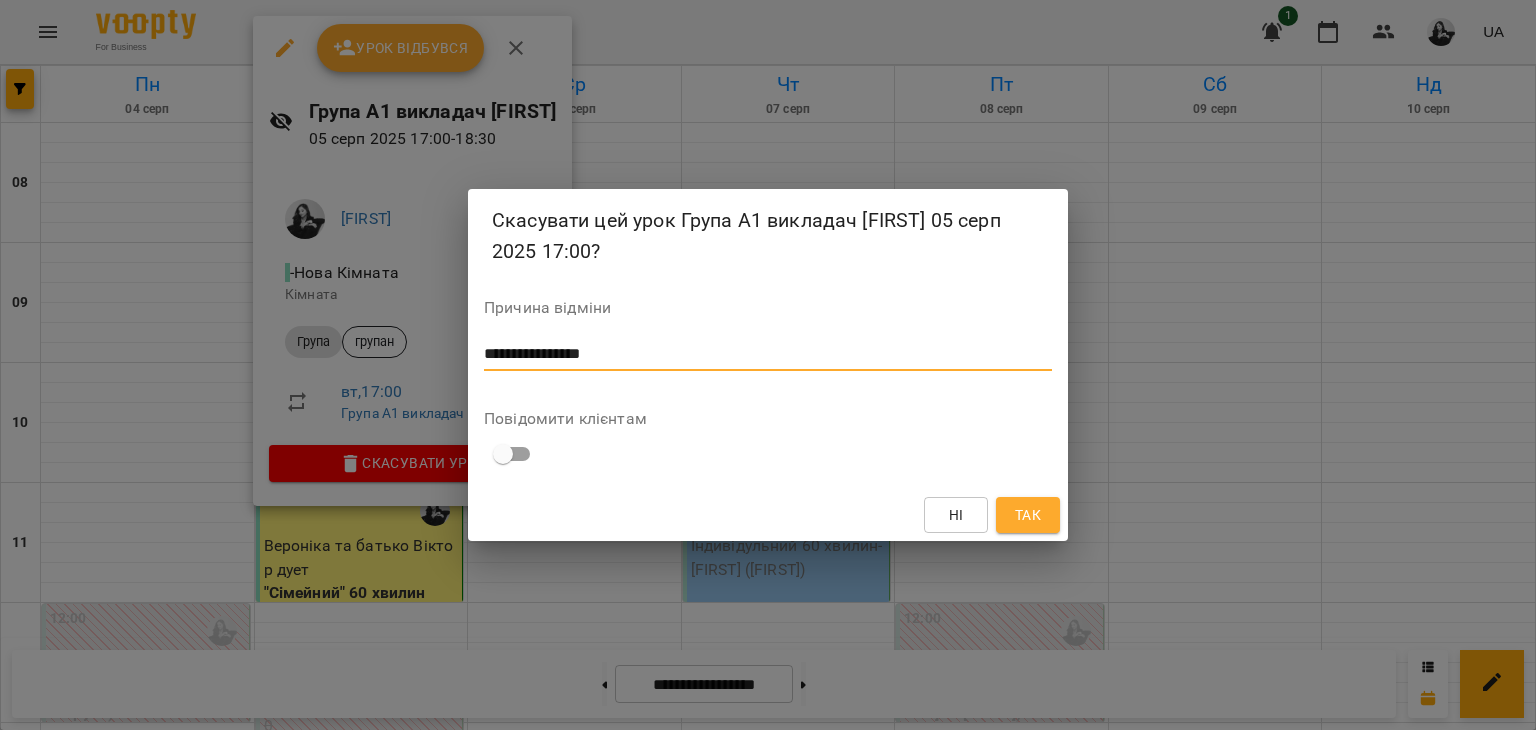 type on "**********" 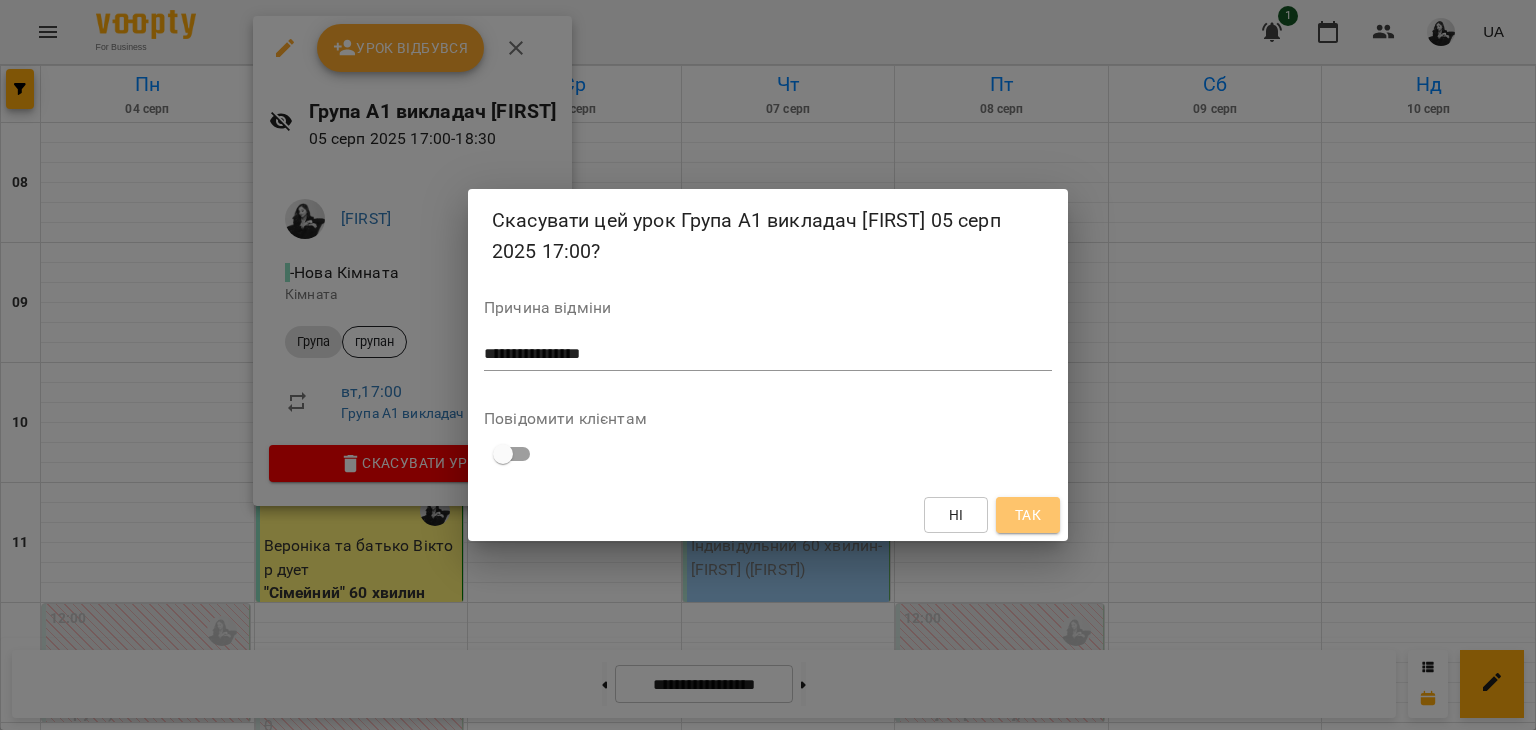 click on "Так" at bounding box center (1028, 515) 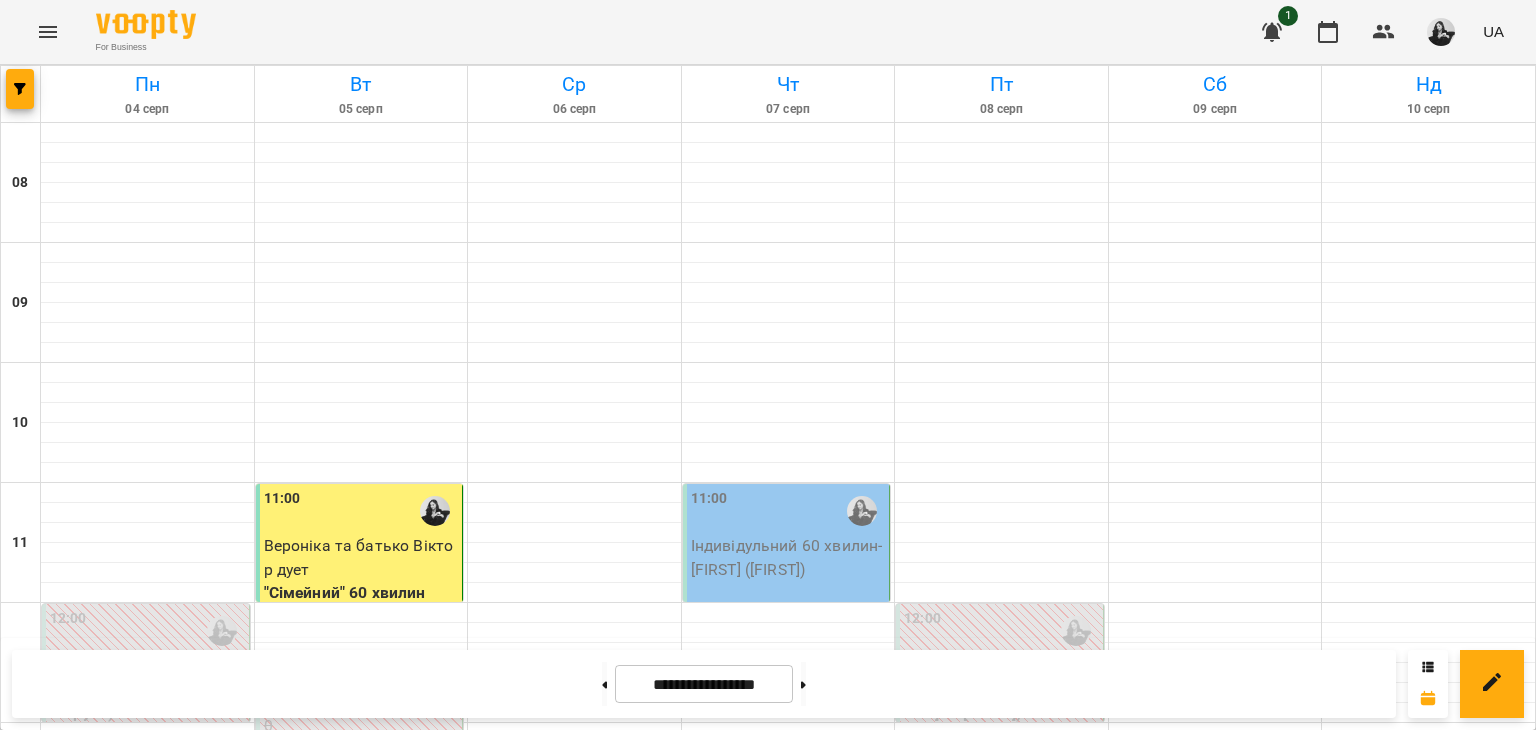 scroll, scrollTop: 900, scrollLeft: 0, axis: vertical 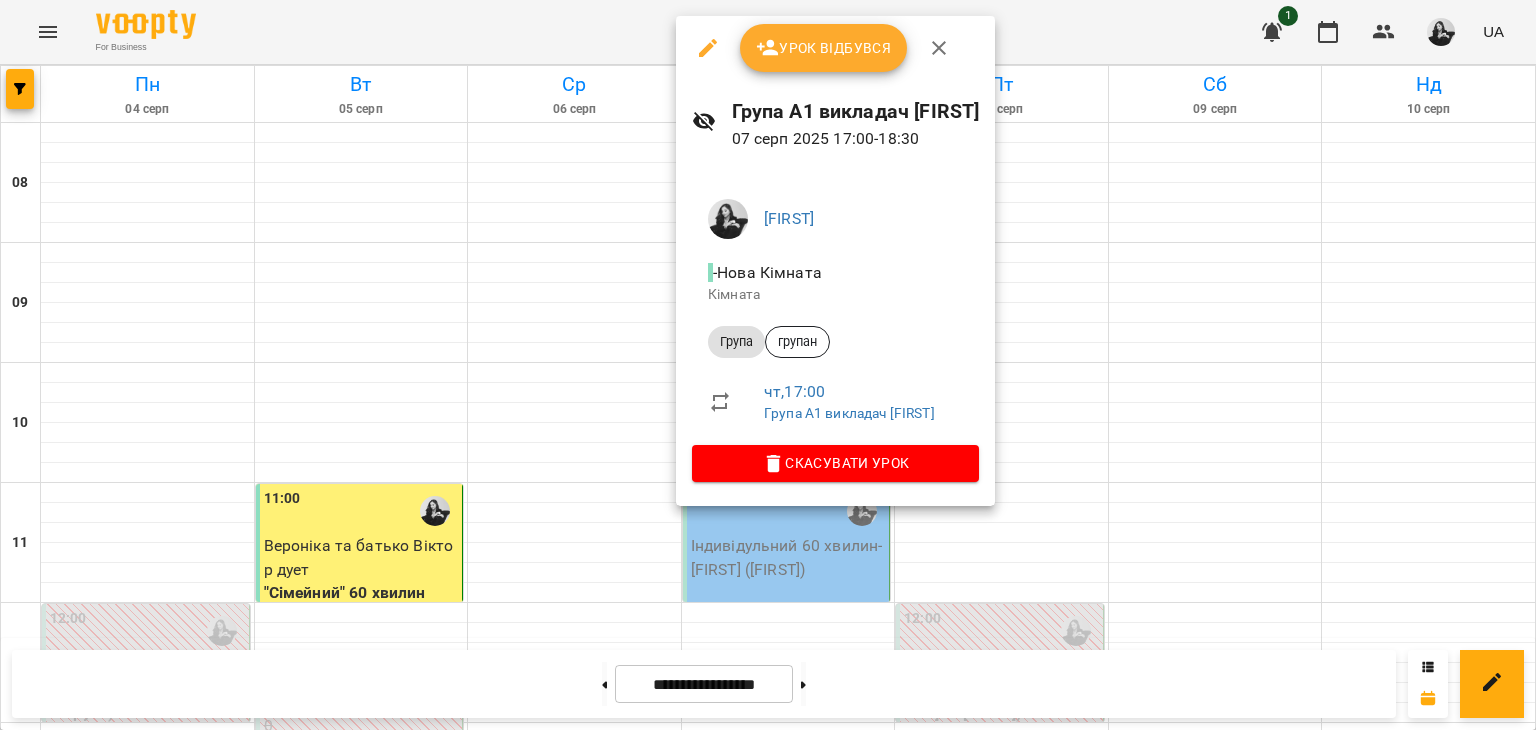 click on "Скасувати Урок" at bounding box center [835, 463] 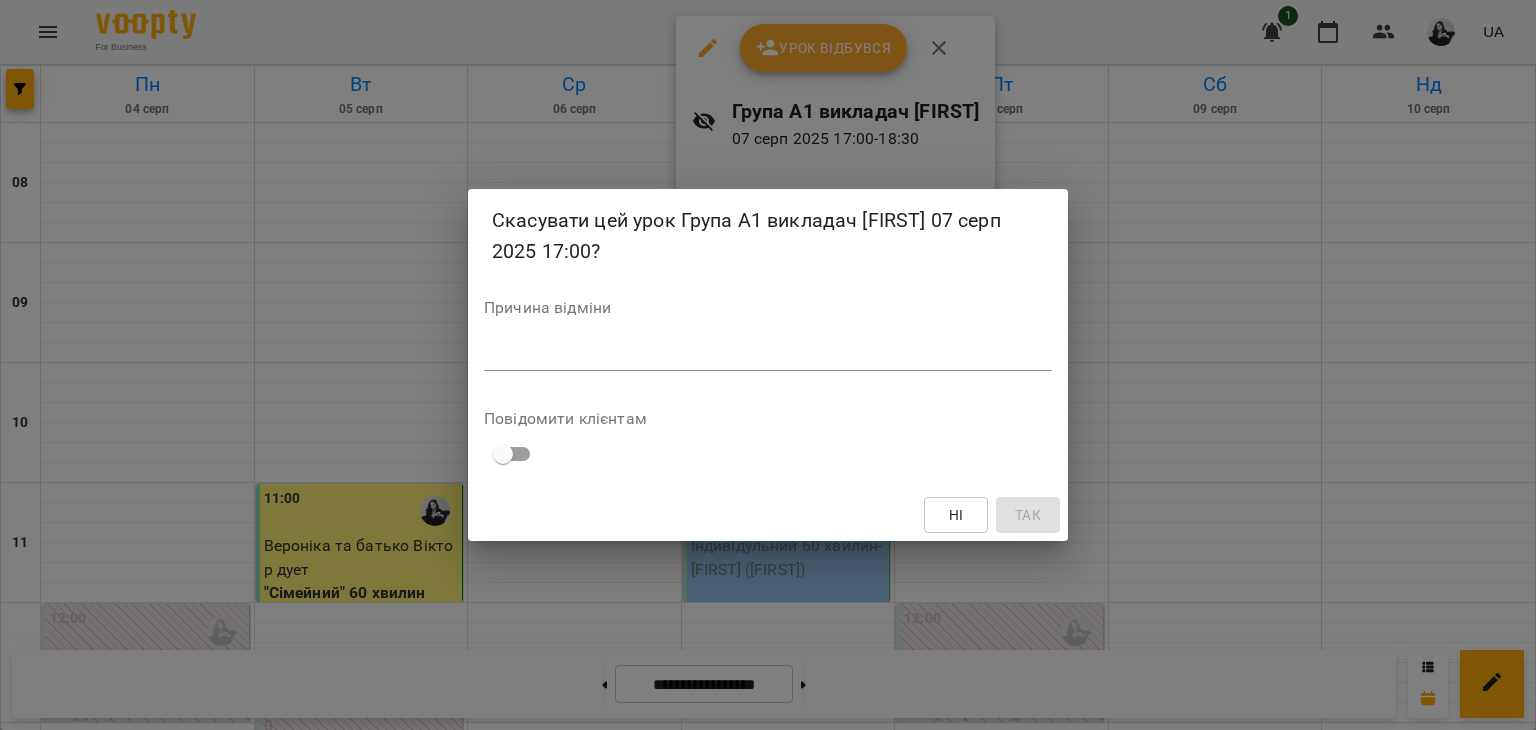 click at bounding box center (768, 354) 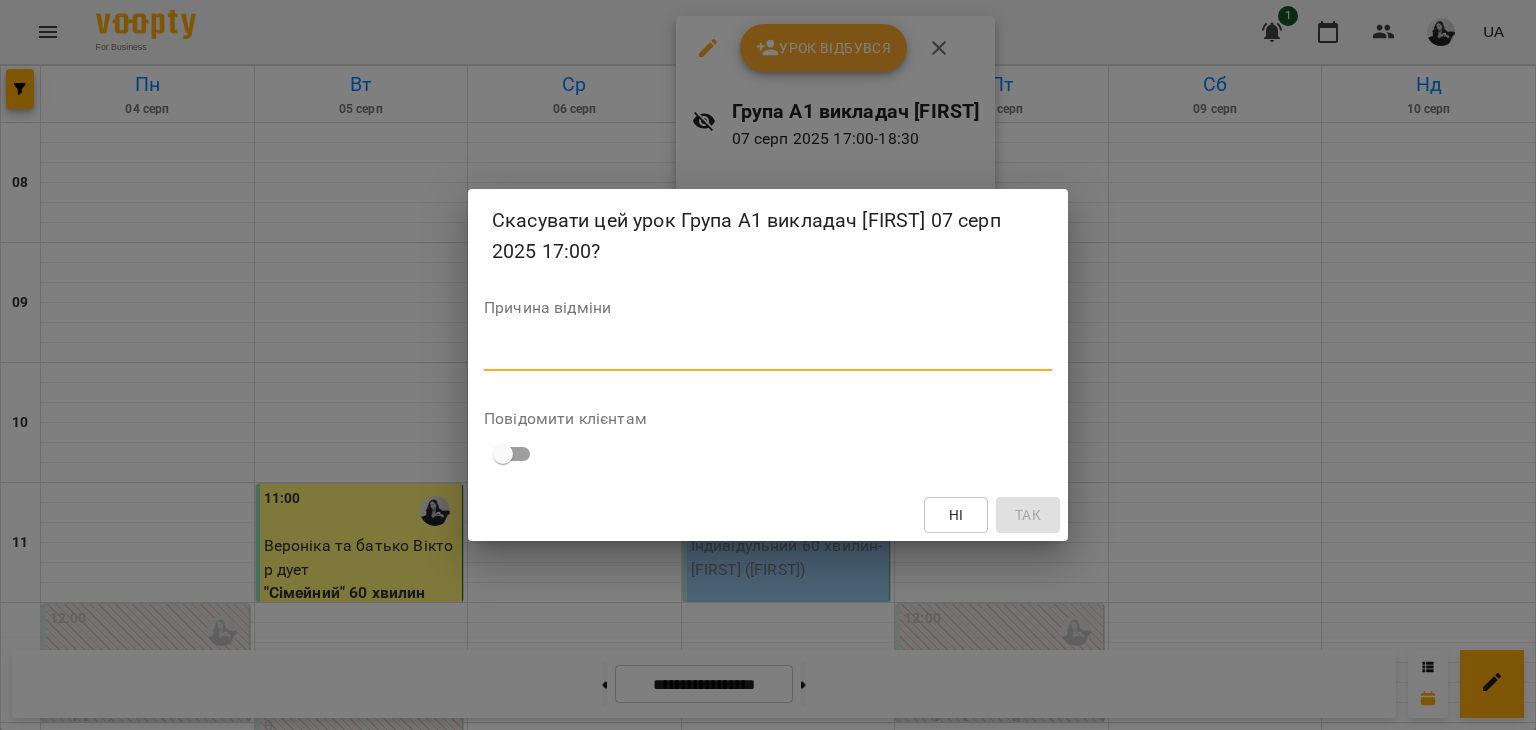 paste on "**********" 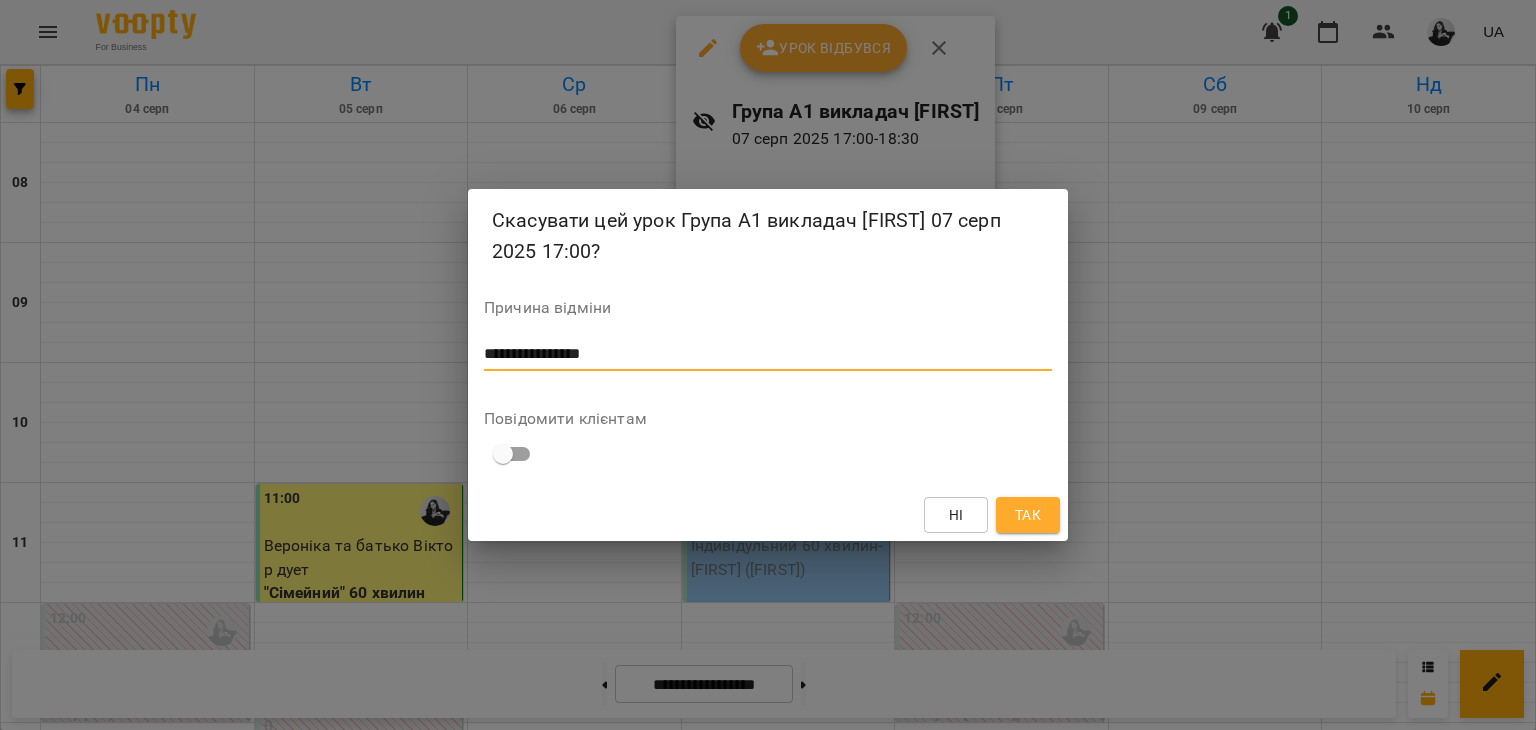 type on "**********" 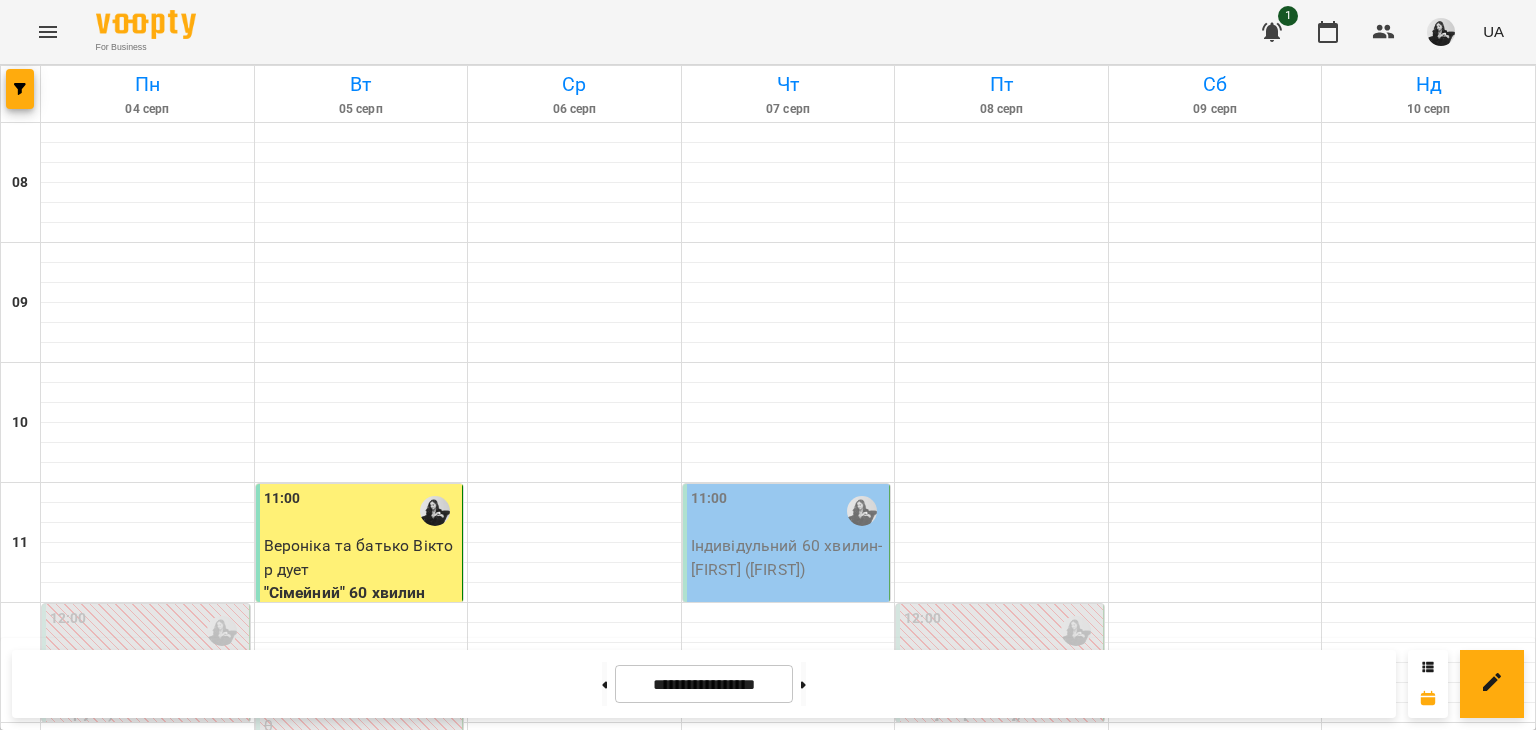 scroll, scrollTop: 1100, scrollLeft: 0, axis: vertical 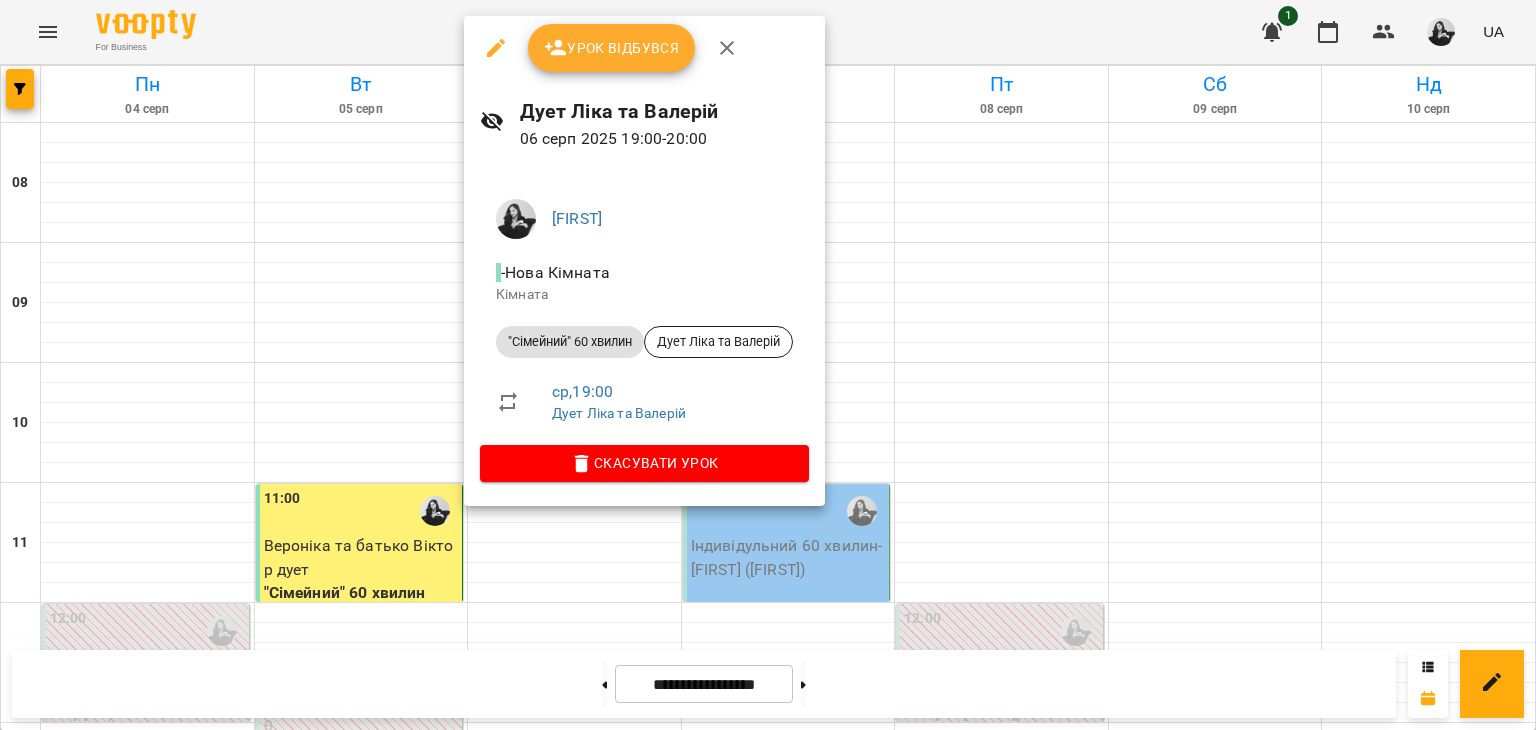 click at bounding box center [768, 365] 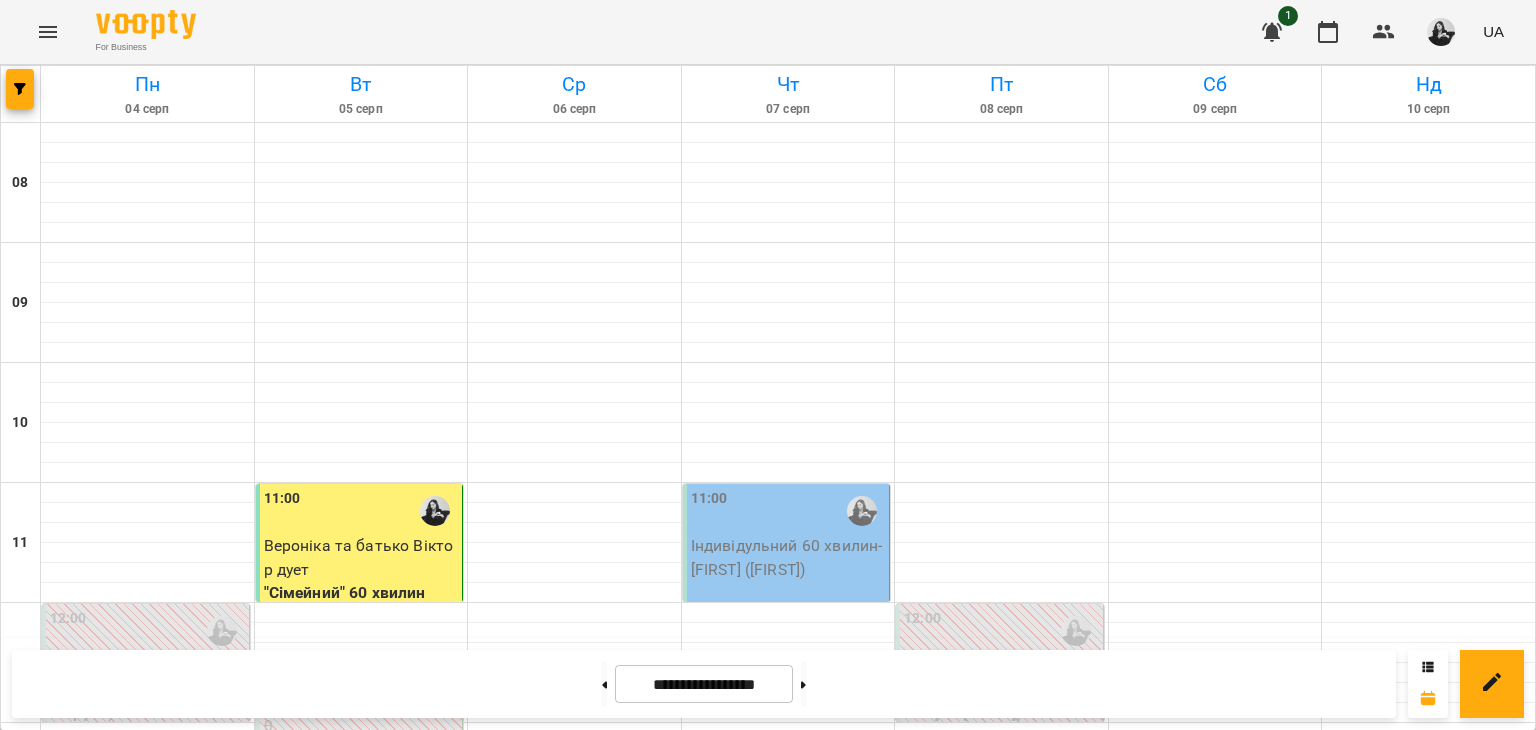 scroll, scrollTop: 1000, scrollLeft: 0, axis: vertical 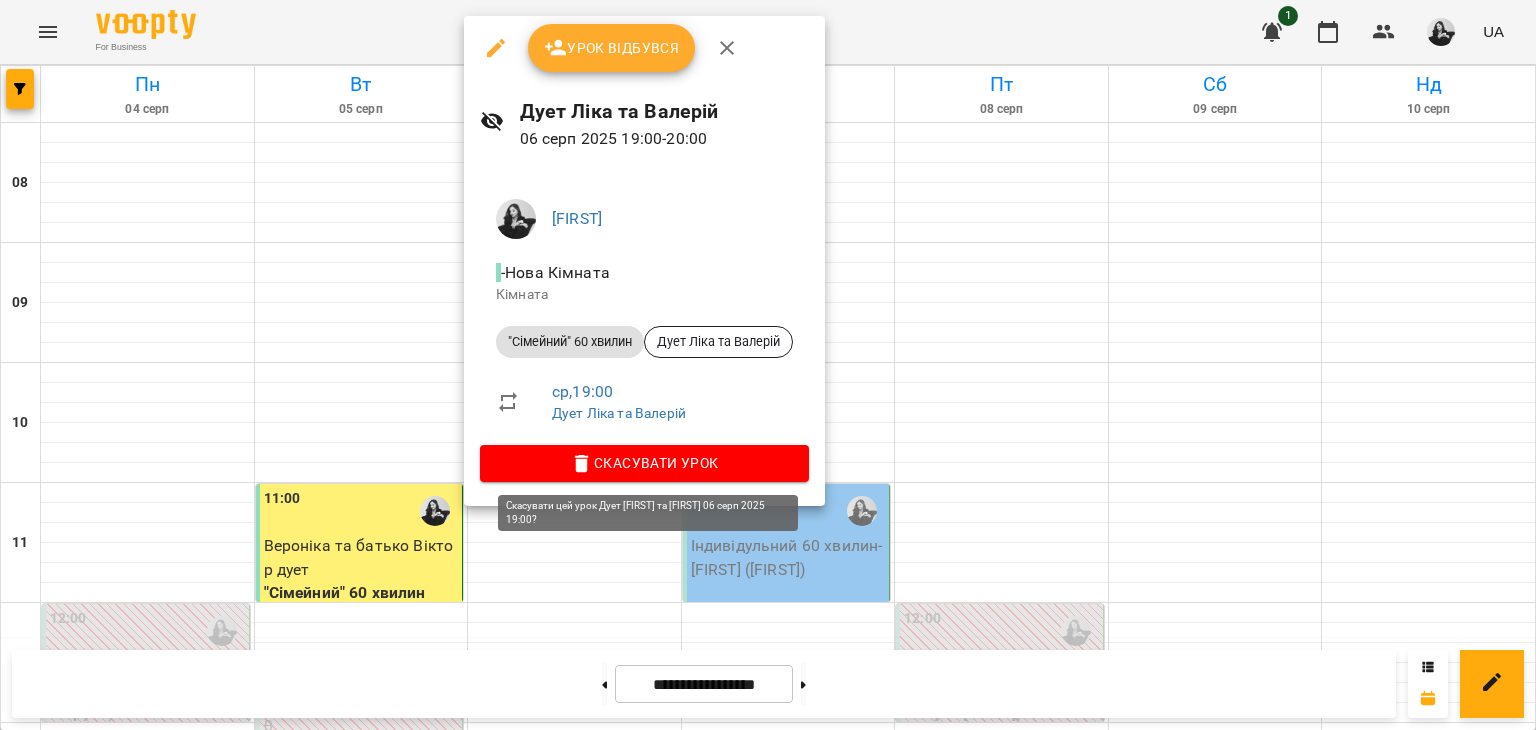 click on "Скасувати Урок" at bounding box center [644, 463] 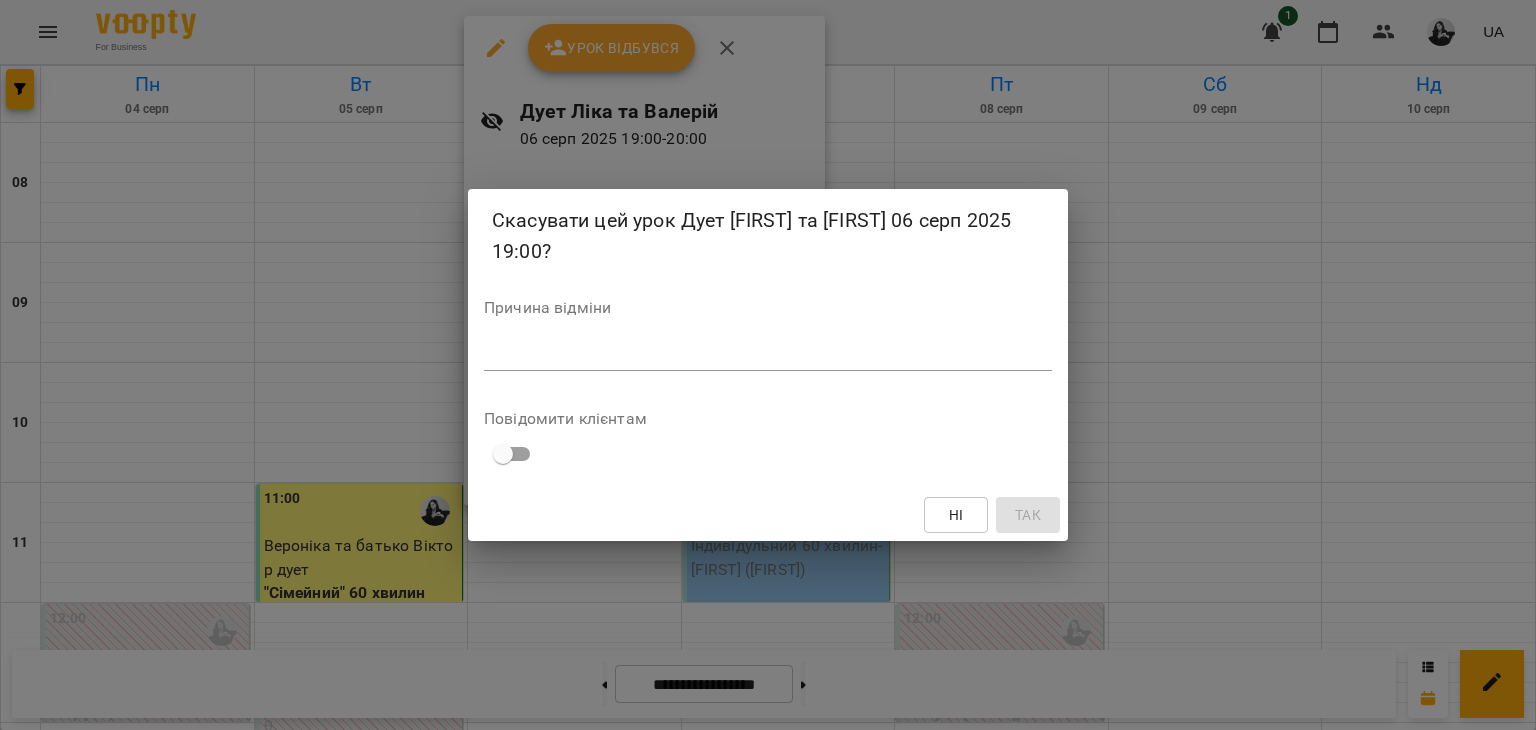click at bounding box center (768, 354) 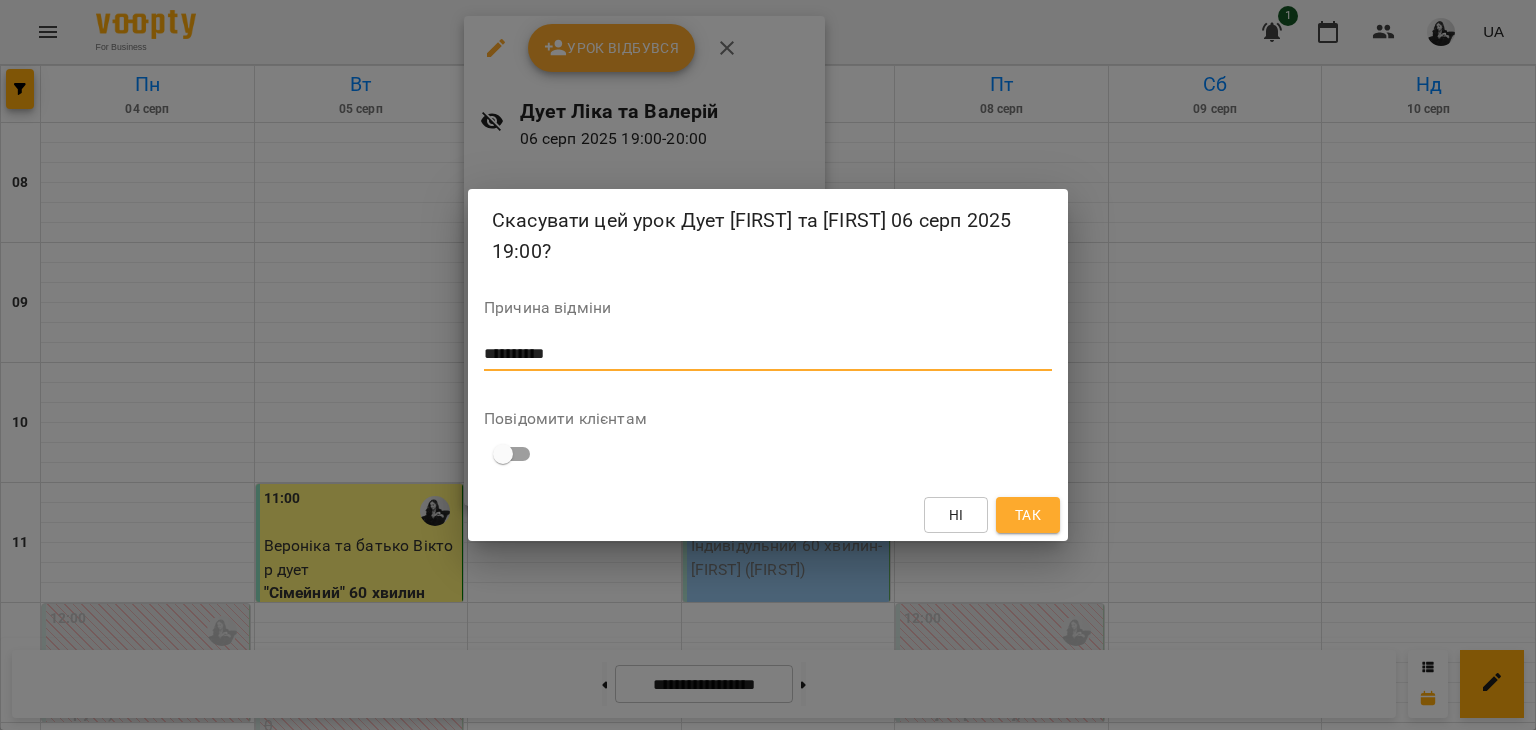 click on "**********" at bounding box center [768, 354] 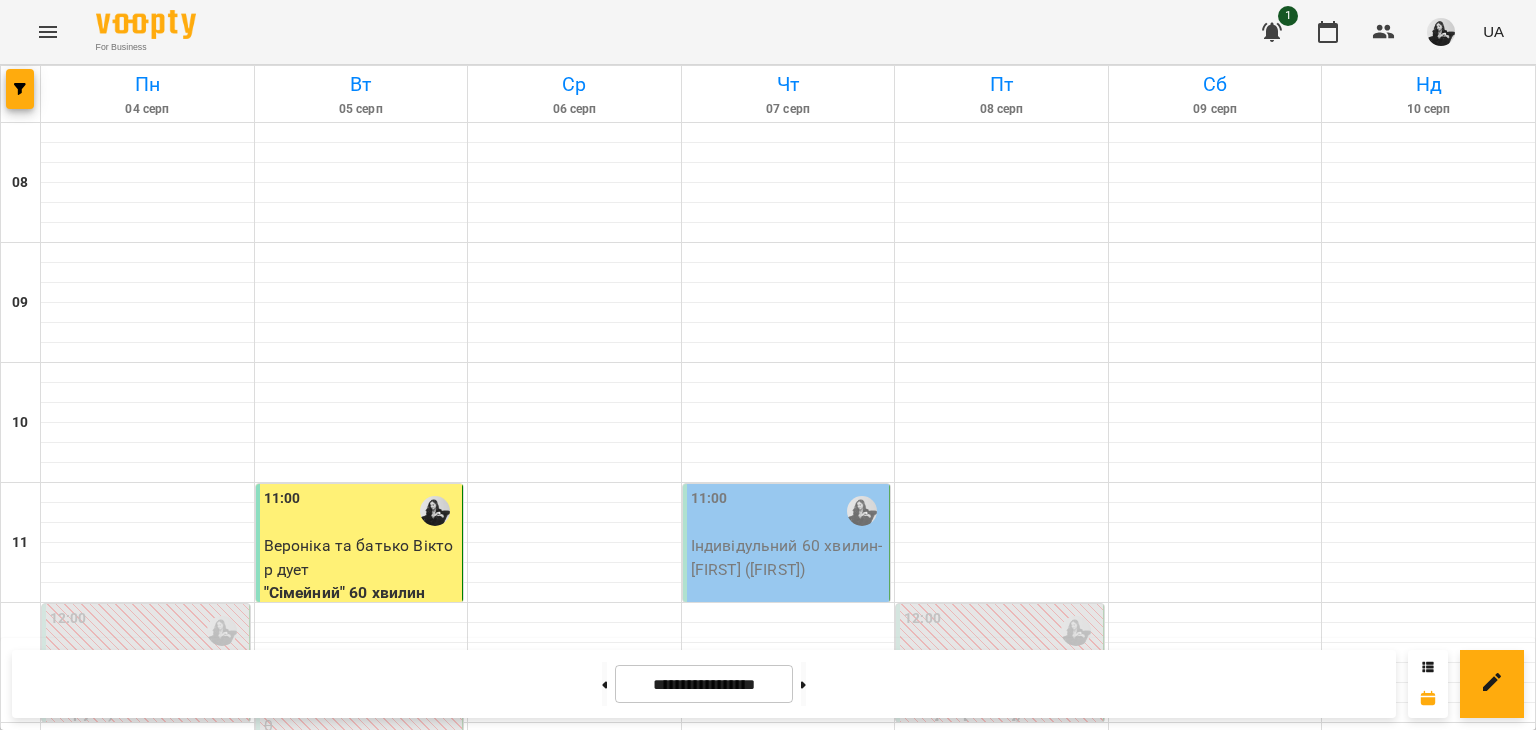 scroll, scrollTop: 1100, scrollLeft: 0, axis: vertical 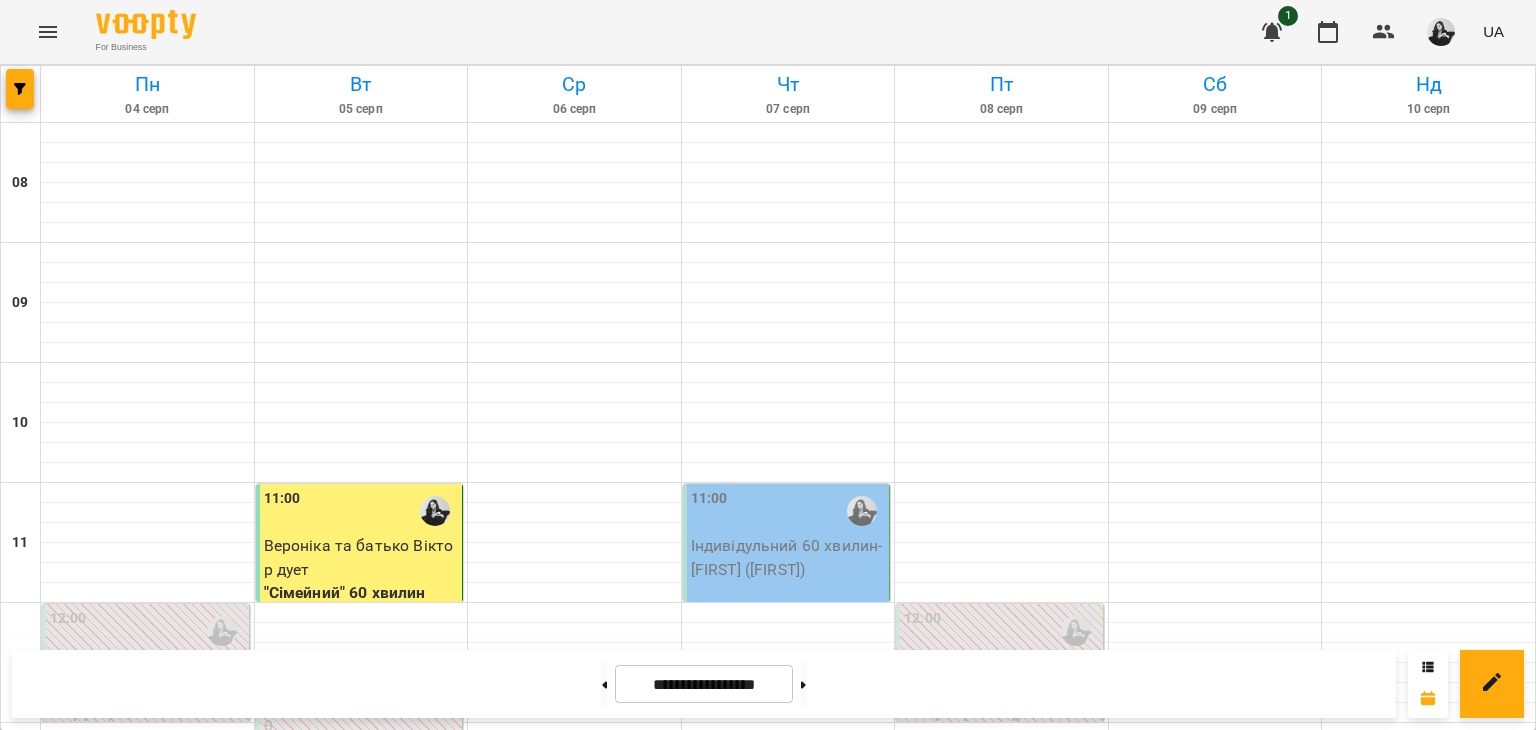 click on "Індивідульний 60 хвилин - [FIRST]" at bounding box center [574, 1637] 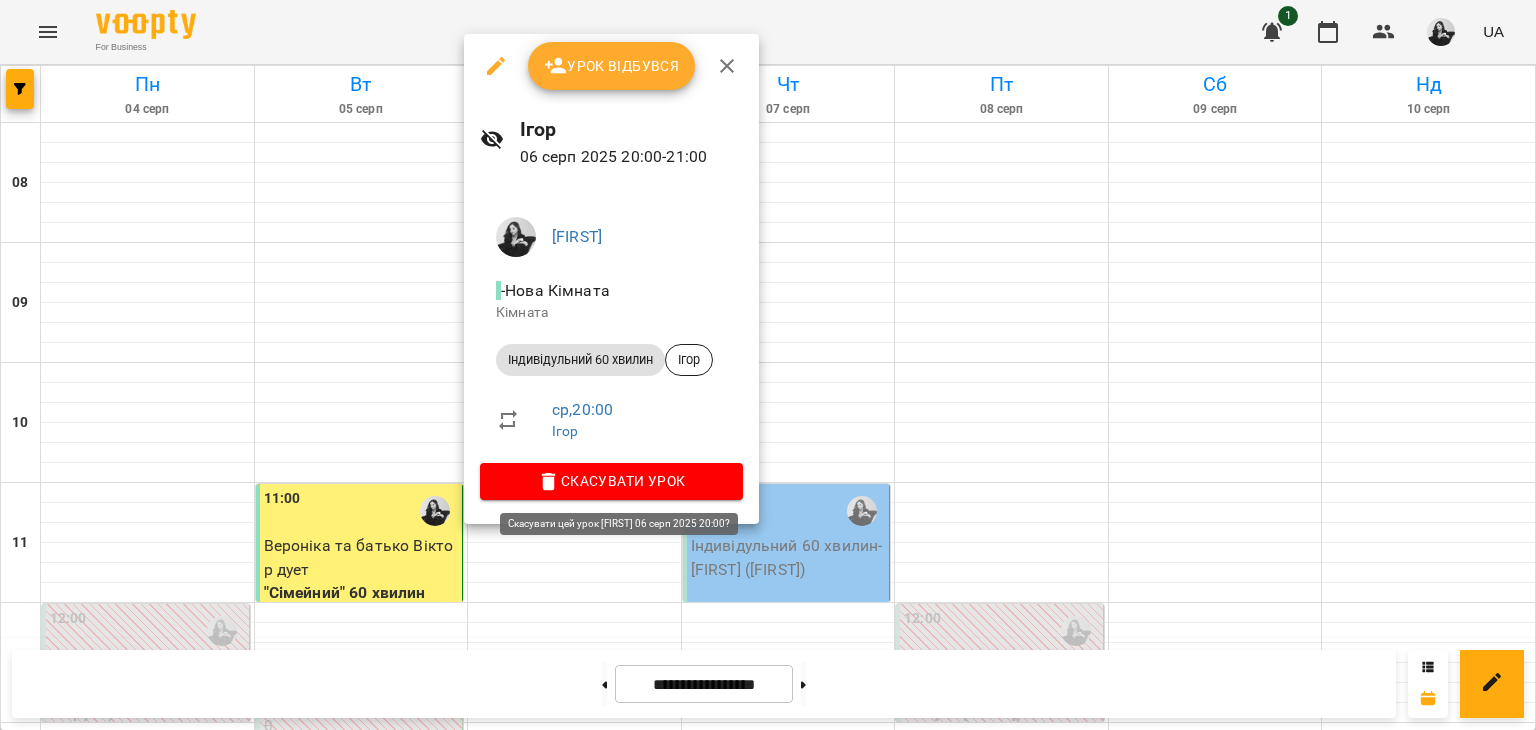 click on "Скасувати Урок" at bounding box center [611, 481] 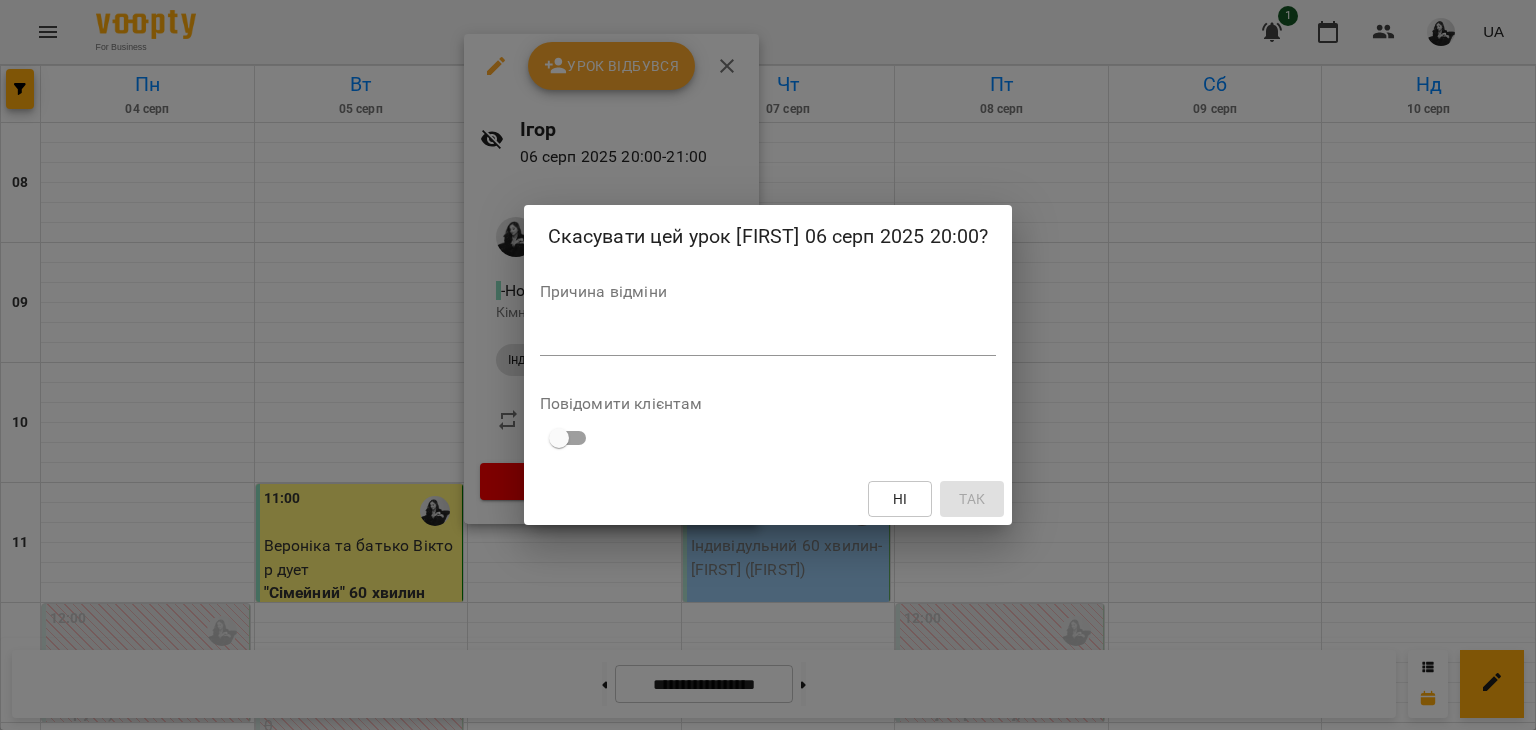 click on "*" at bounding box center (768, 340) 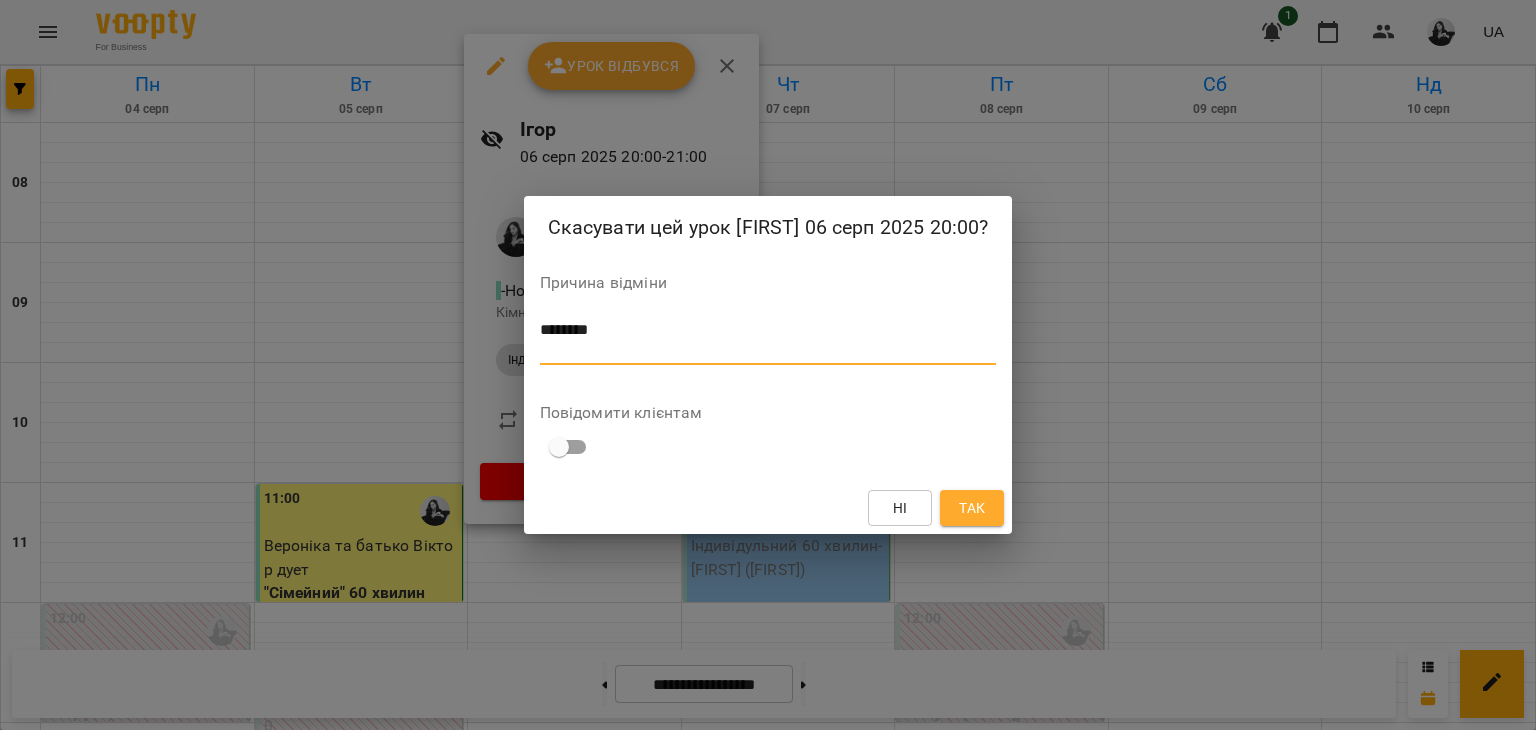 type on "*******" 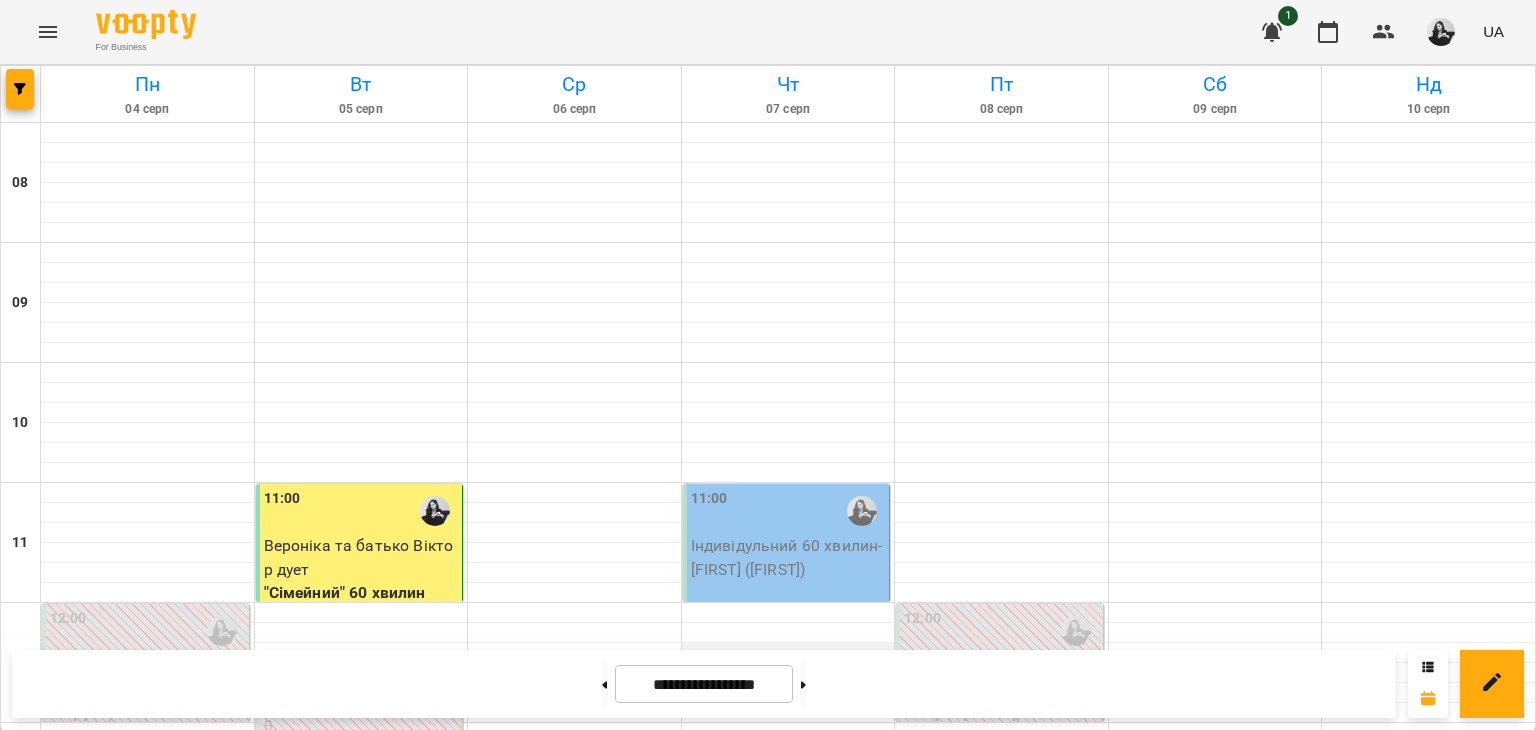 scroll, scrollTop: 300, scrollLeft: 0, axis: vertical 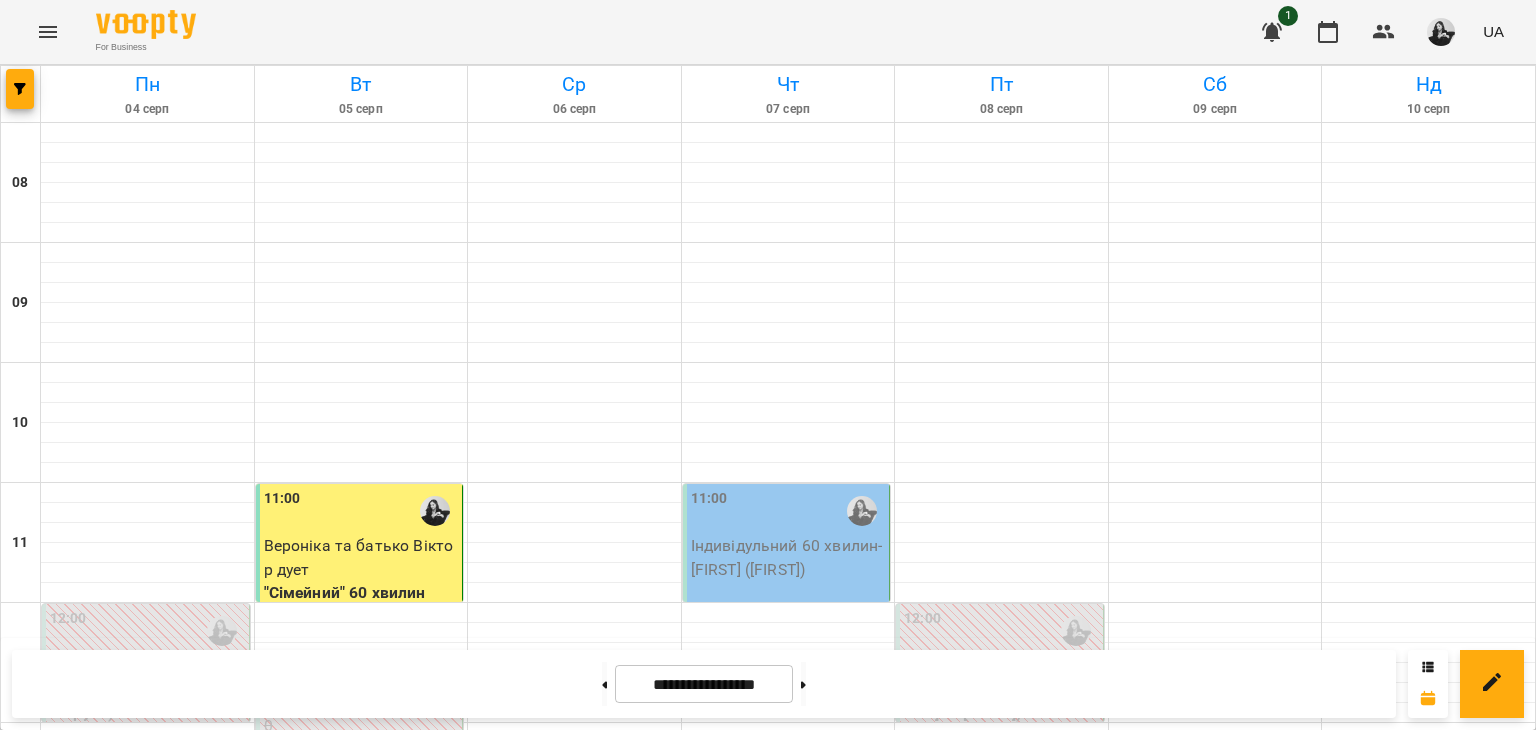 click on "11:00" at bounding box center [788, 511] 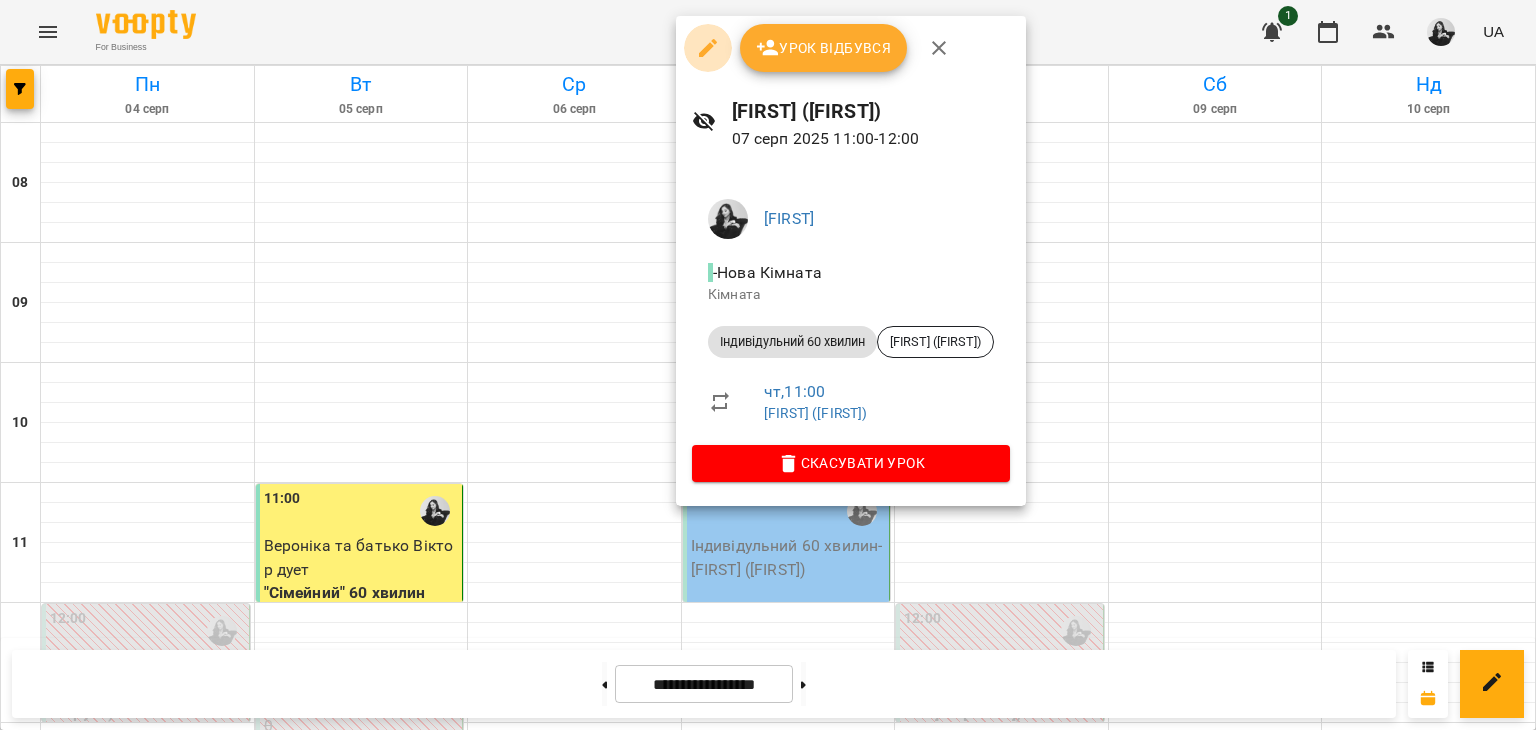 click 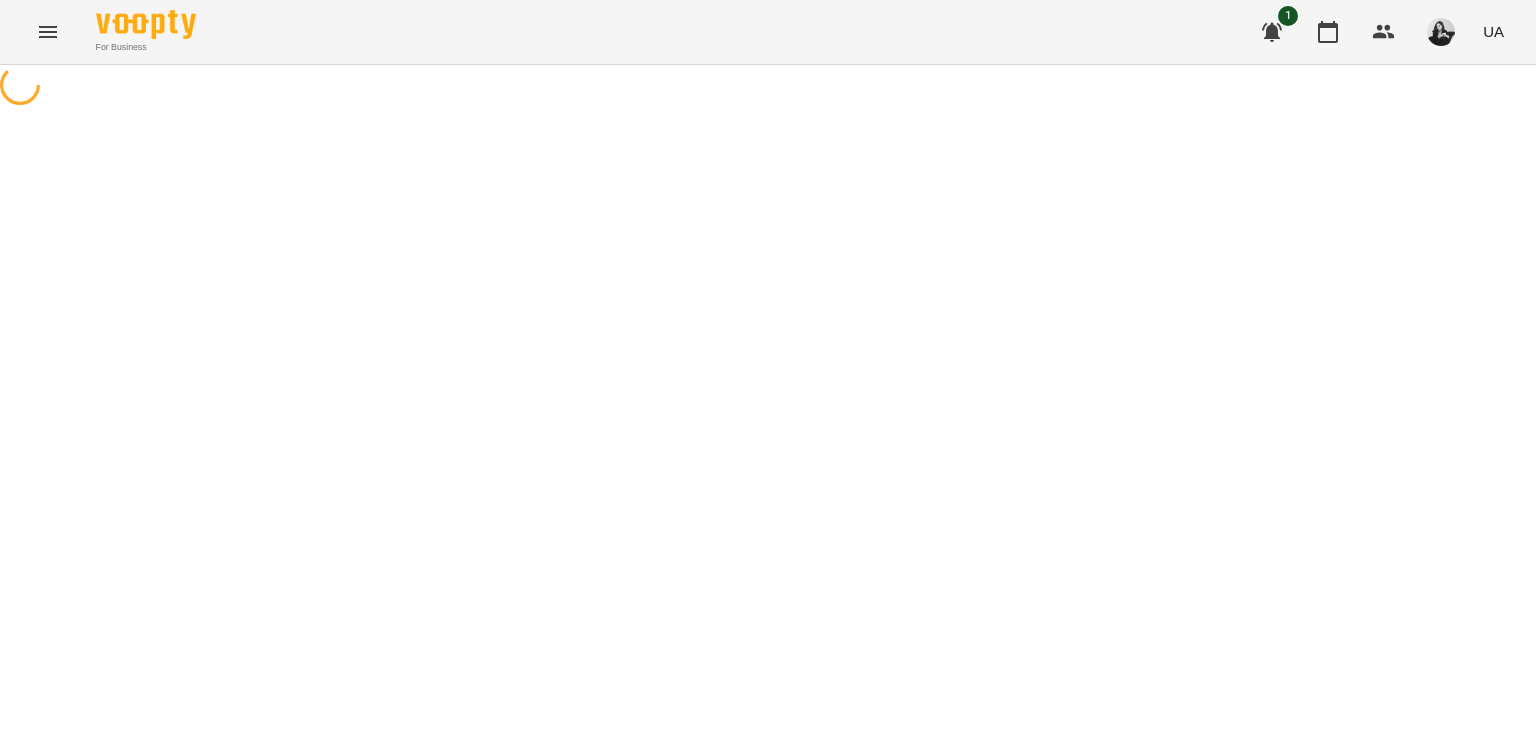 select on "**********" 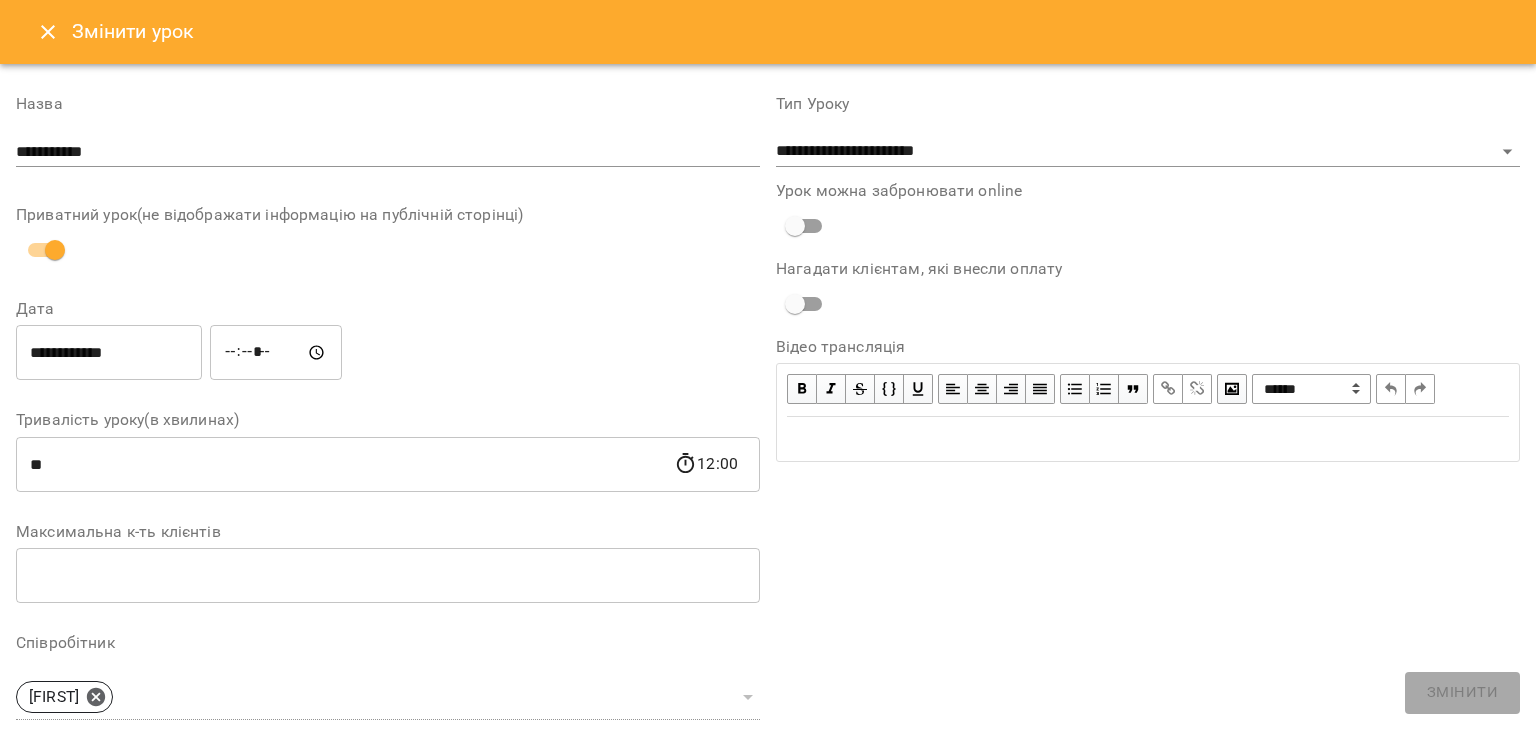 click on "**********" at bounding box center [109, 353] 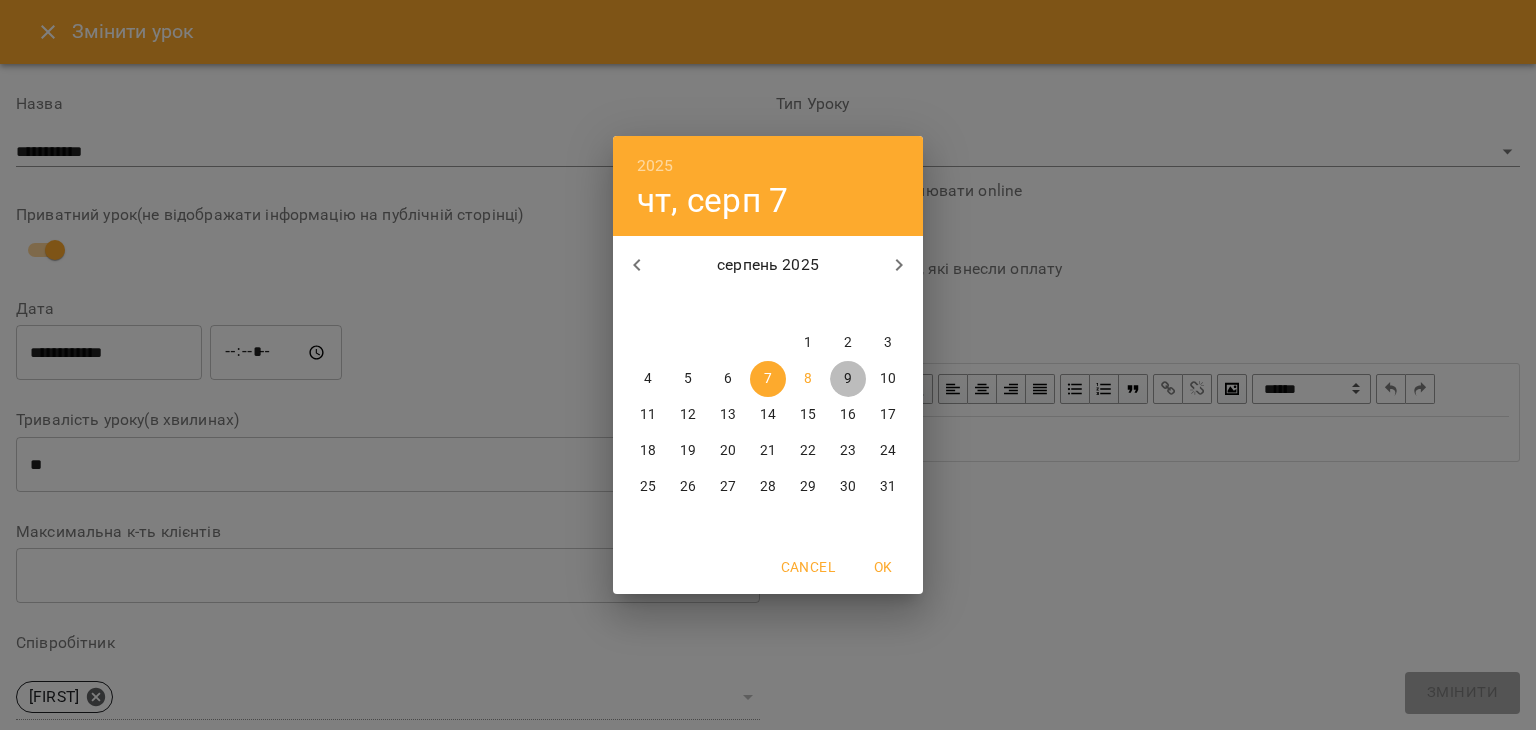 click on "9" at bounding box center [848, 379] 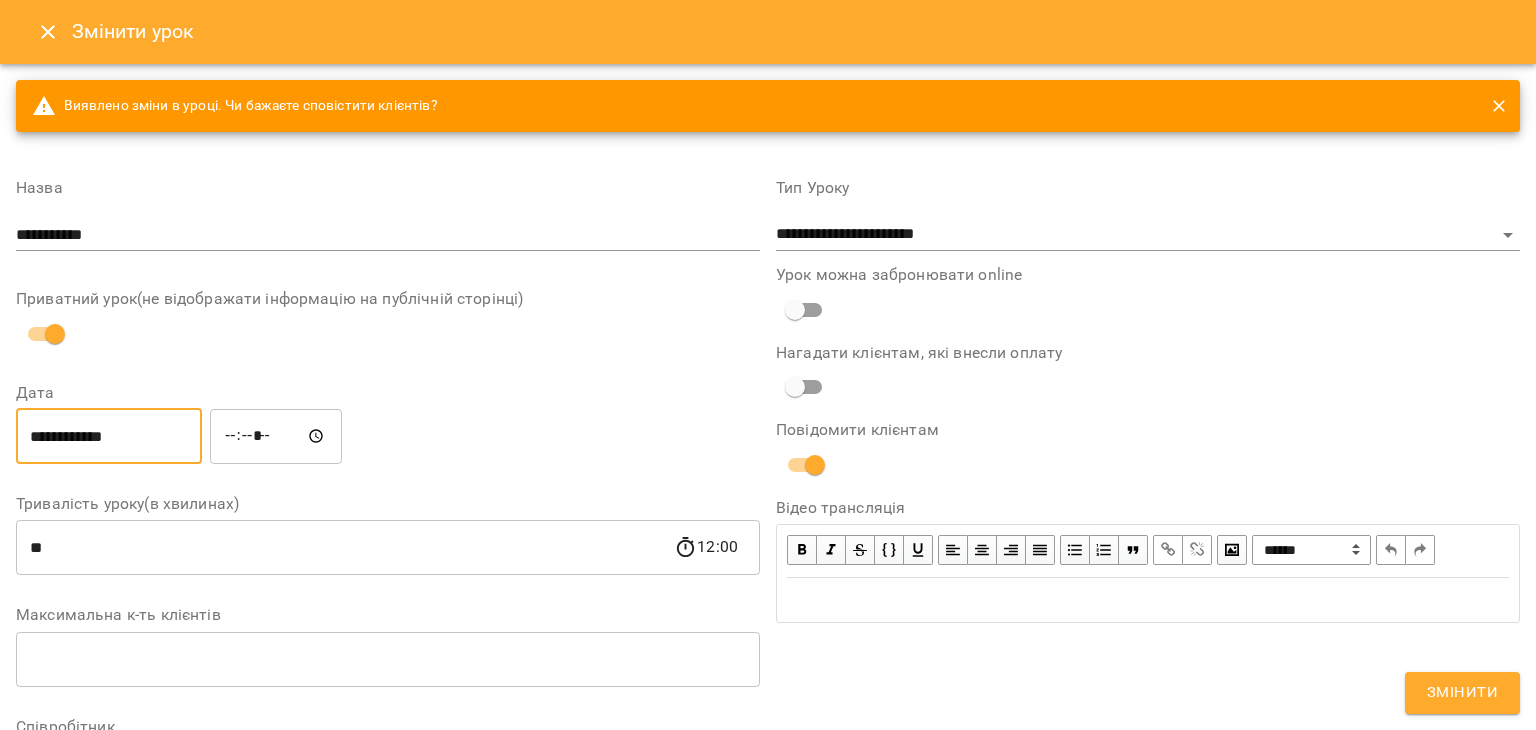 click on "Змінити" at bounding box center [1462, 693] 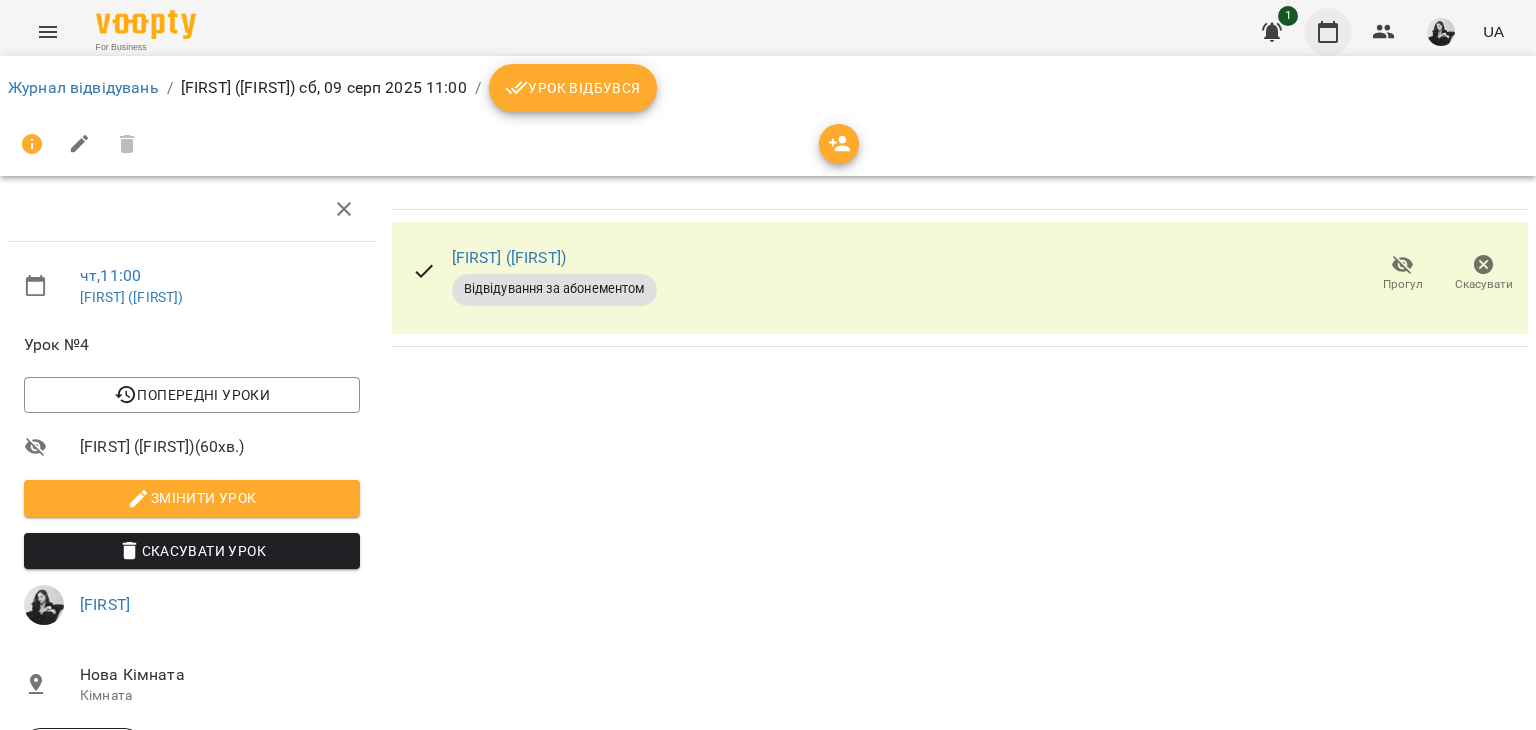 click at bounding box center [1328, 32] 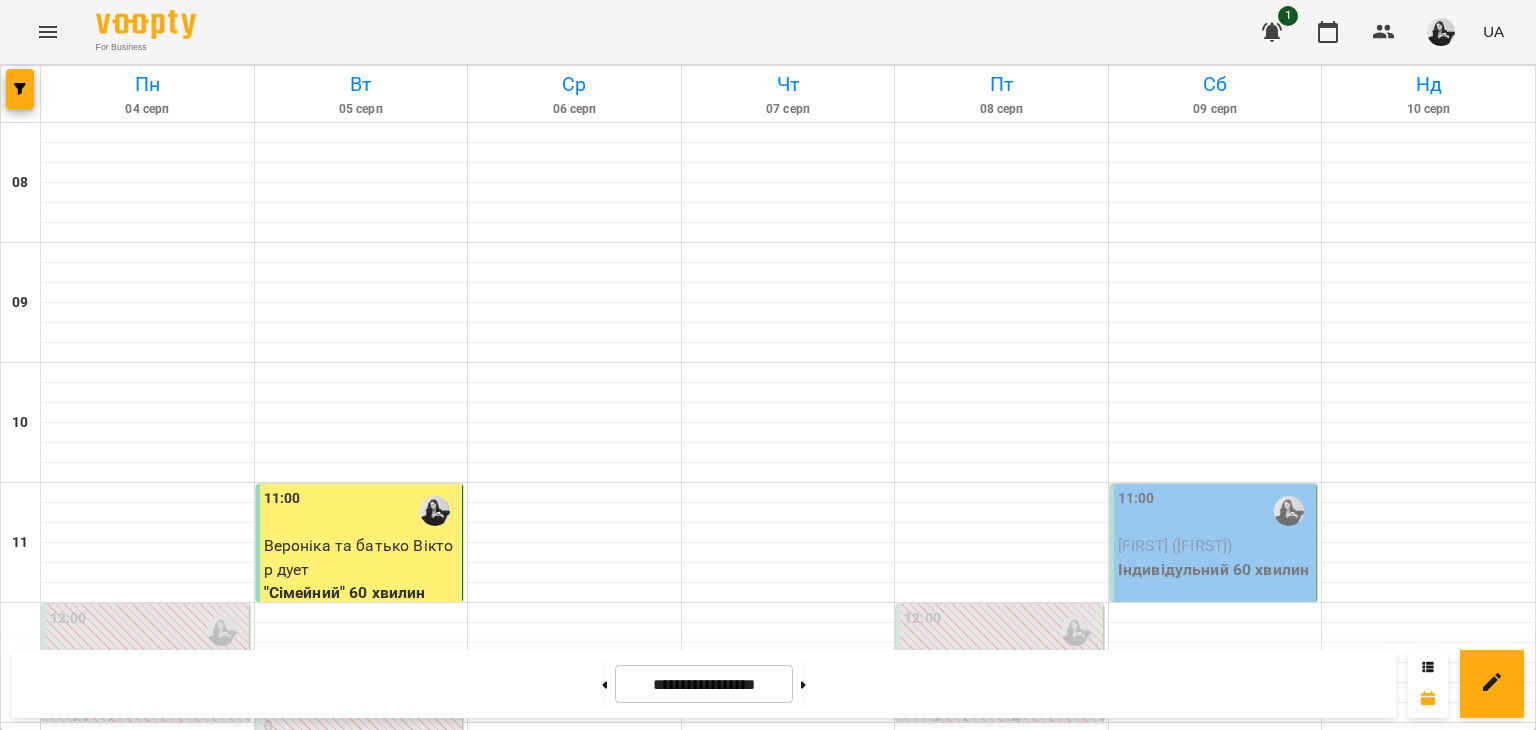 scroll, scrollTop: 700, scrollLeft: 0, axis: vertical 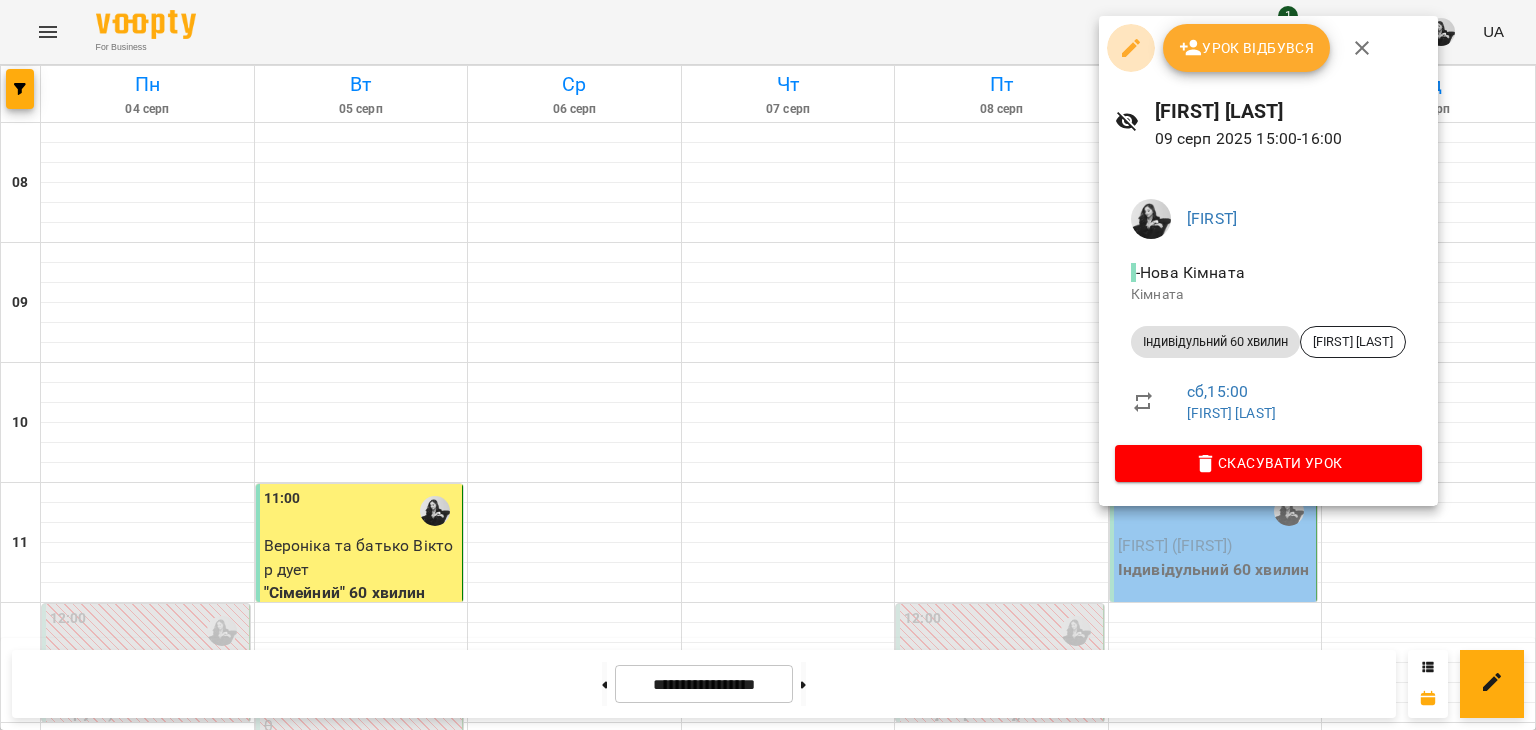 click 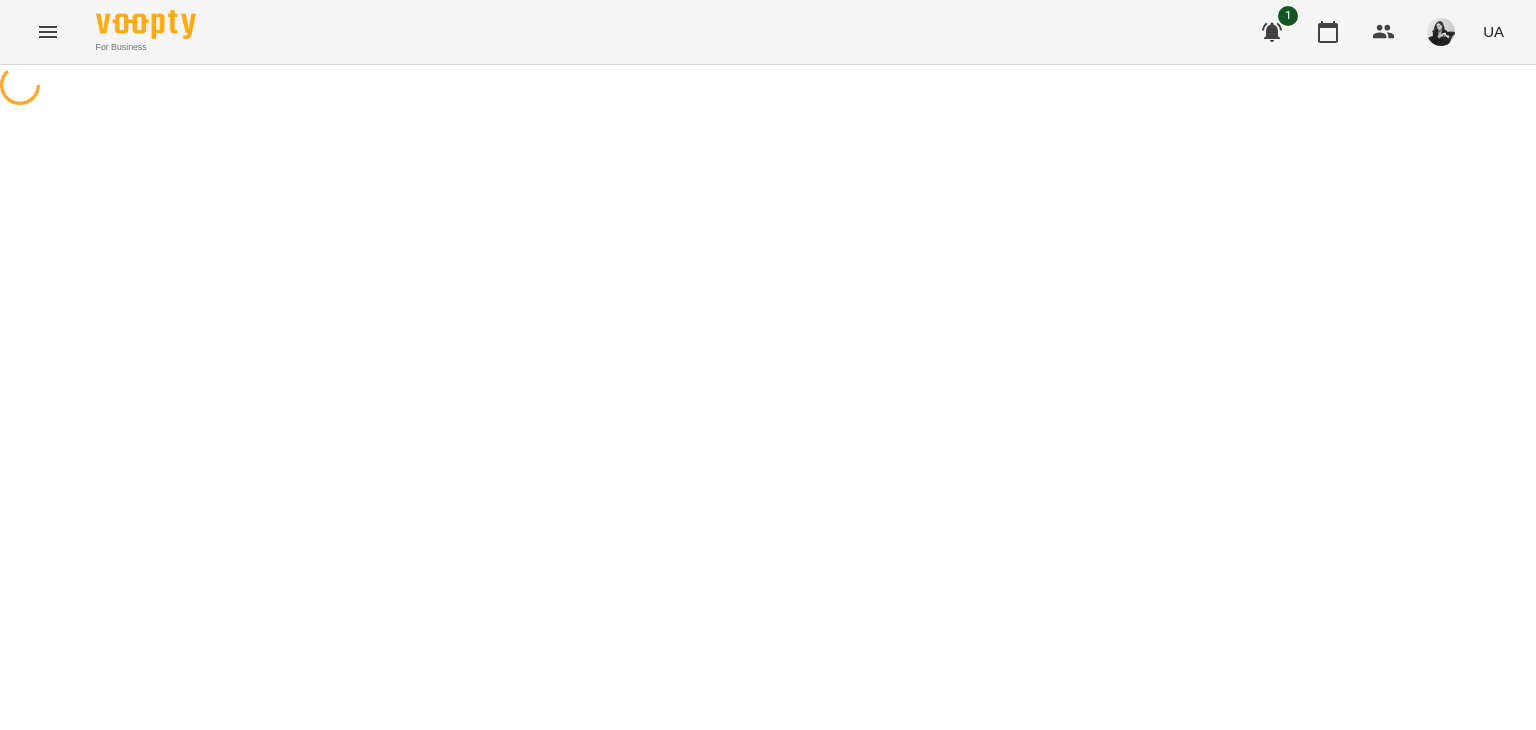 select on "**********" 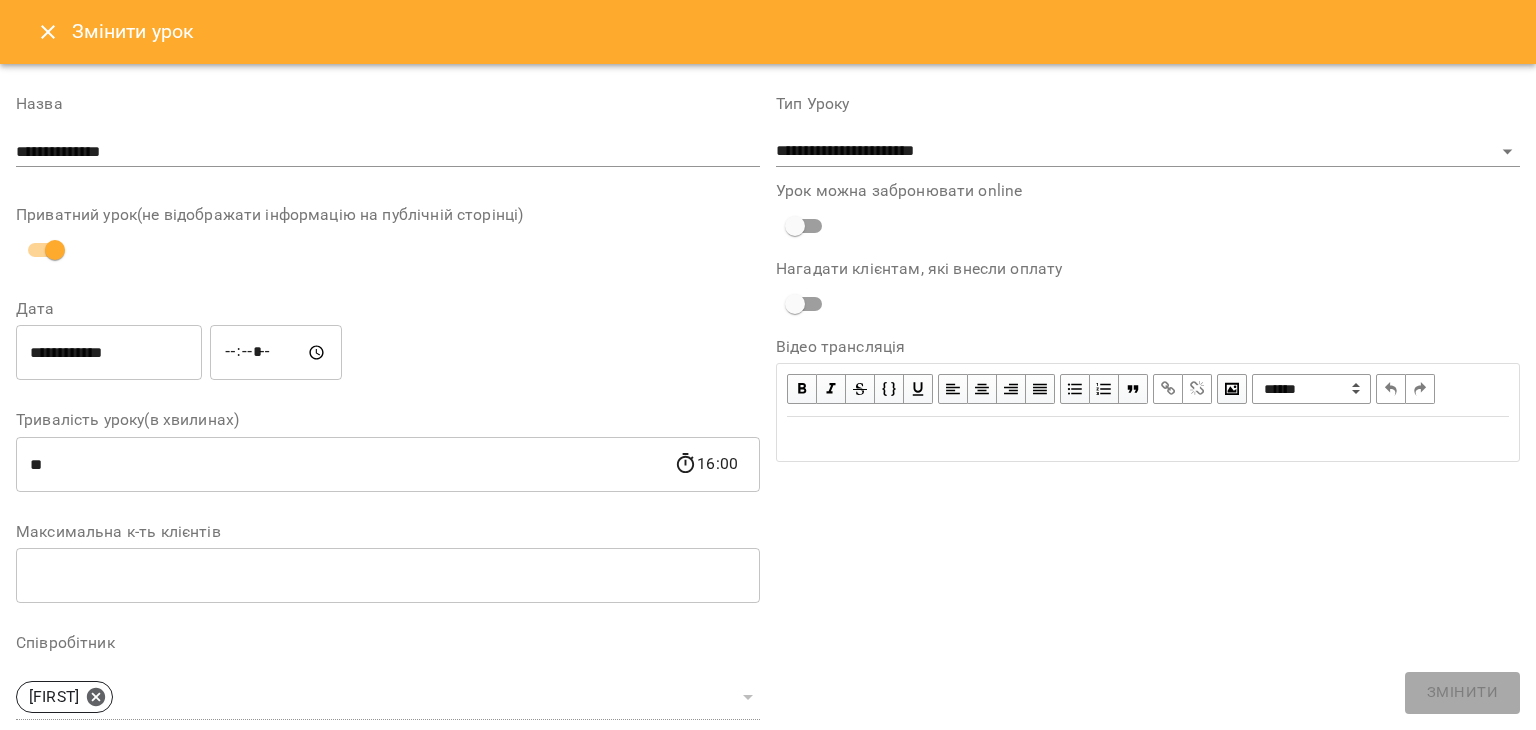 click on "**********" at bounding box center [109, 353] 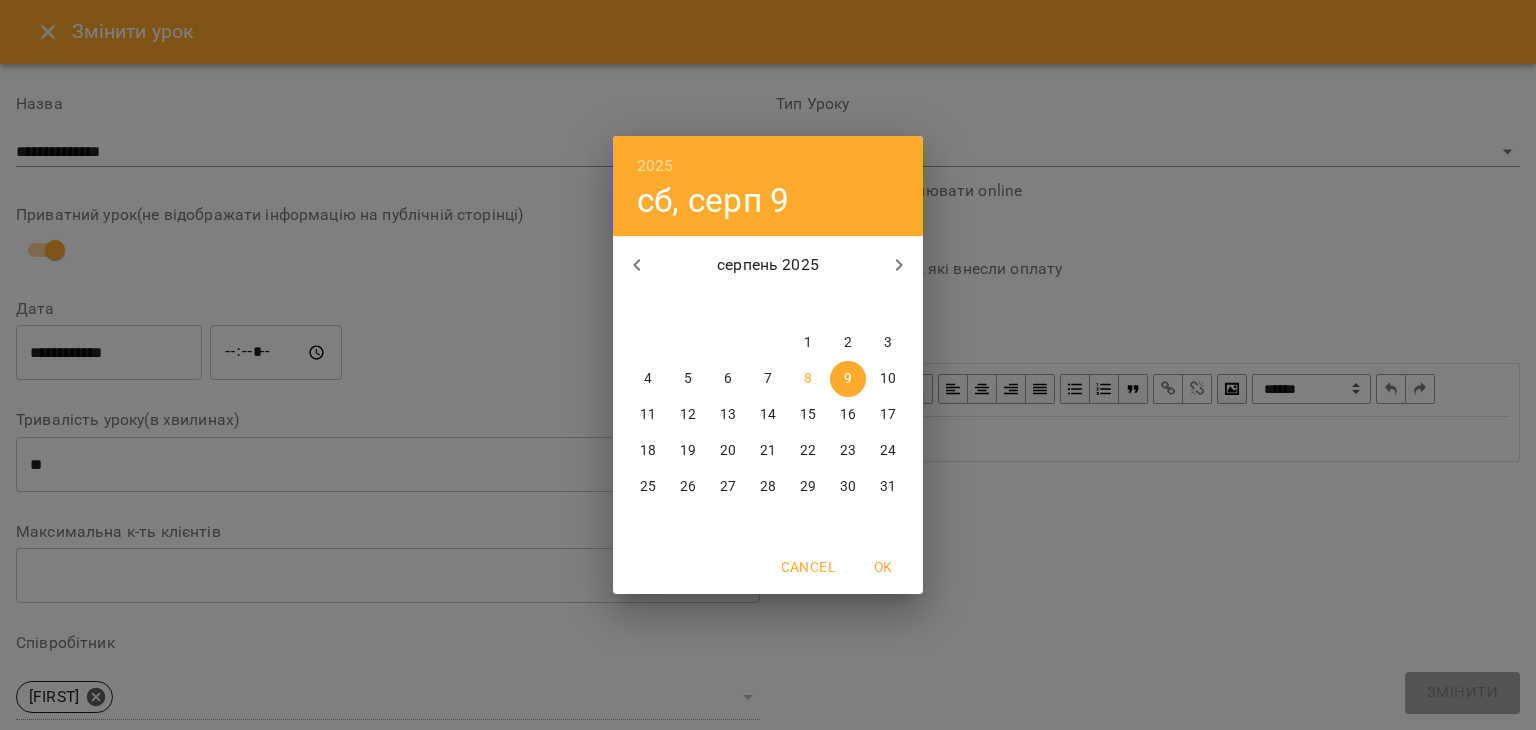 click on "10" at bounding box center [888, 379] 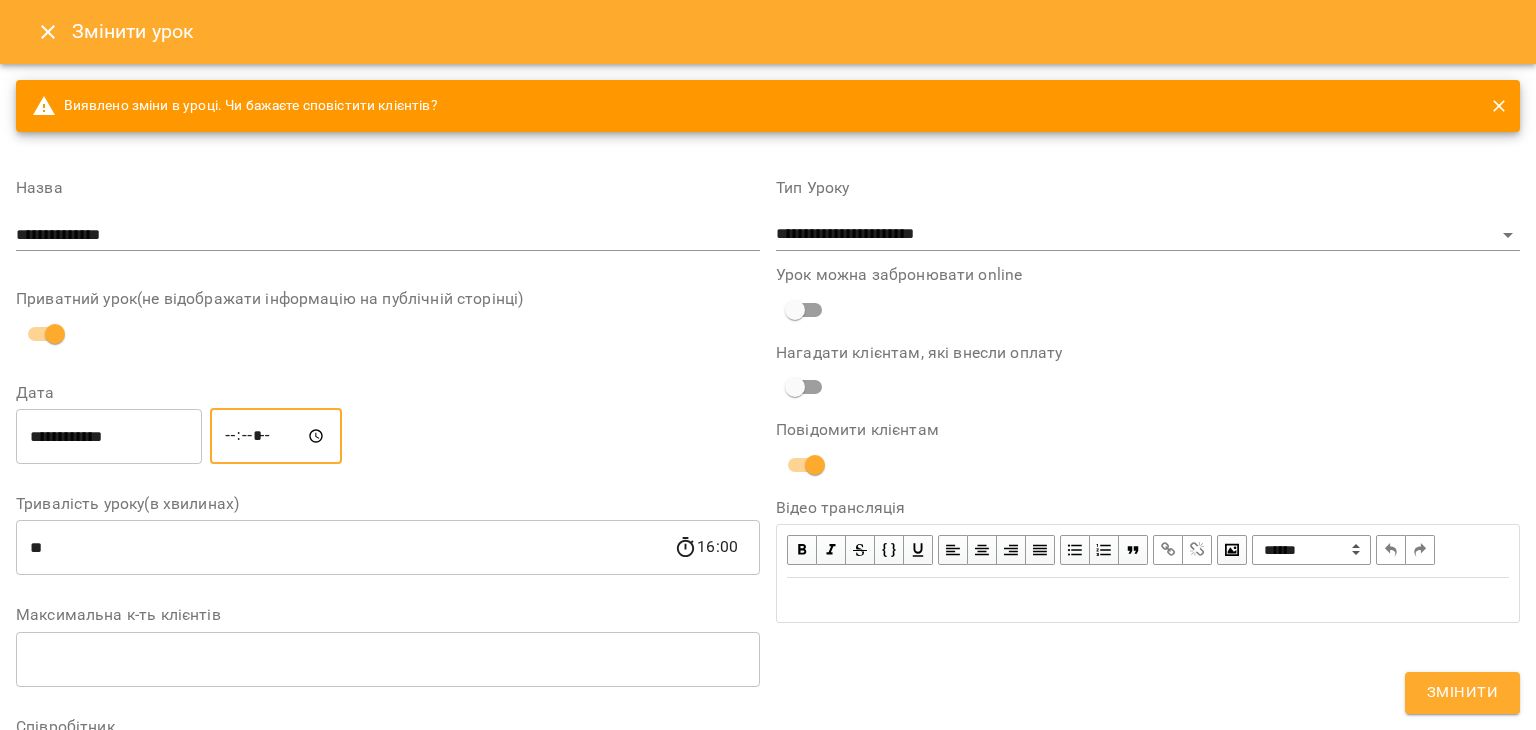 click on "*****" at bounding box center [276, 436] 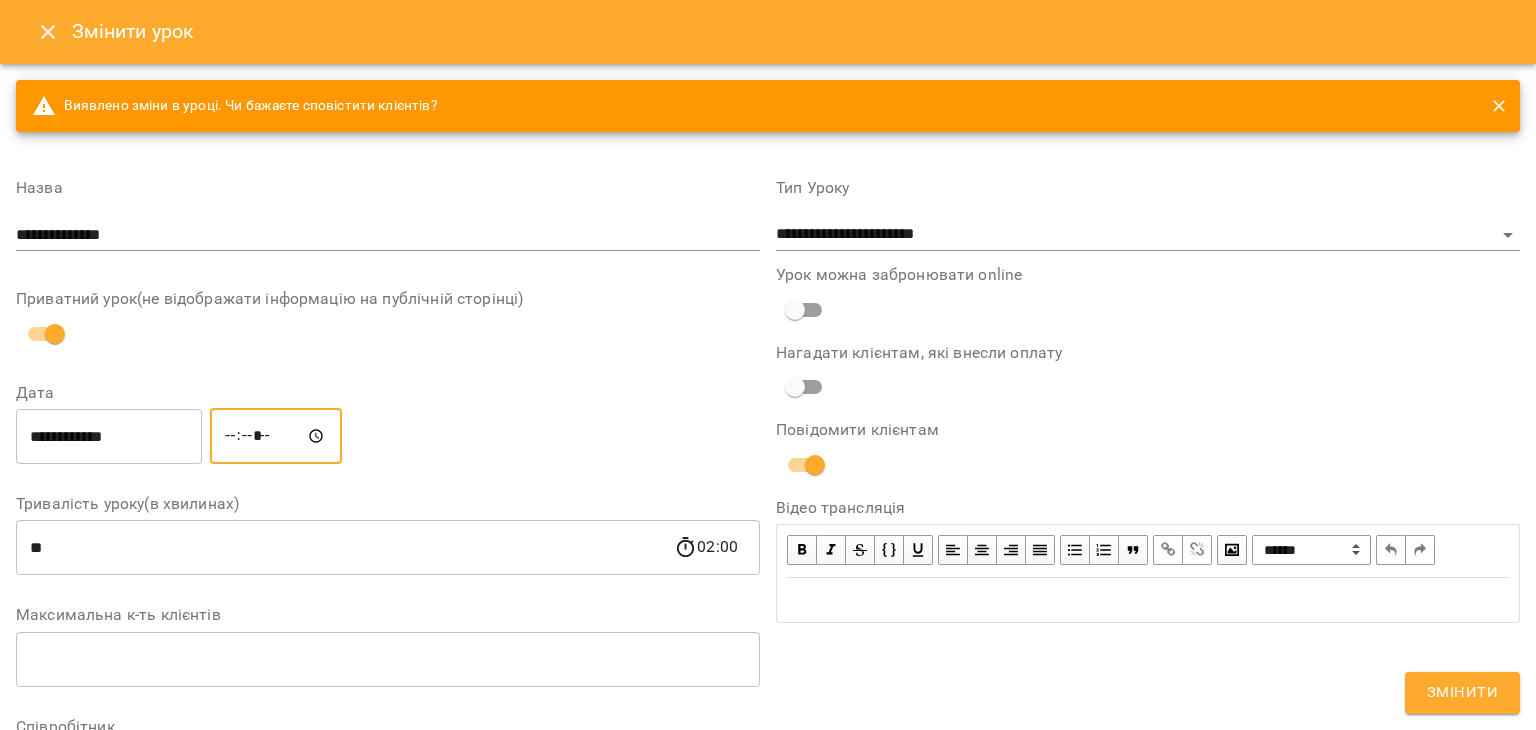 type on "*****" 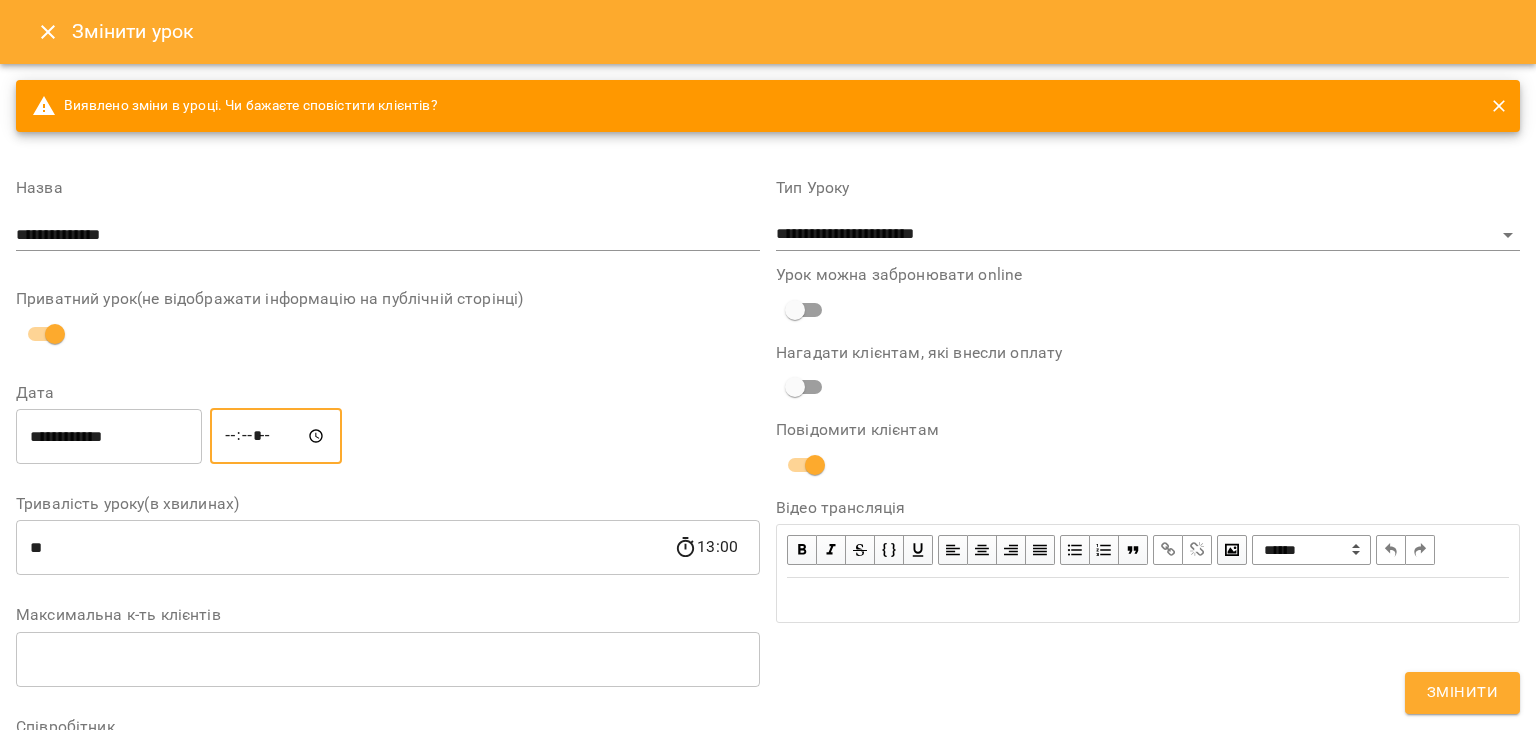 click on "**********" at bounding box center (109, 436) 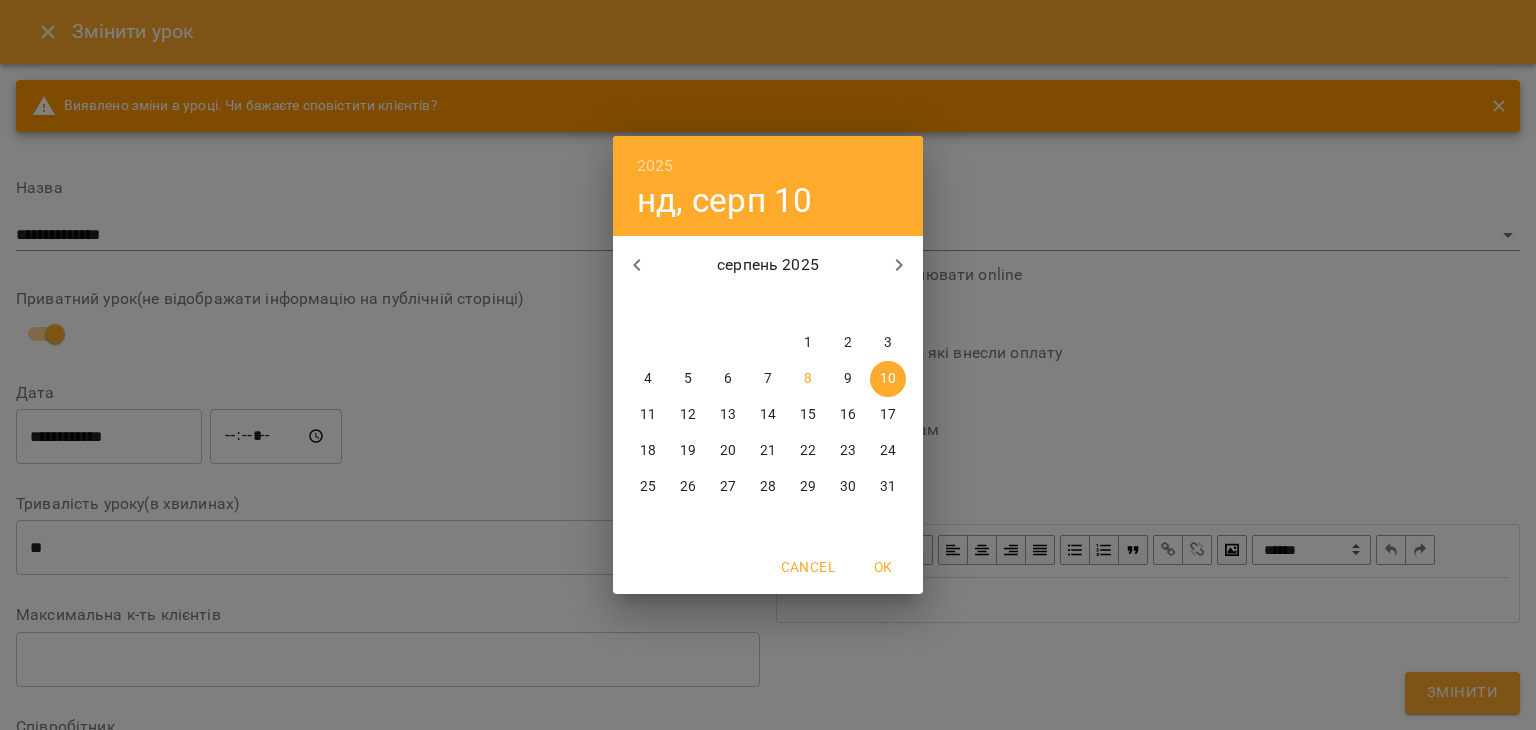 click on "OK" at bounding box center [883, 567] 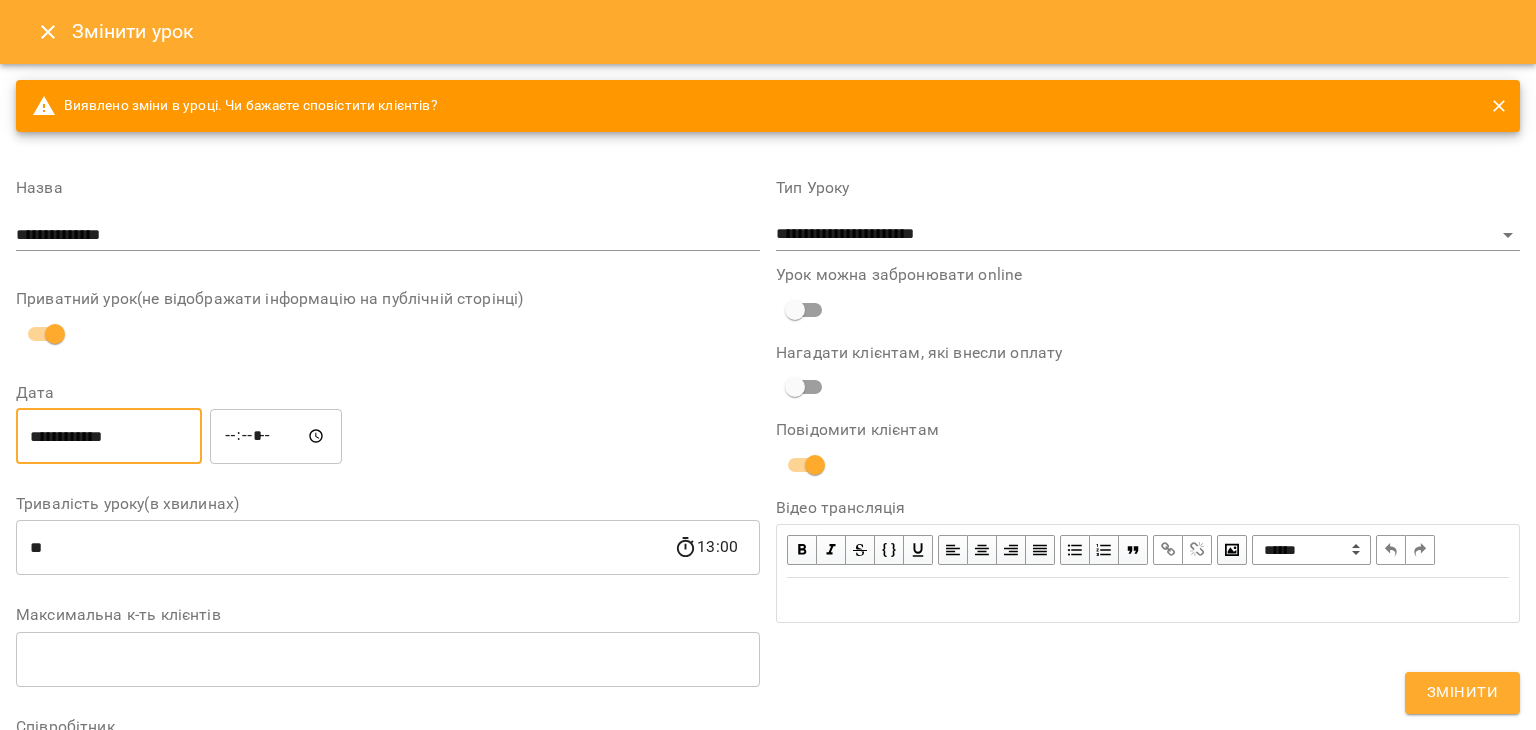 click on "Змінити" at bounding box center (1462, 693) 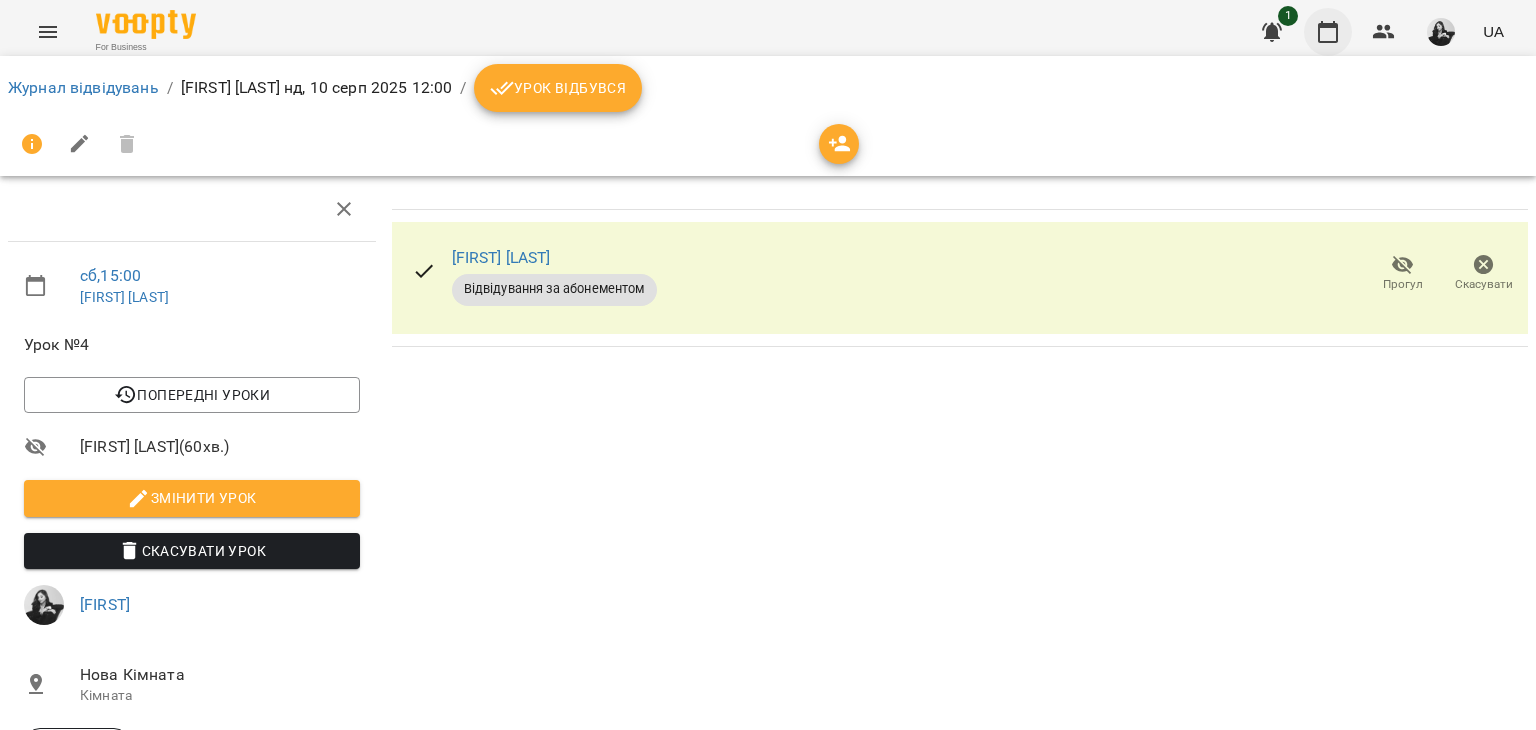click at bounding box center [1328, 32] 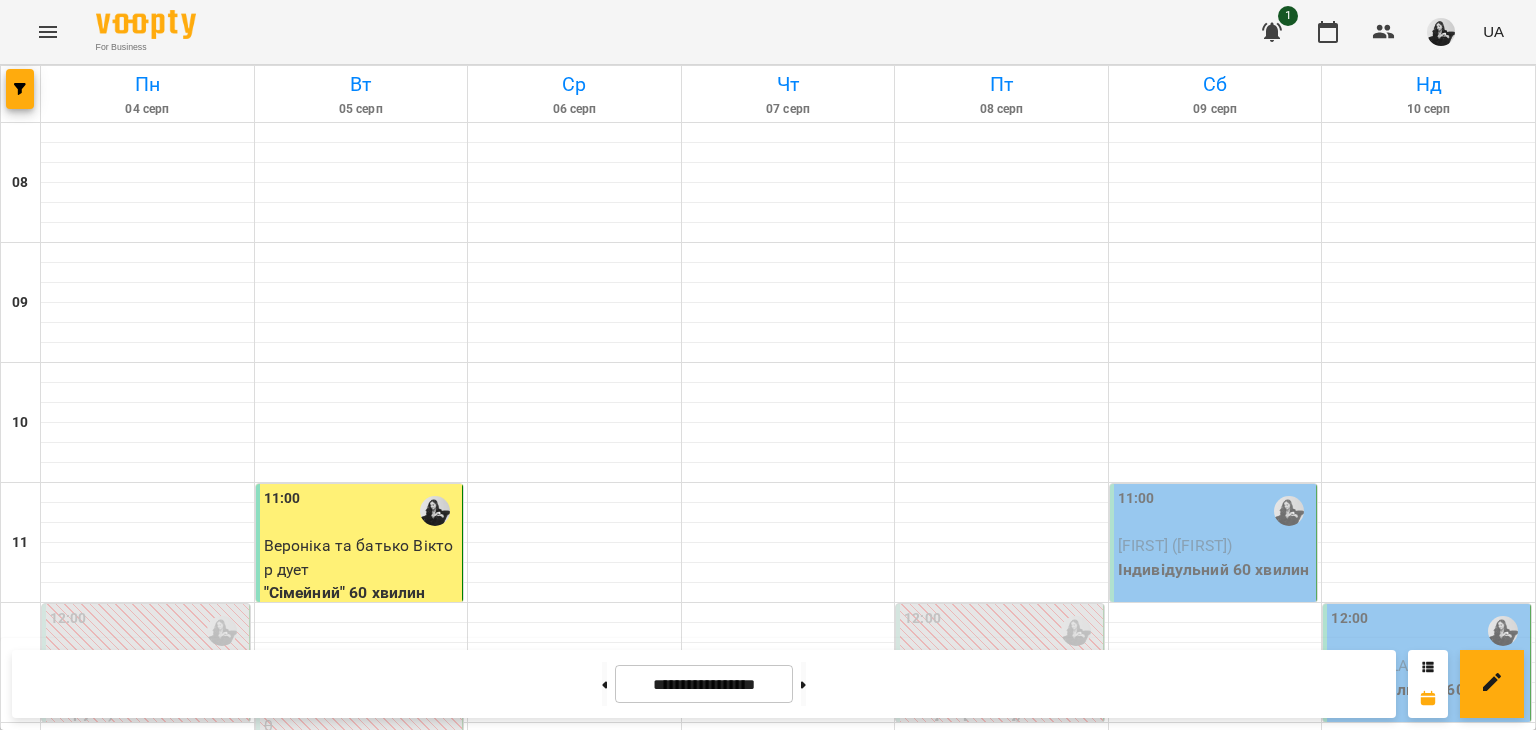scroll, scrollTop: 1083, scrollLeft: 0, axis: vertical 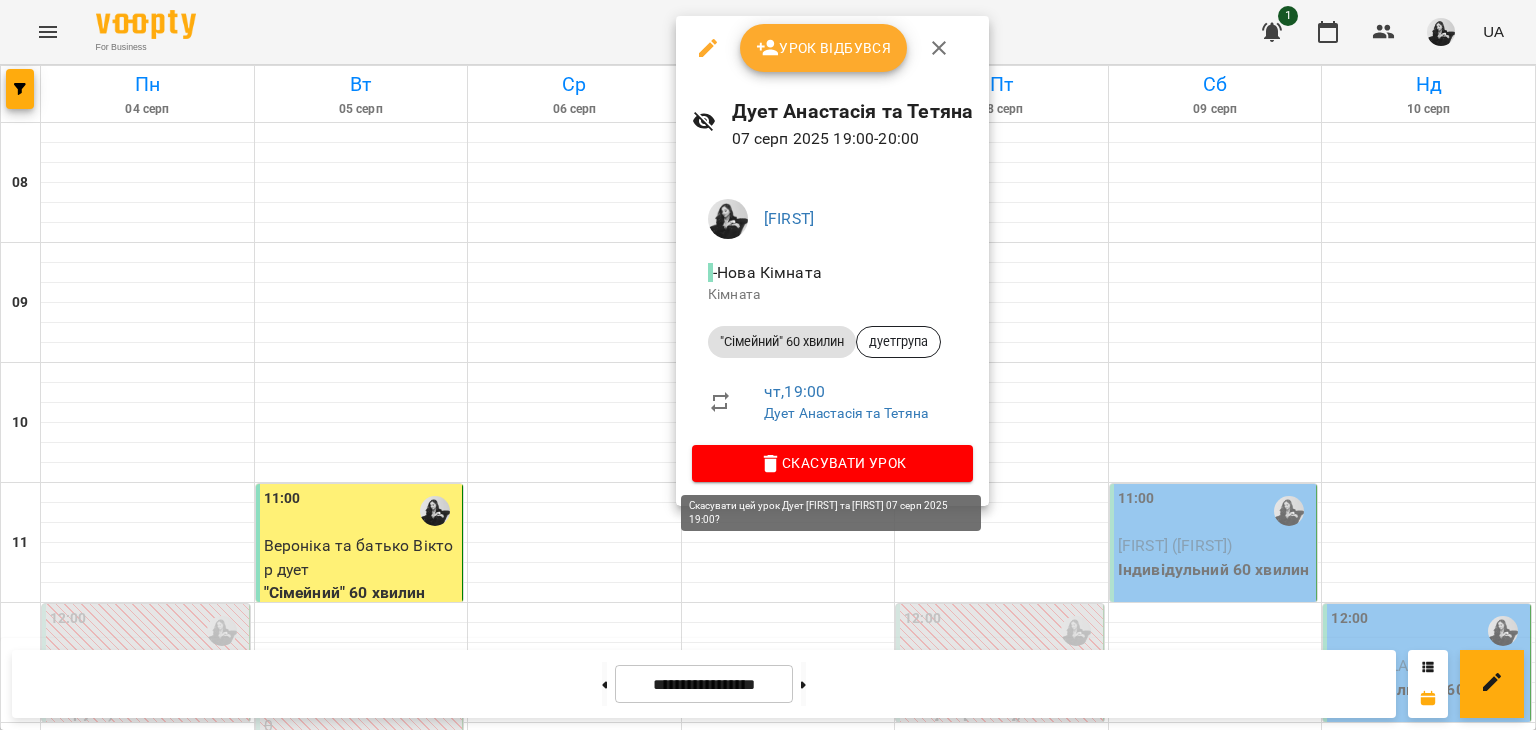 click on "Скасувати Урок" at bounding box center [832, 463] 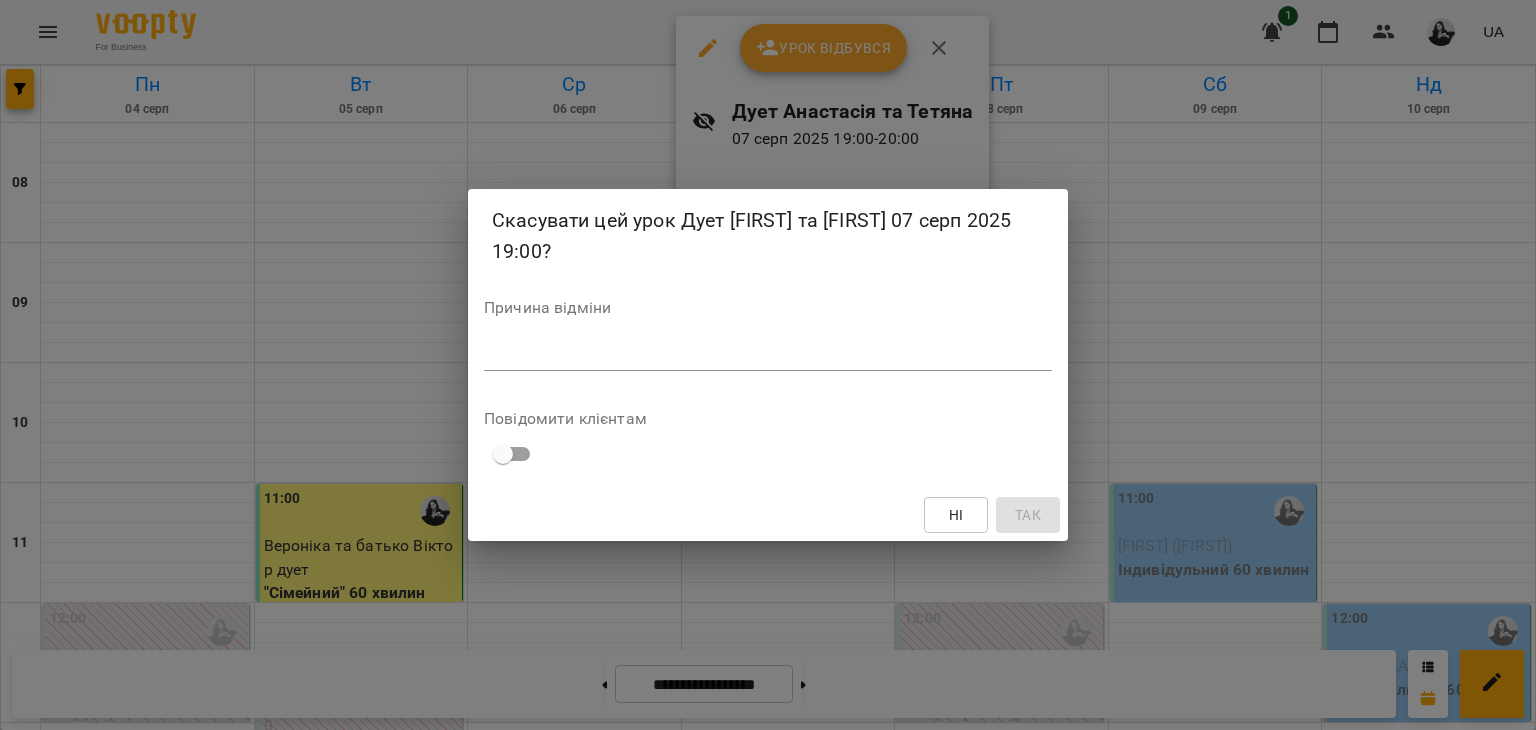 click on "Причина відміни *" at bounding box center (768, 340) 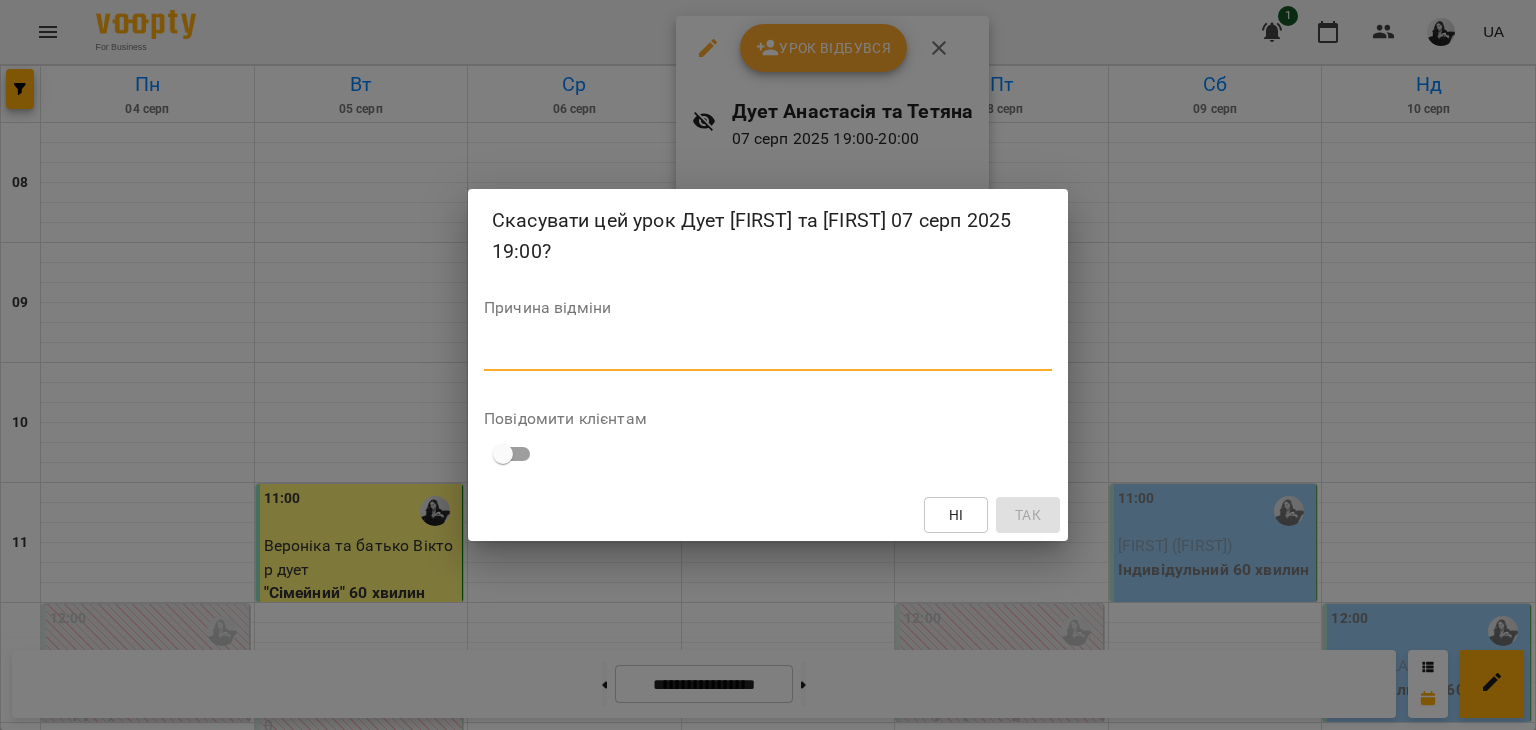 paste on "**********" 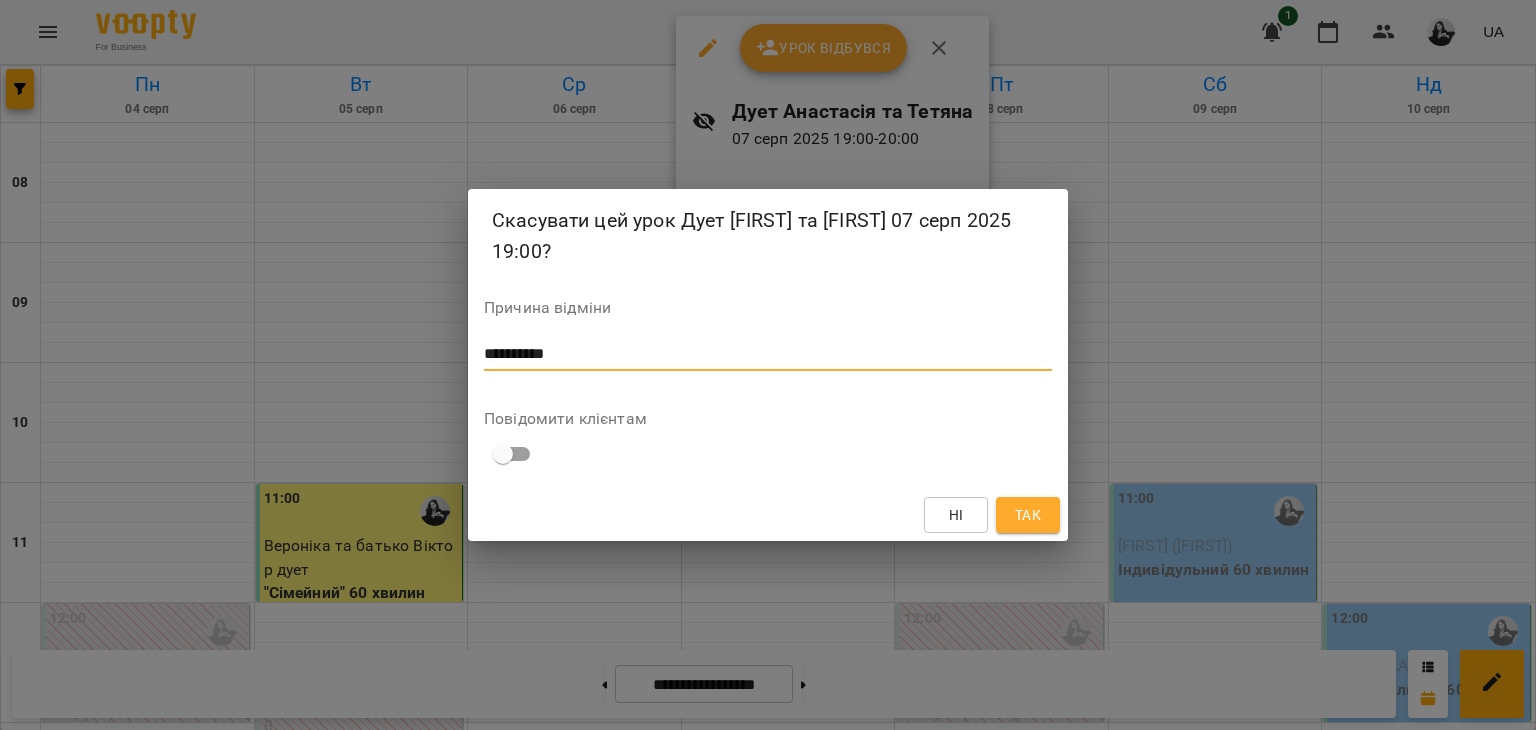 drag, startPoint x: 678, startPoint y: 362, endPoint x: 453, endPoint y: 357, distance: 225.05554 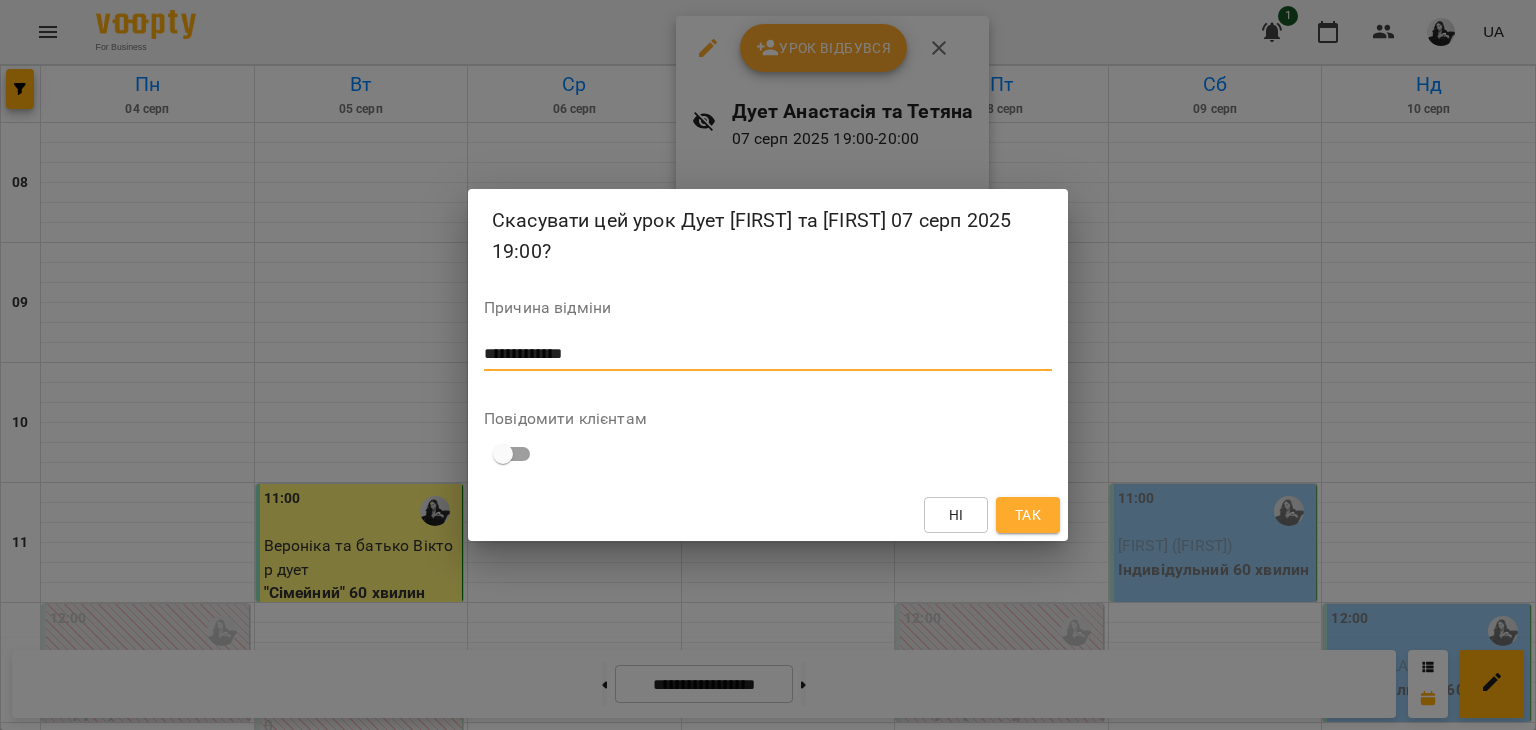type on "**********" 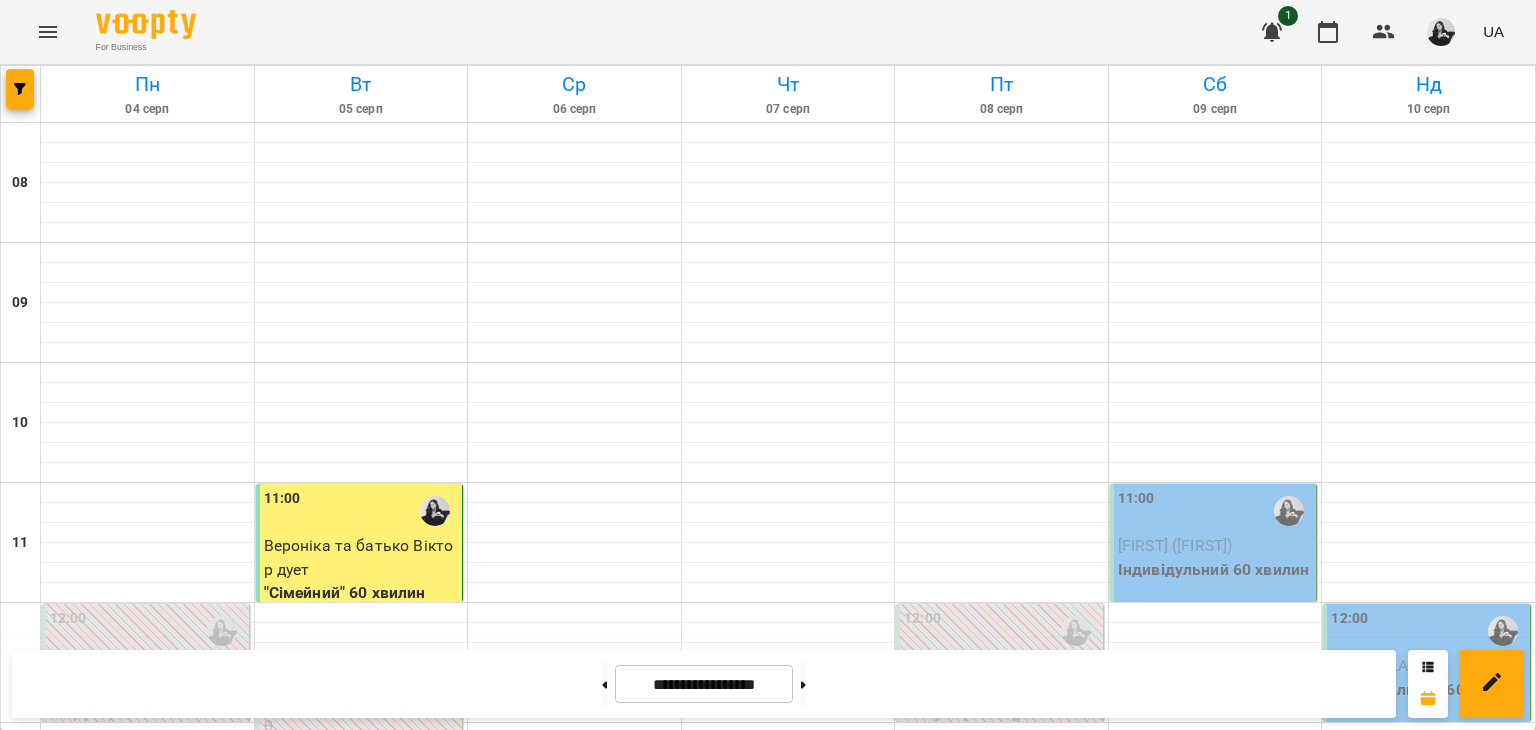 scroll, scrollTop: 183, scrollLeft: 0, axis: vertical 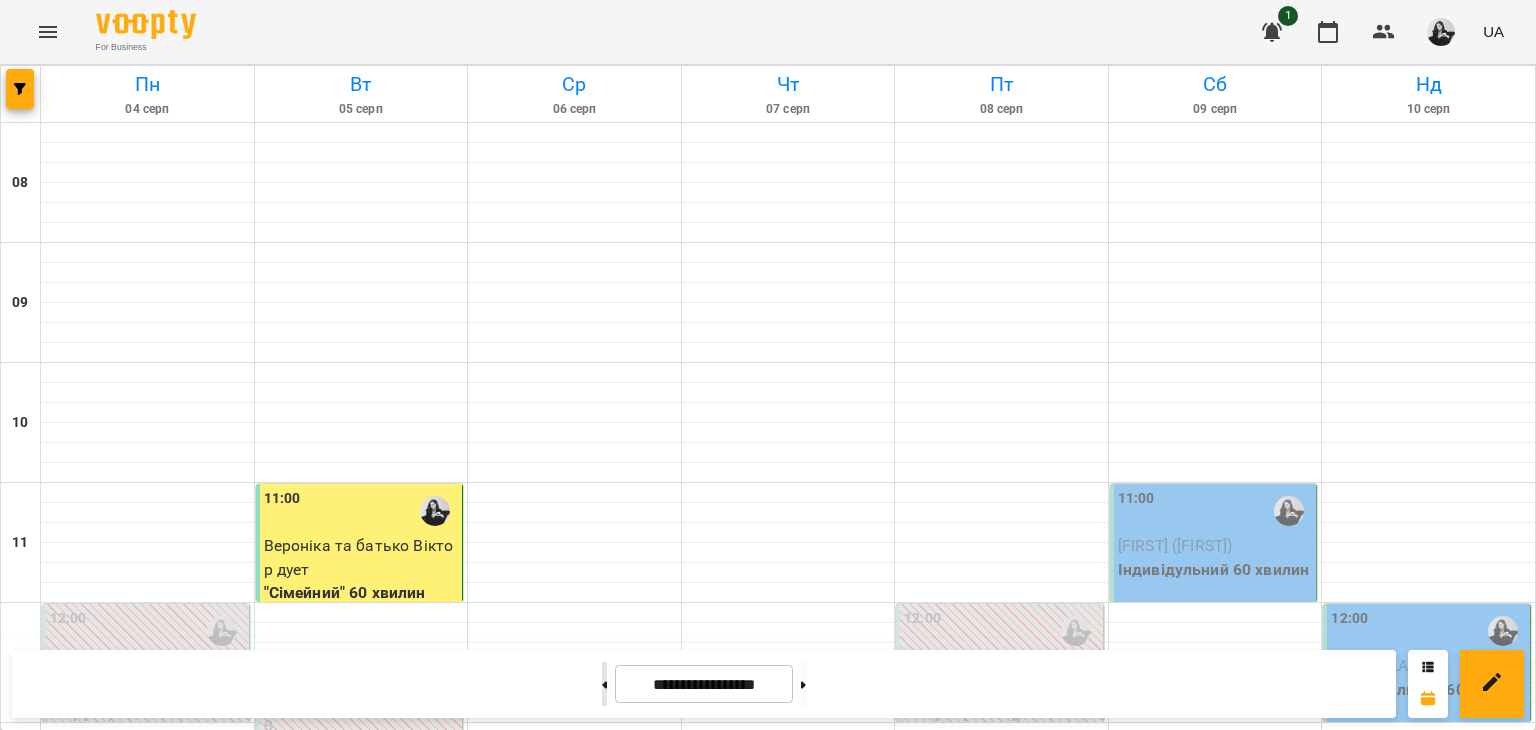 click at bounding box center (604, 684) 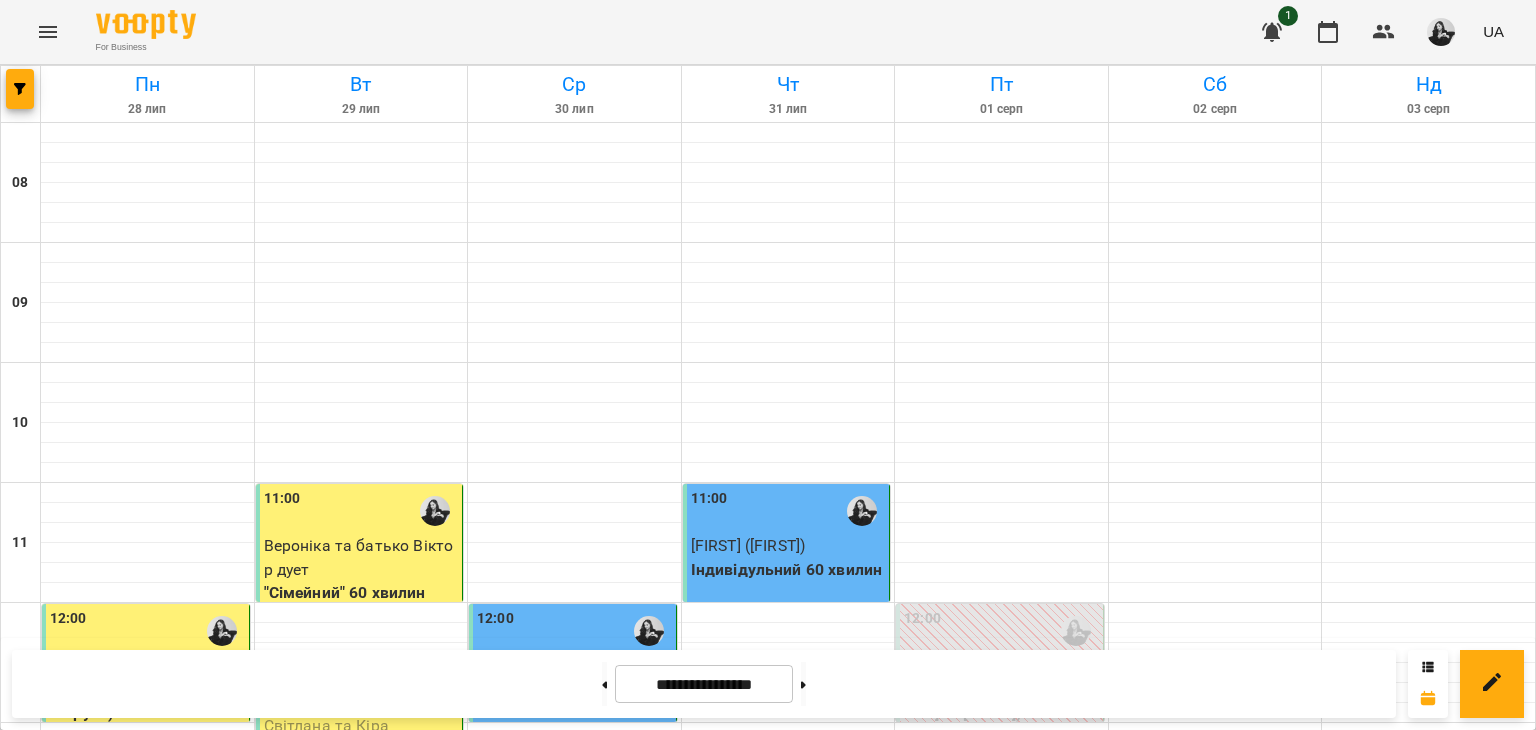 scroll, scrollTop: 1083, scrollLeft: 0, axis: vertical 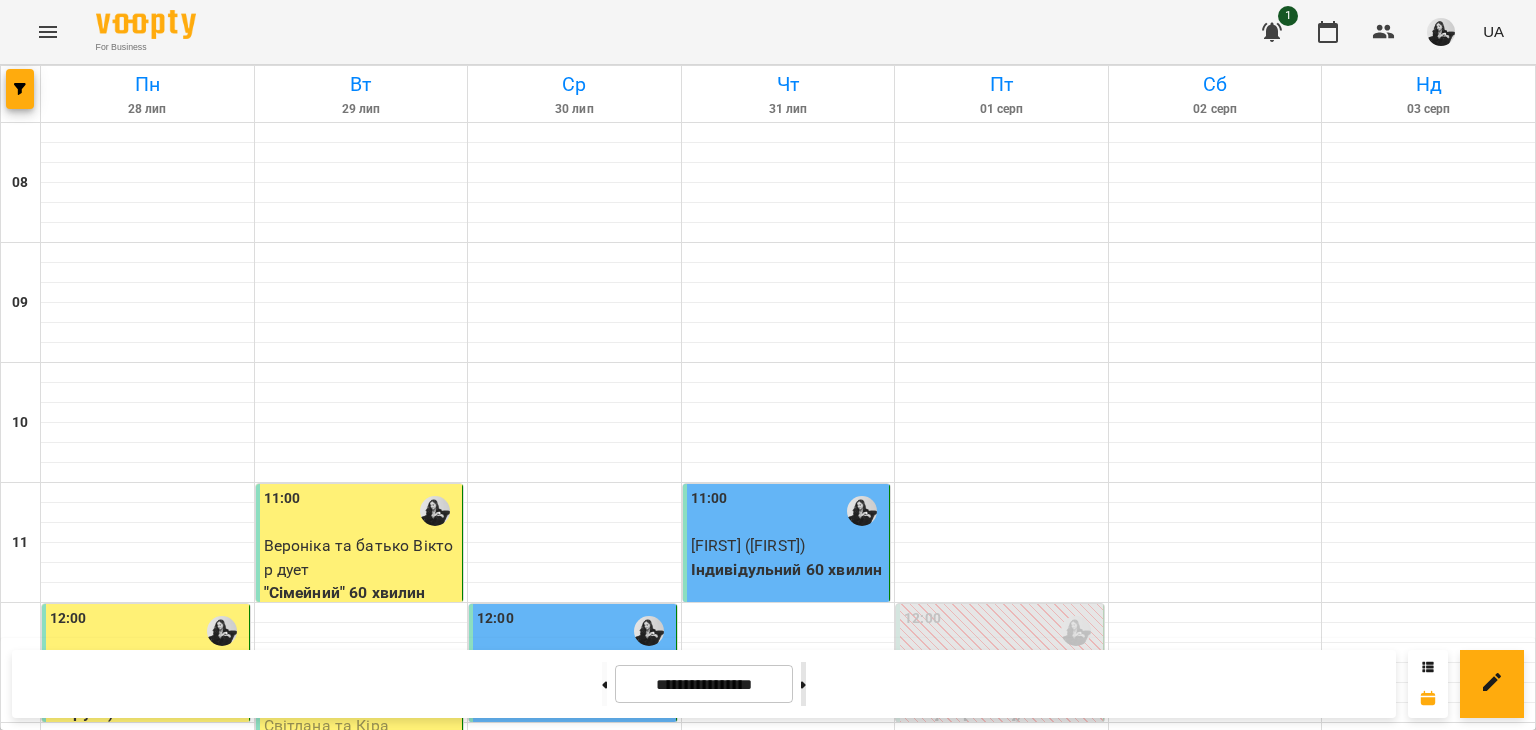 click at bounding box center (803, 684) 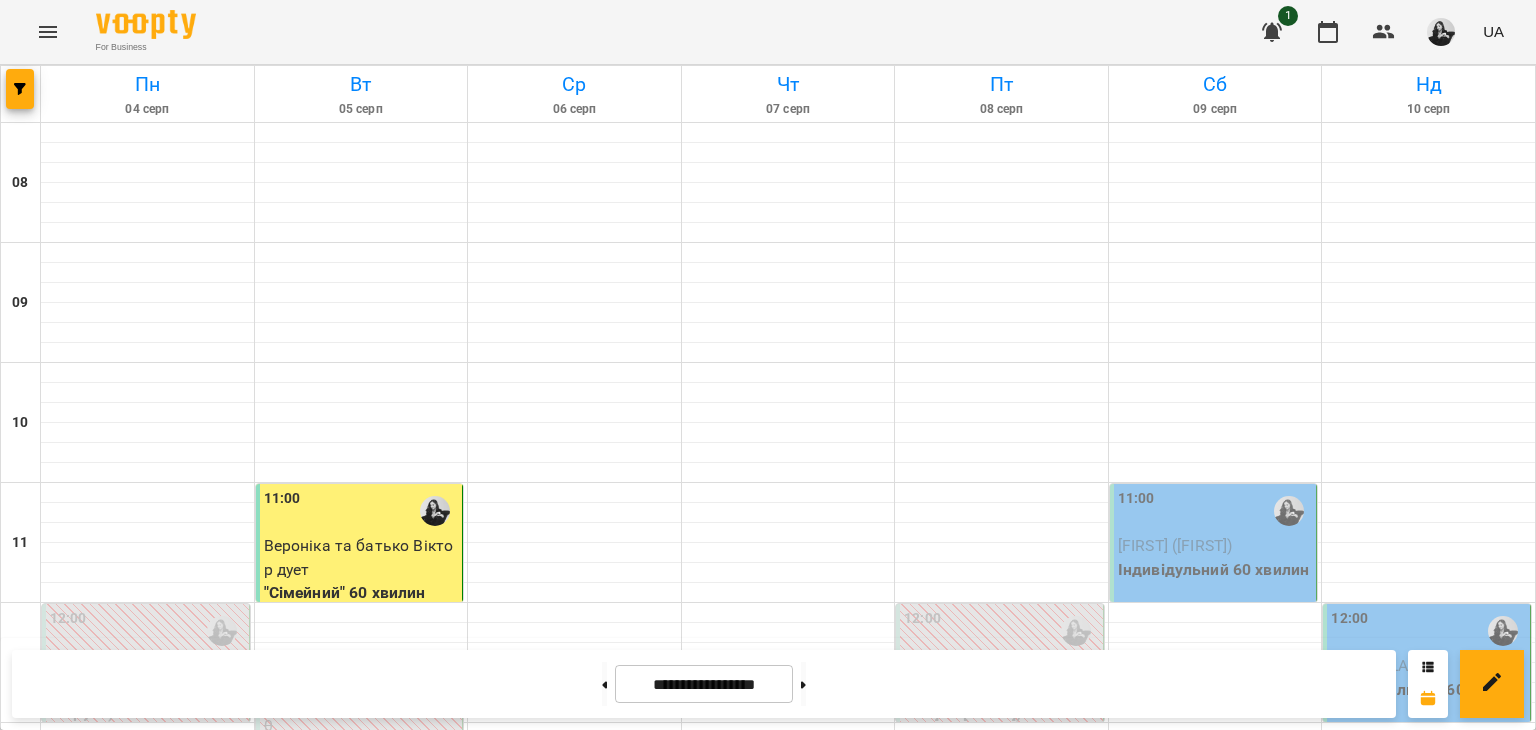 scroll, scrollTop: 1183, scrollLeft: 0, axis: vertical 